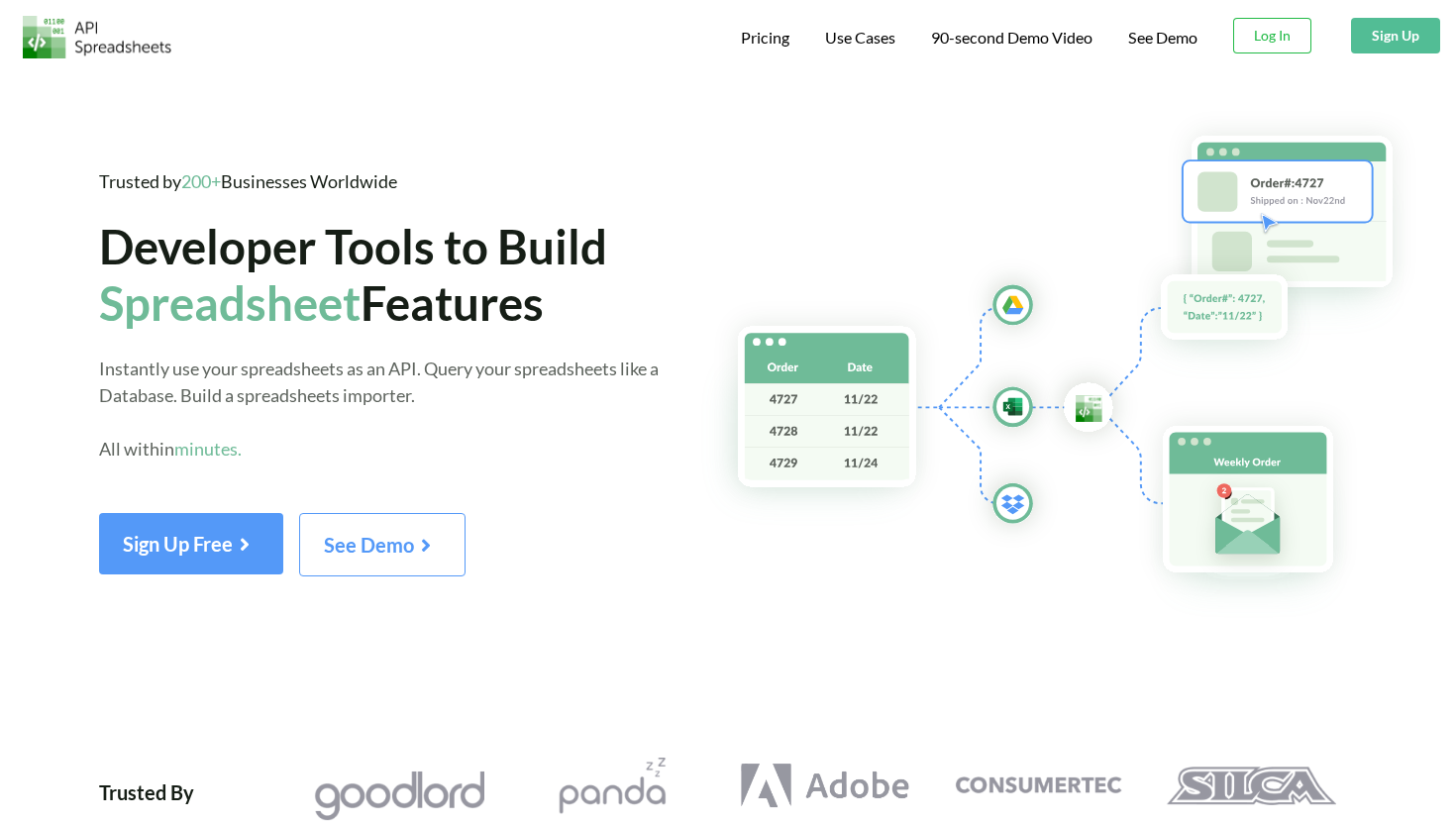 scroll, scrollTop: 0, scrollLeft: 0, axis: both 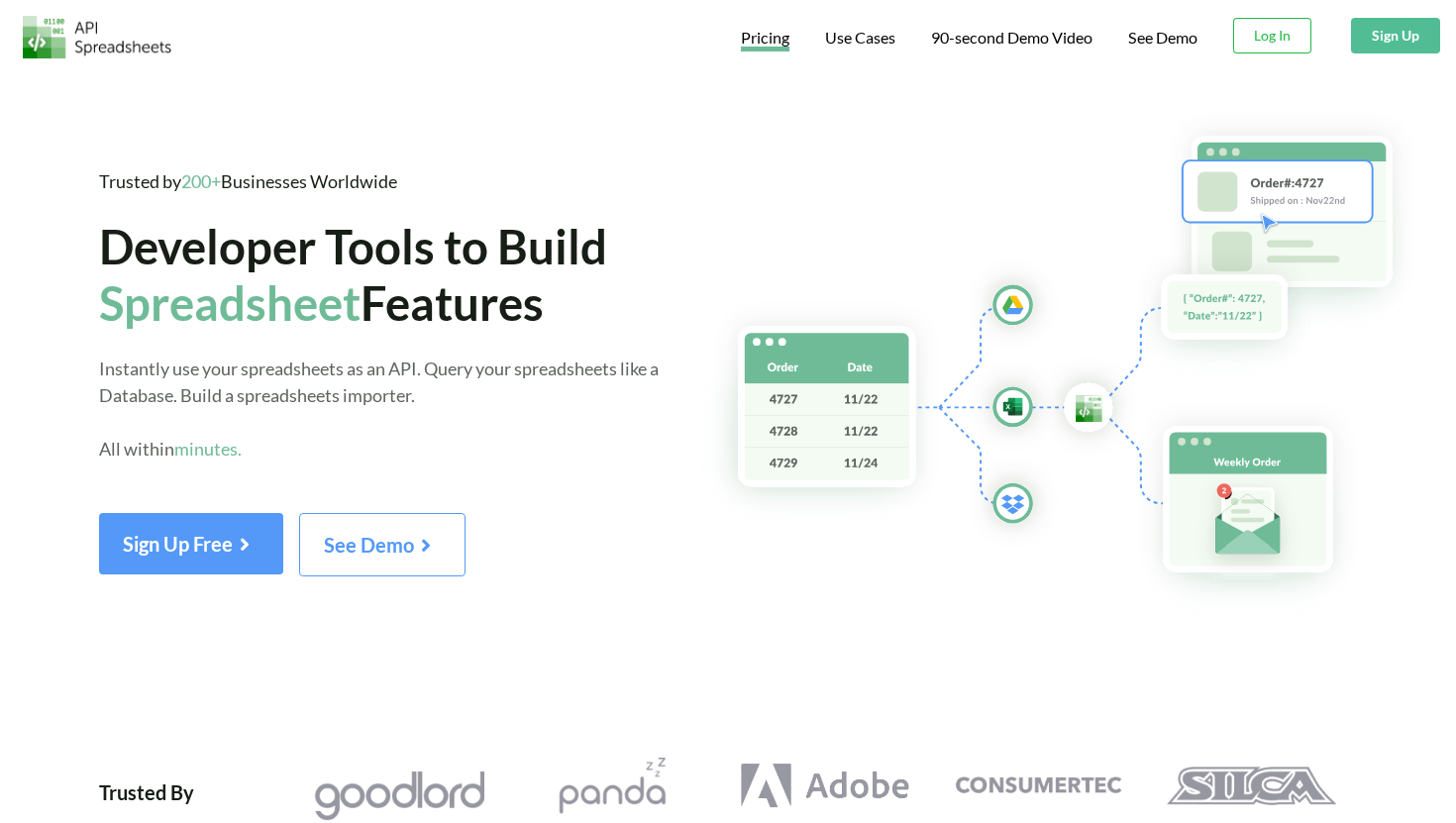 click on "Pricing" at bounding box center (765, 40) 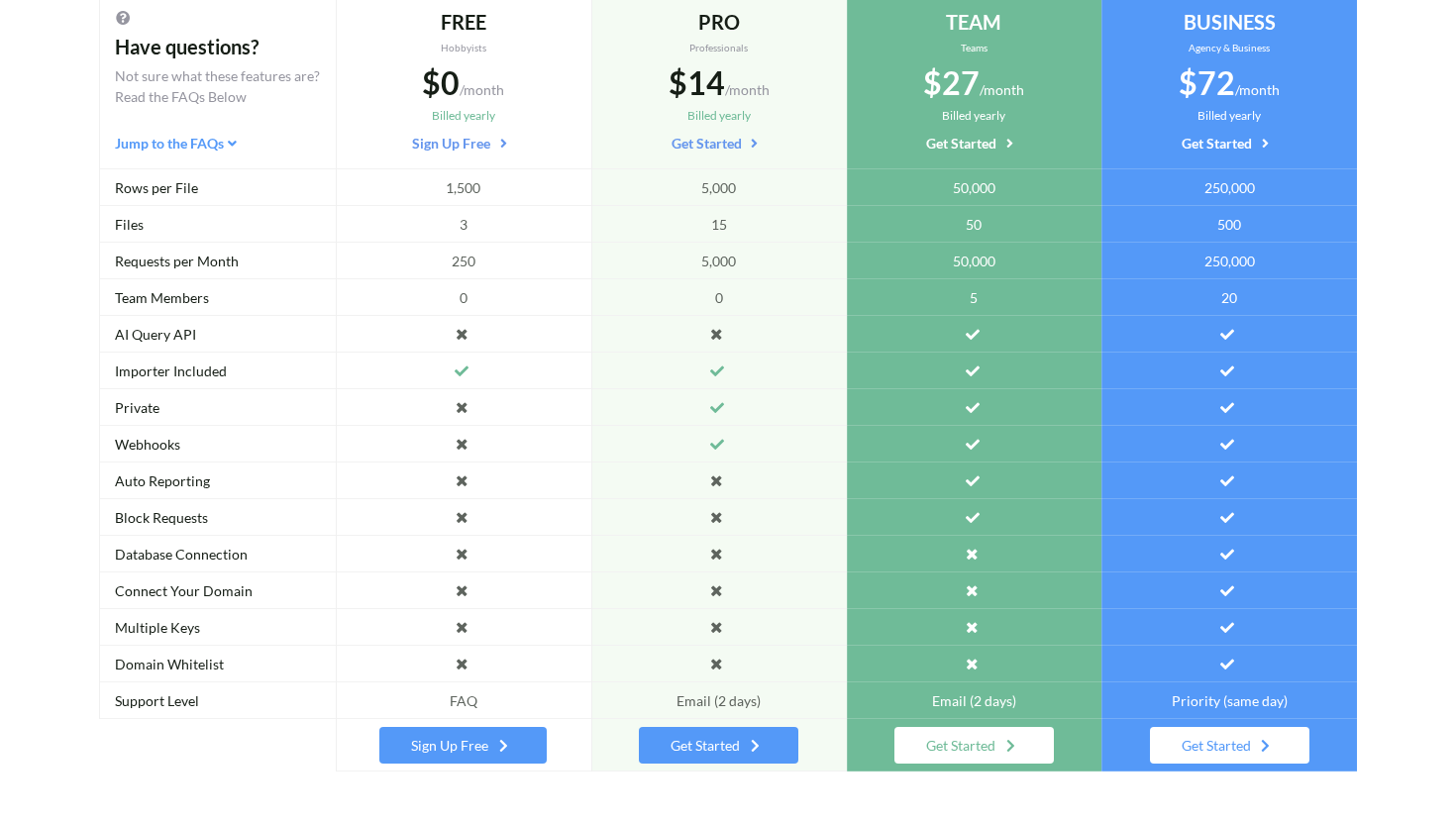 scroll, scrollTop: 303, scrollLeft: 0, axis: vertical 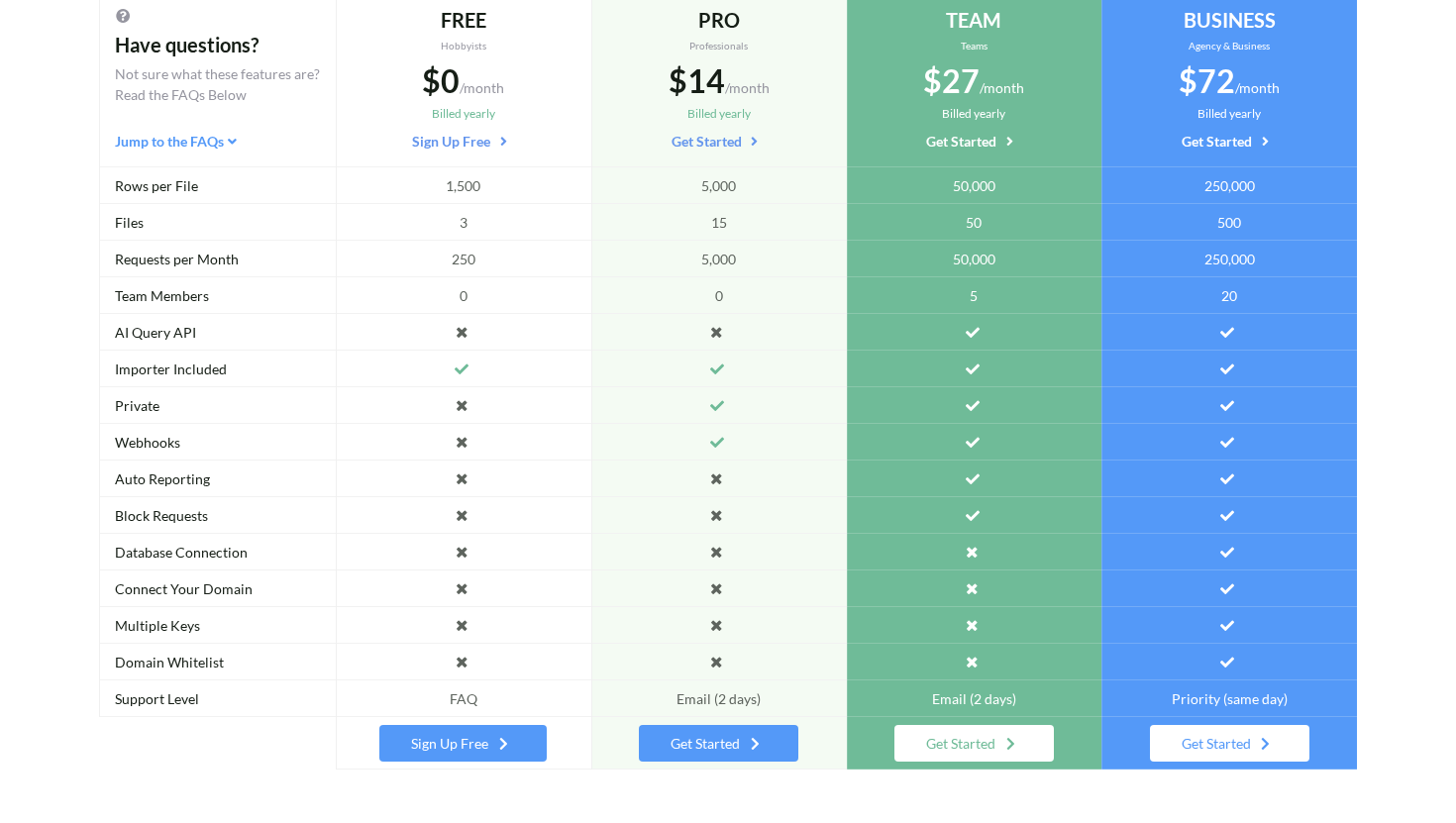 click on "Sign Up Free" at bounding box center [463, 743] 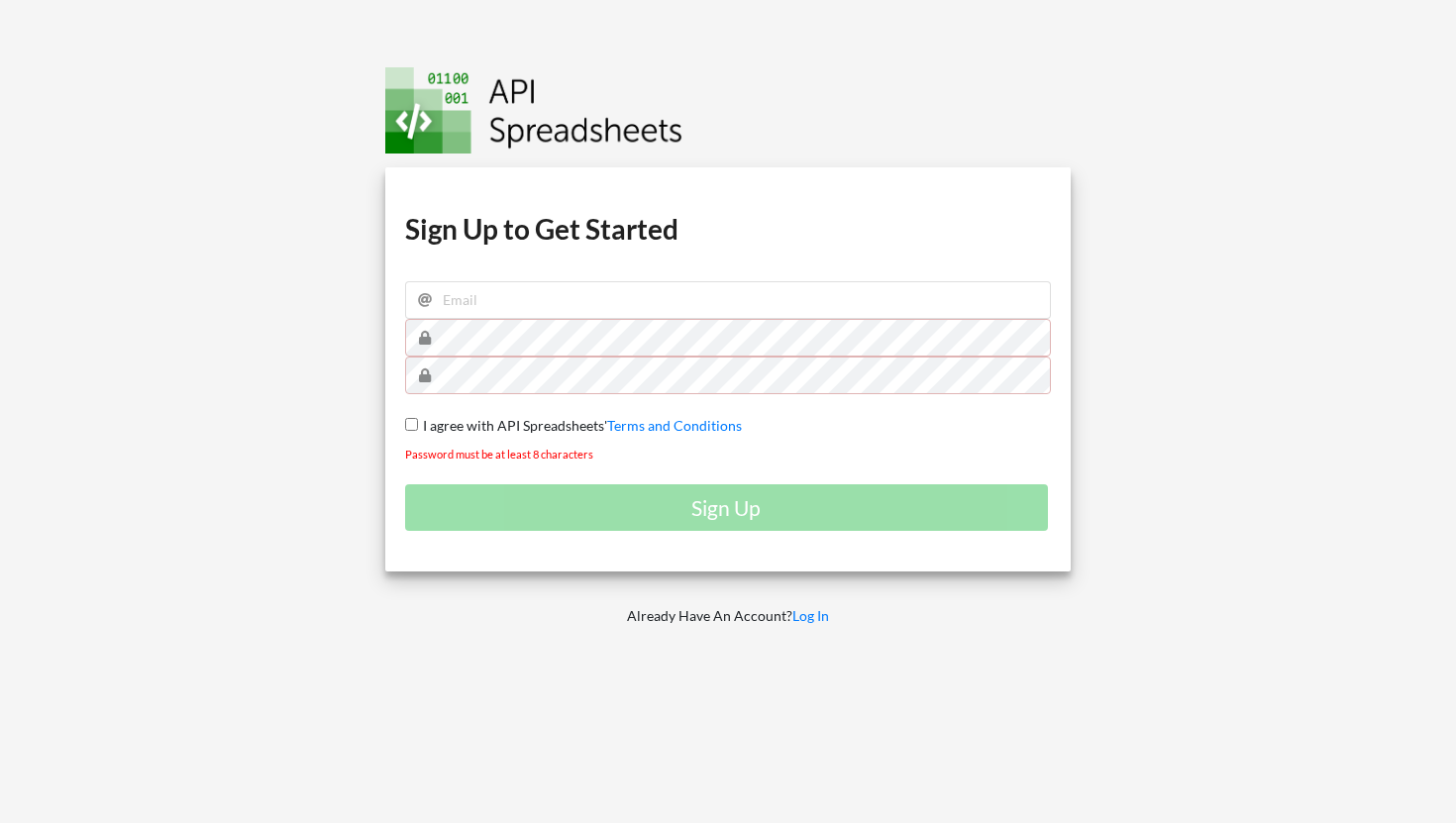 scroll, scrollTop: 0, scrollLeft: 0, axis: both 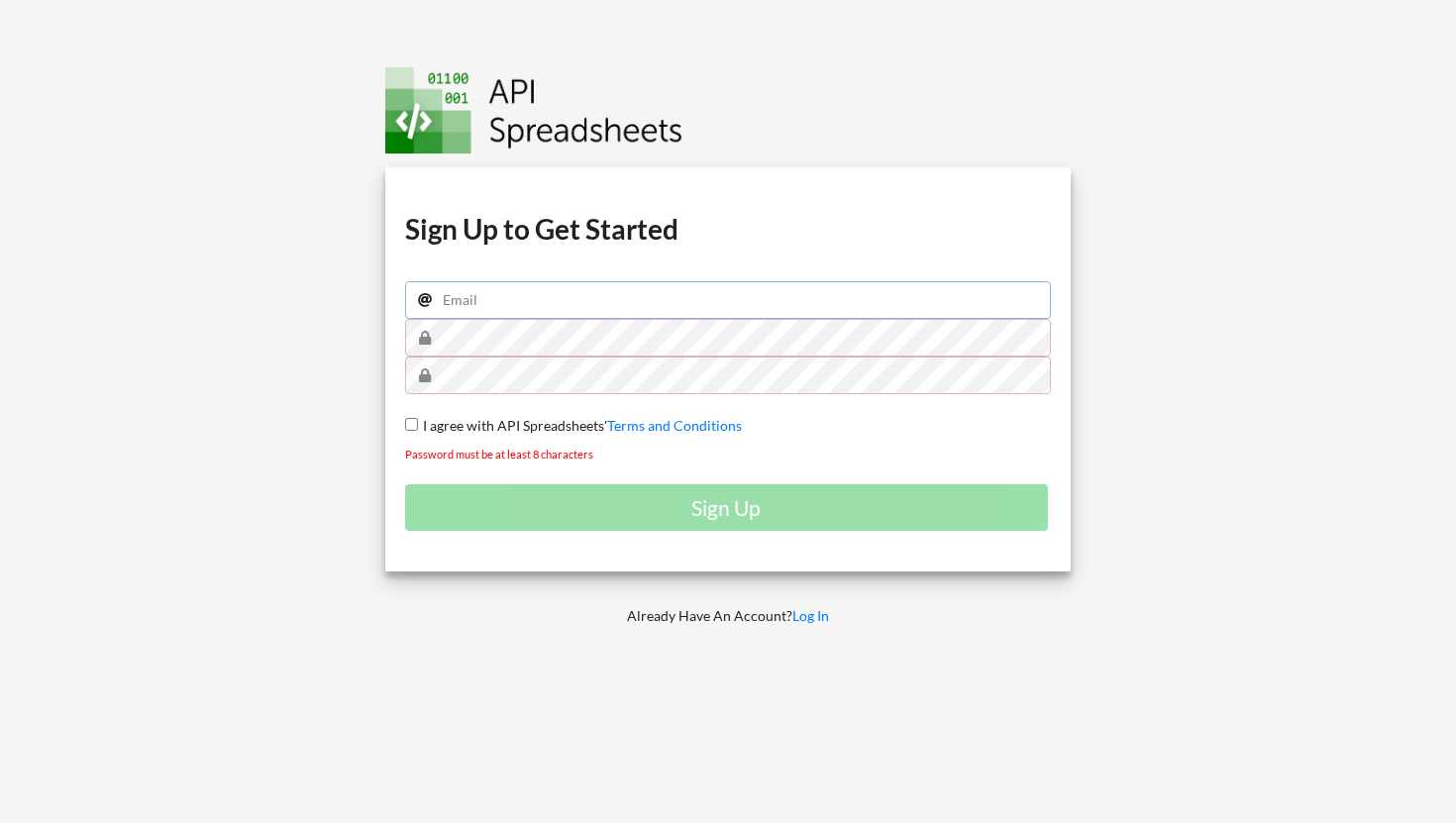 click at bounding box center (728, 300) 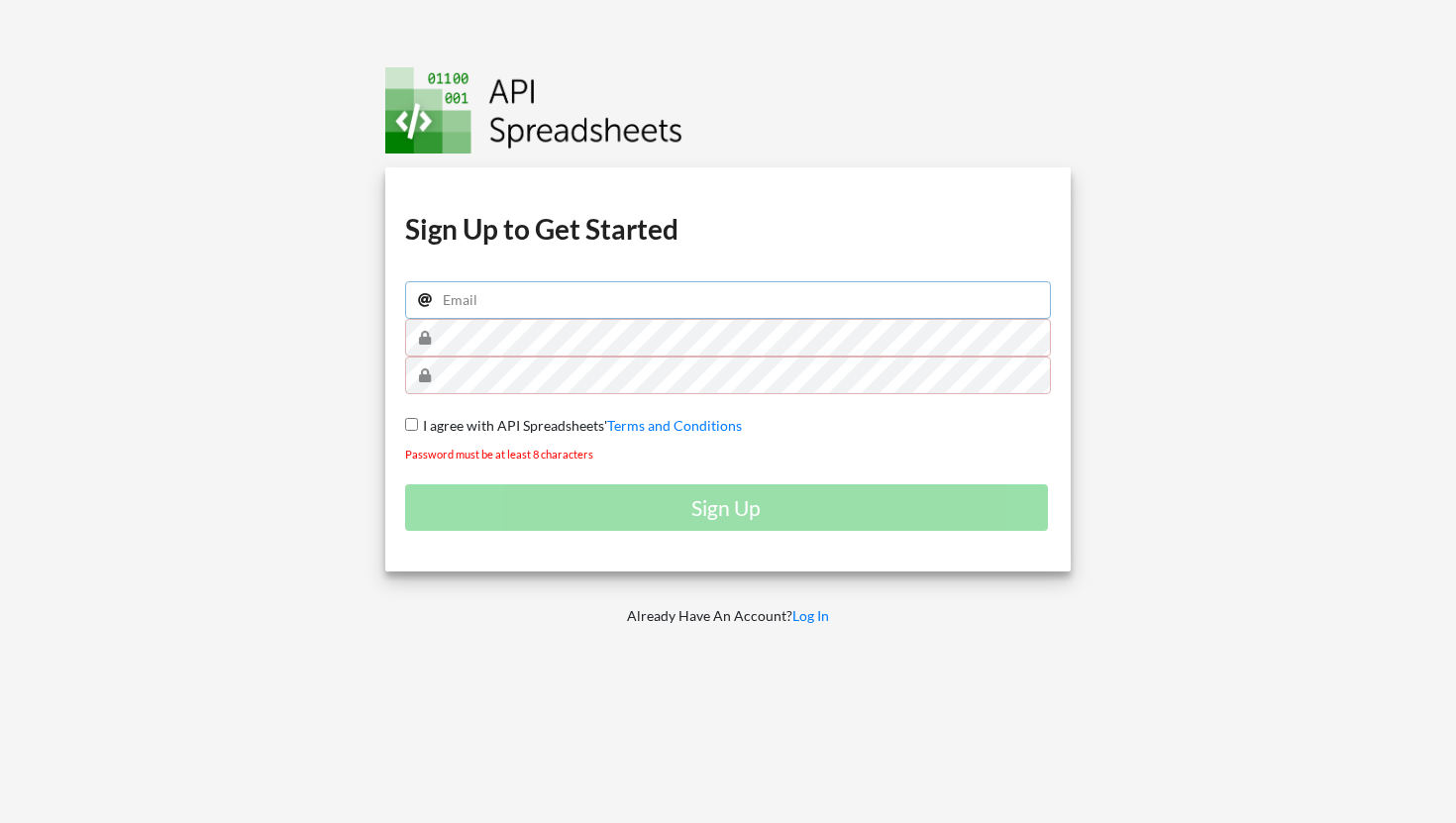 type on "drew@stammer.ai" 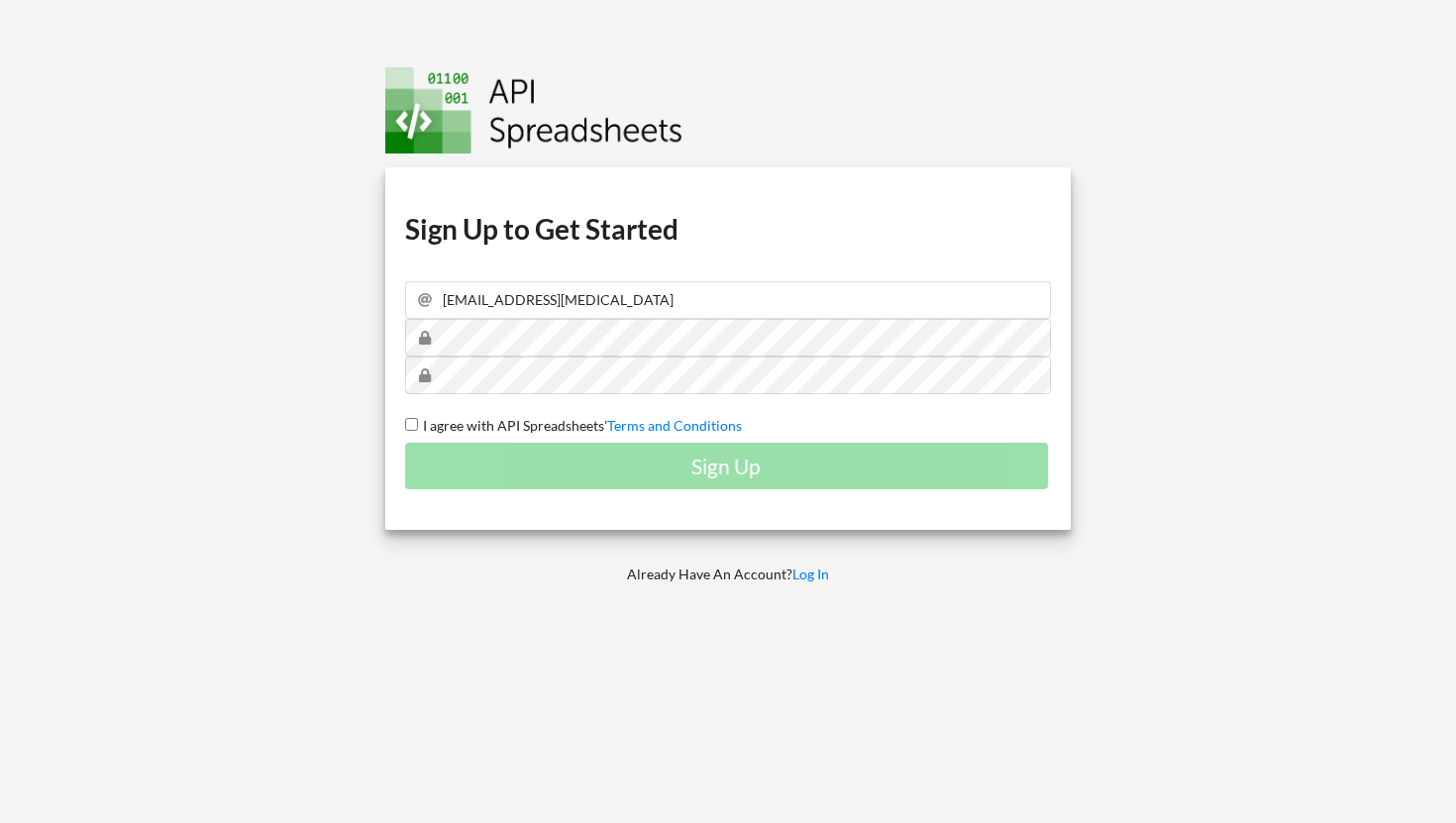 click on "I agree with API Spreadsheets'" at bounding box center [512, 425] 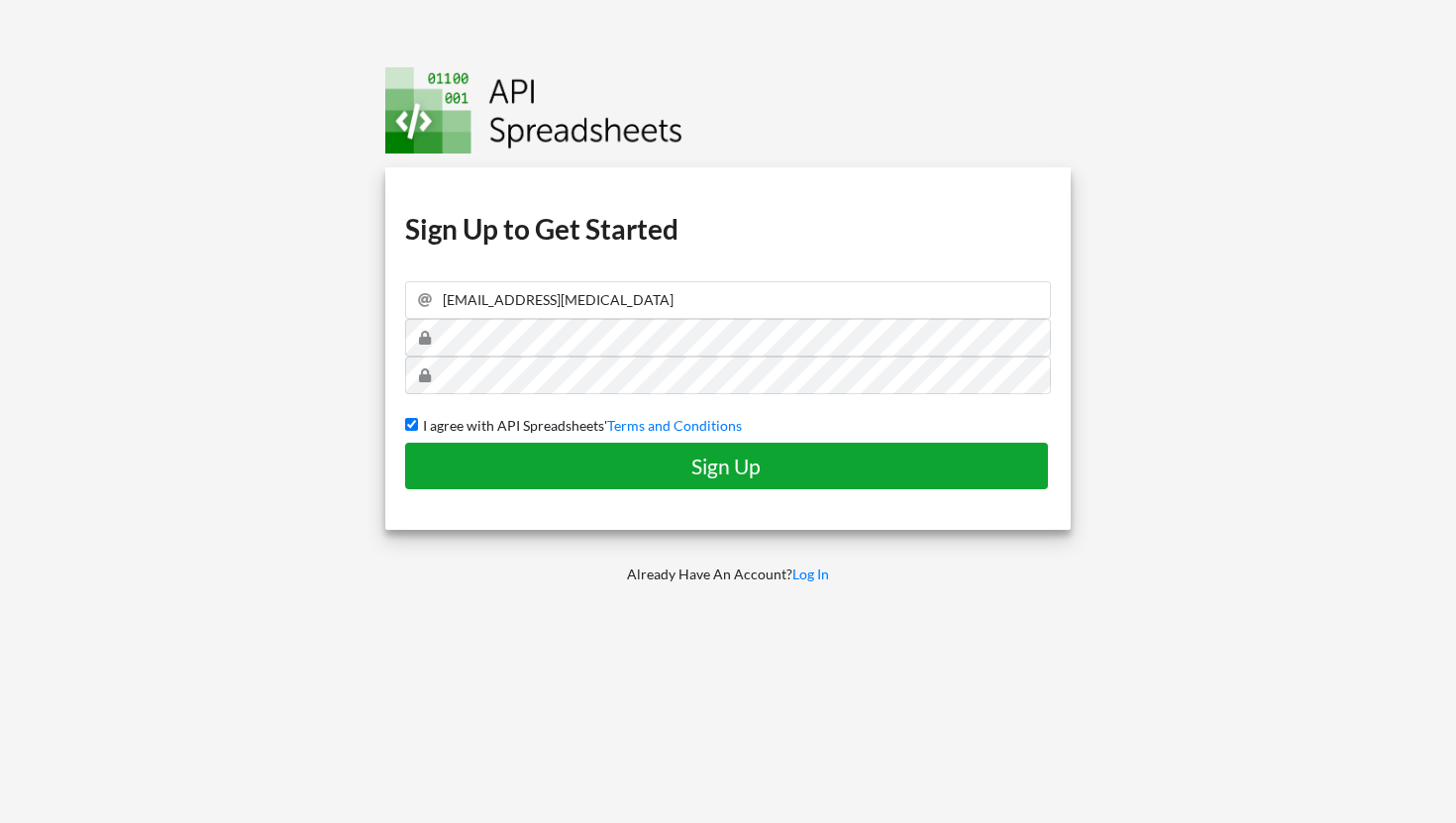 click on "Sign Up" at bounding box center (726, 465) 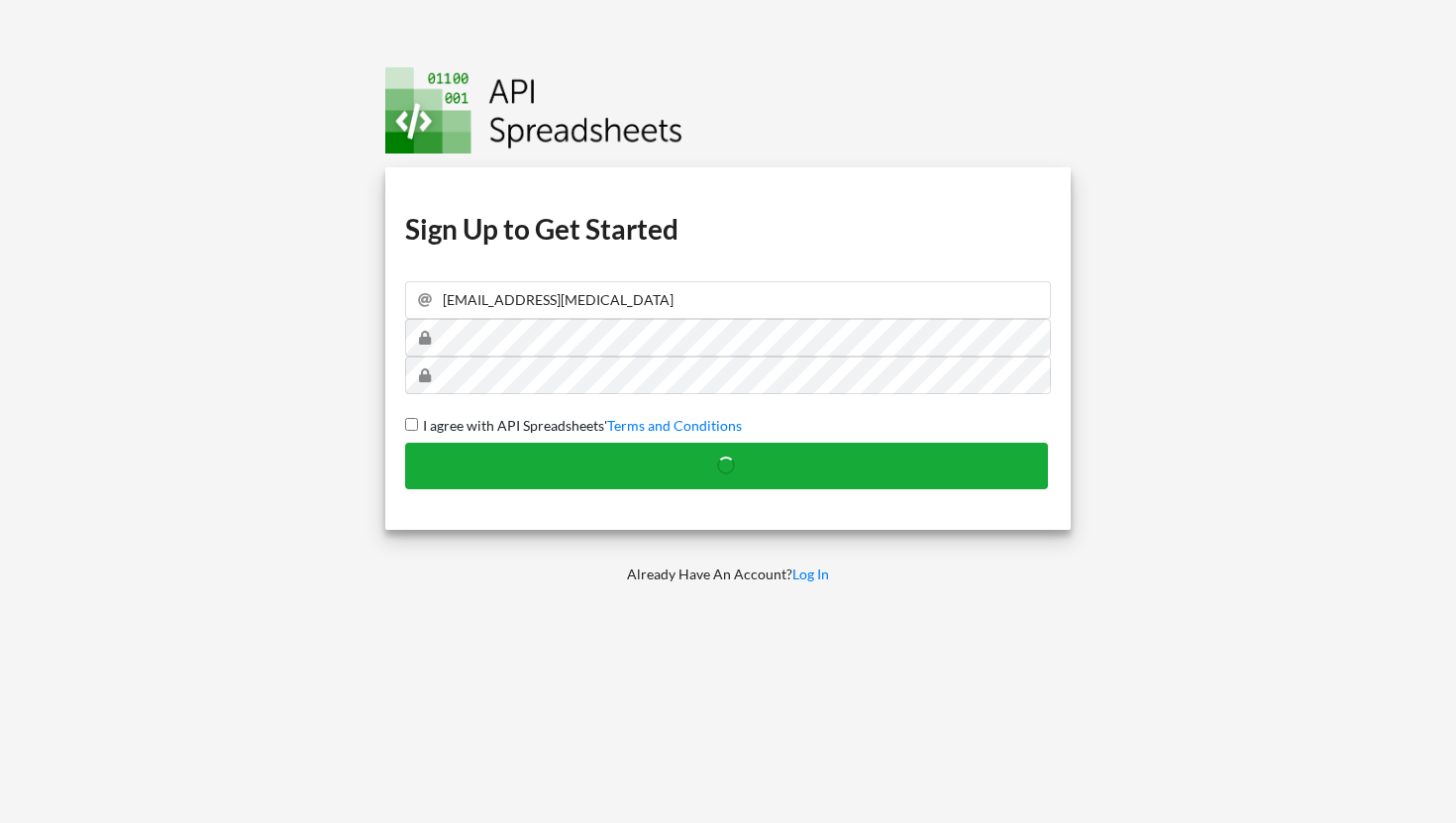 type 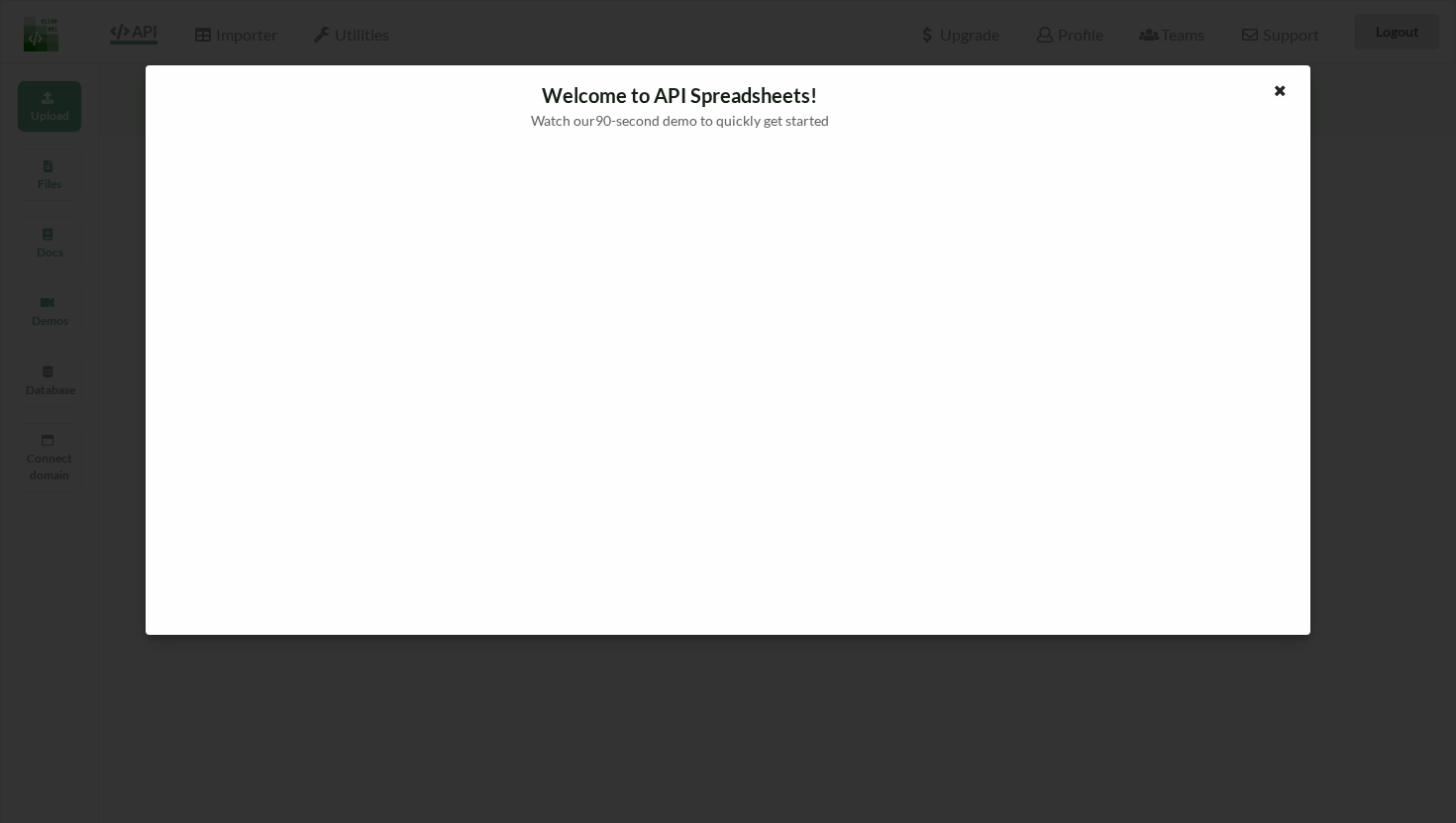 scroll, scrollTop: 0, scrollLeft: 0, axis: both 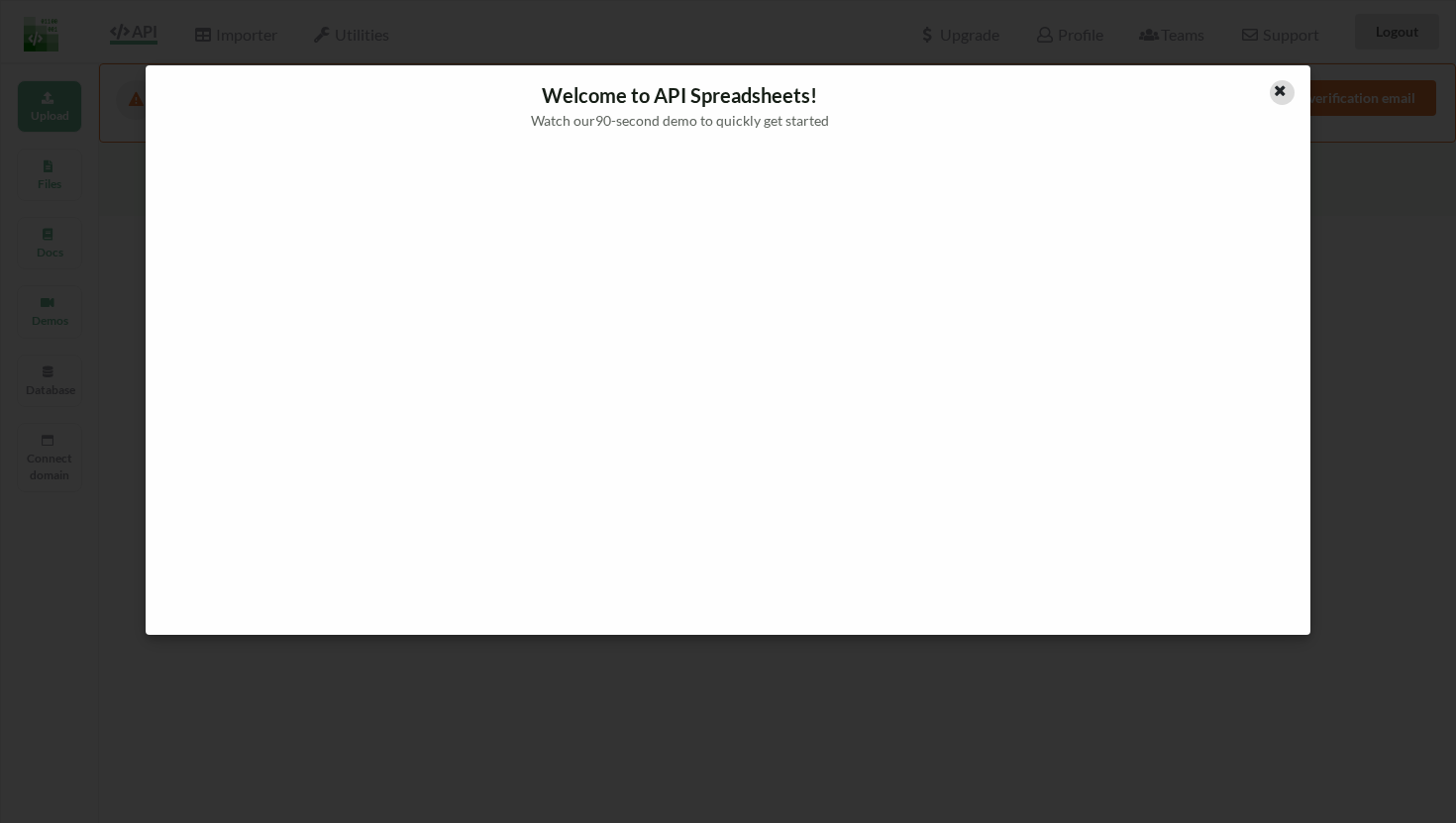click at bounding box center [1280, 88] 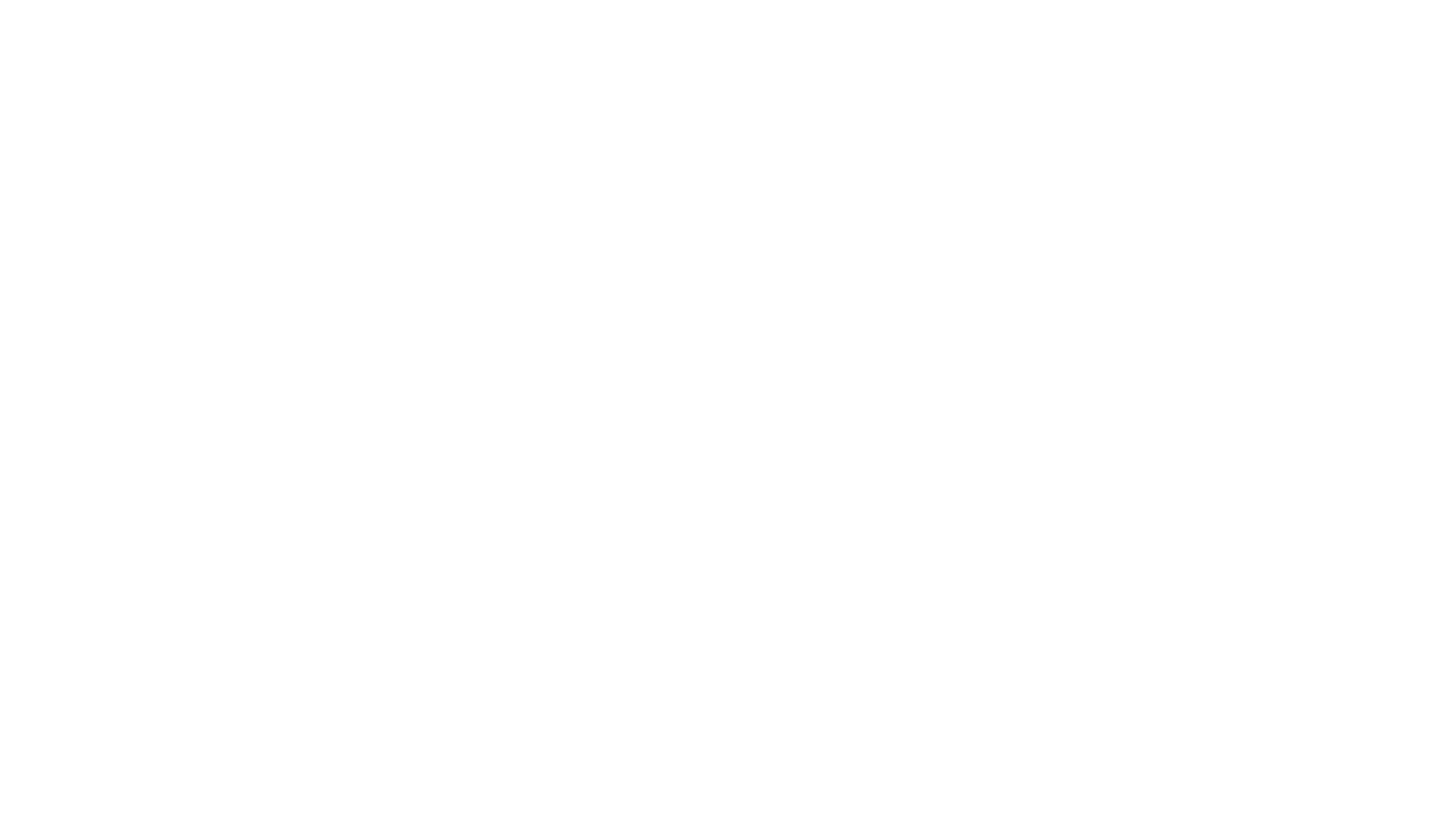 scroll, scrollTop: 0, scrollLeft: 0, axis: both 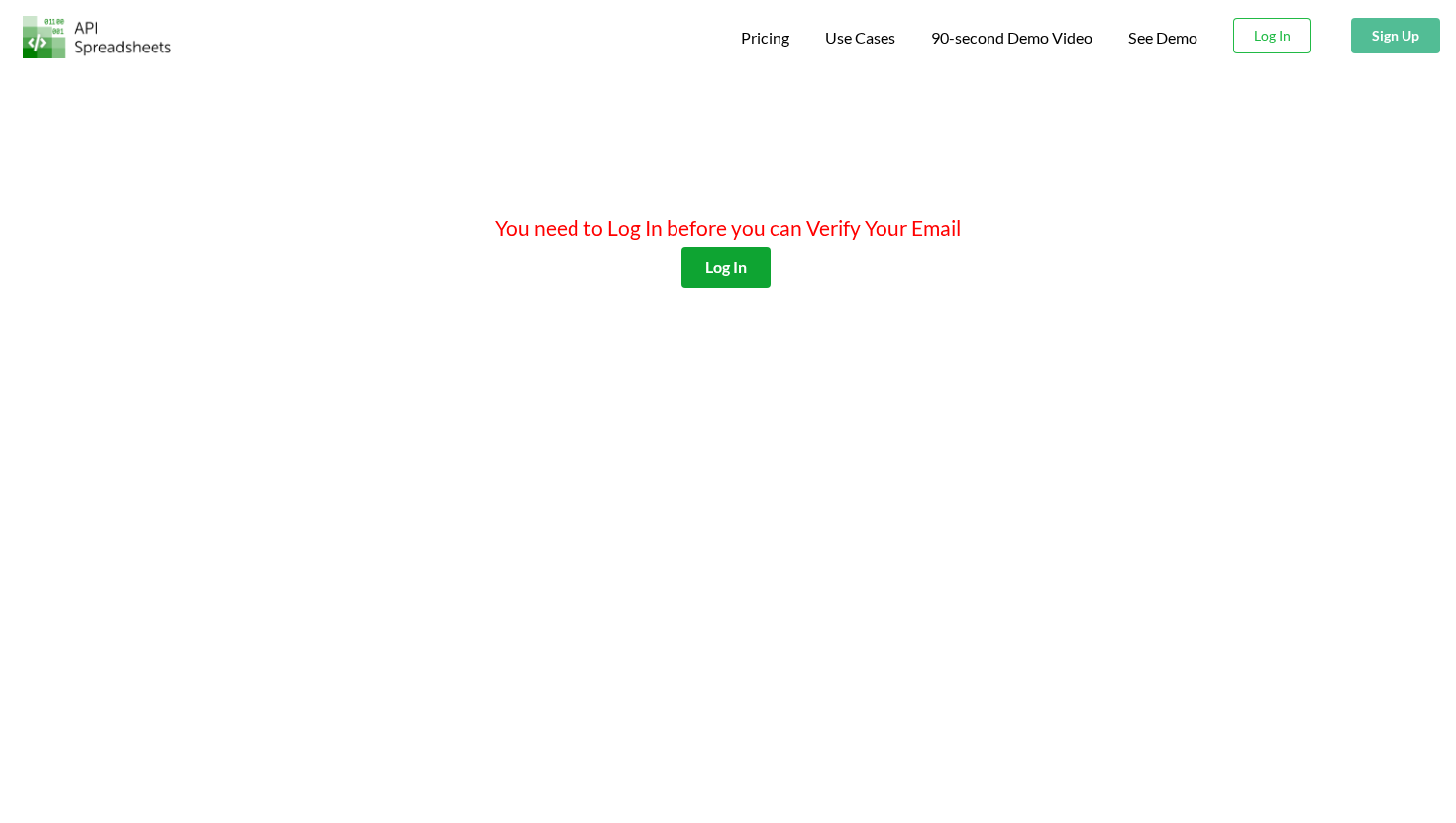 click on "Log In" at bounding box center (726, 266) 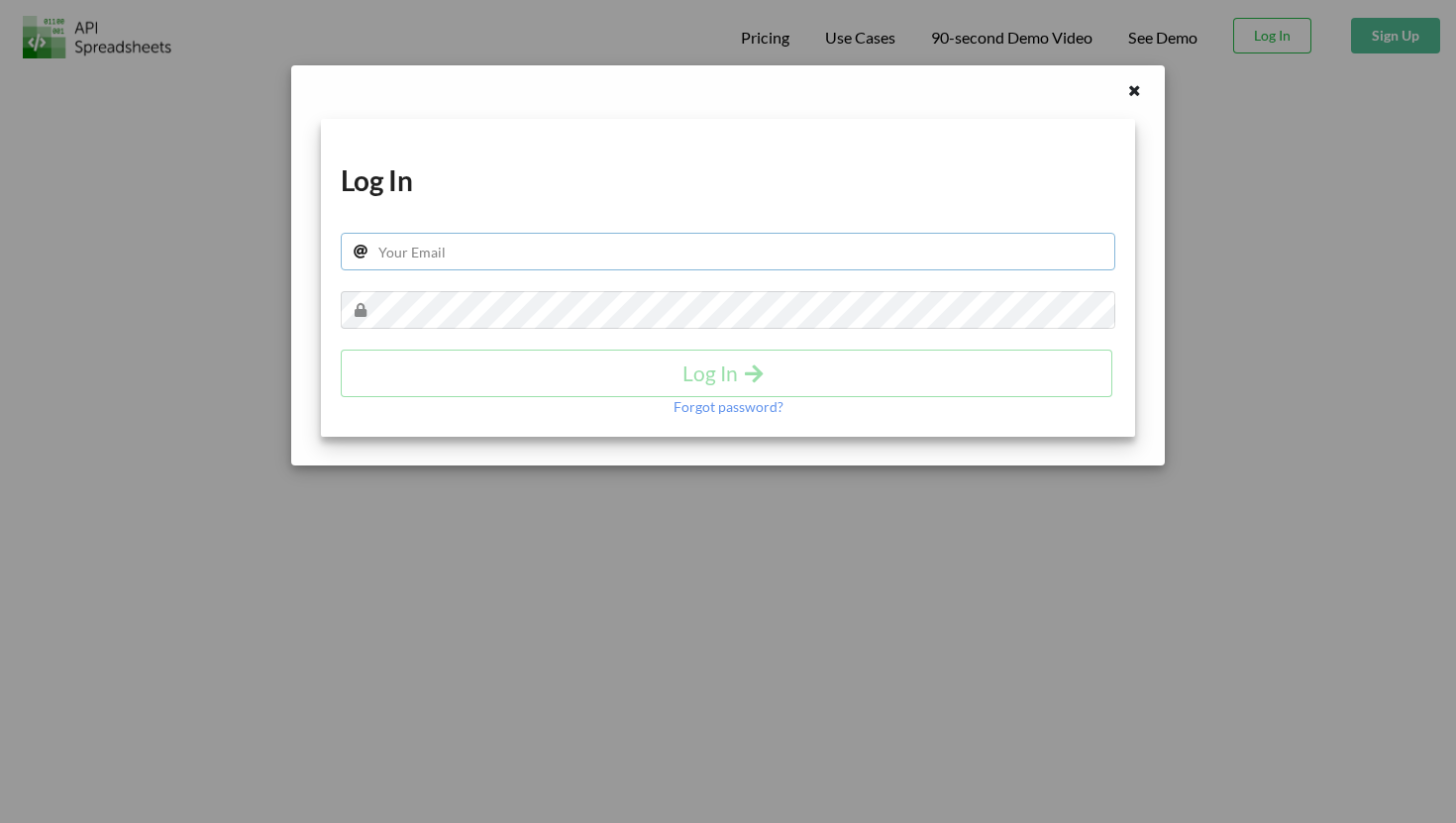 click at bounding box center [728, 252] 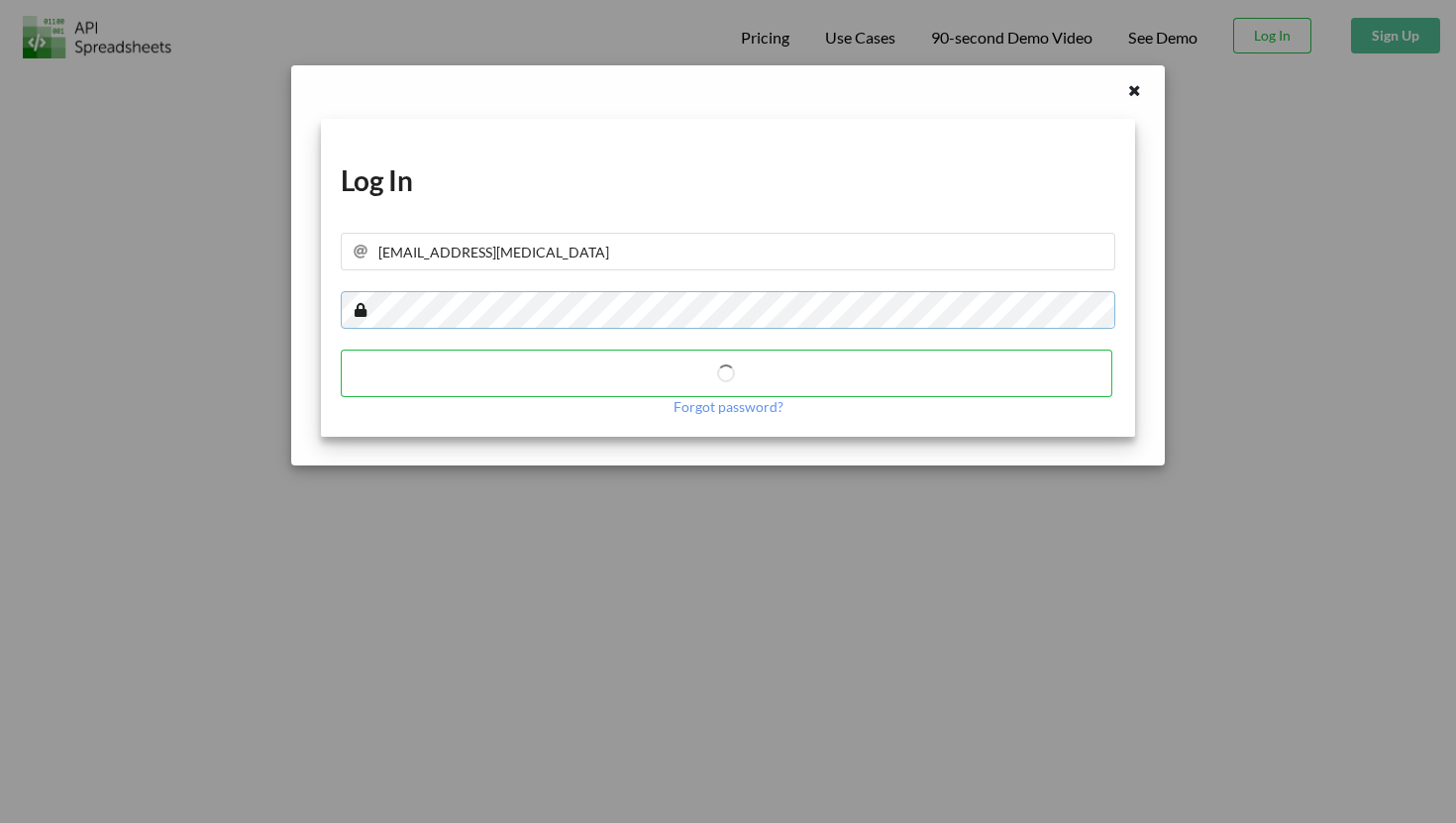 type 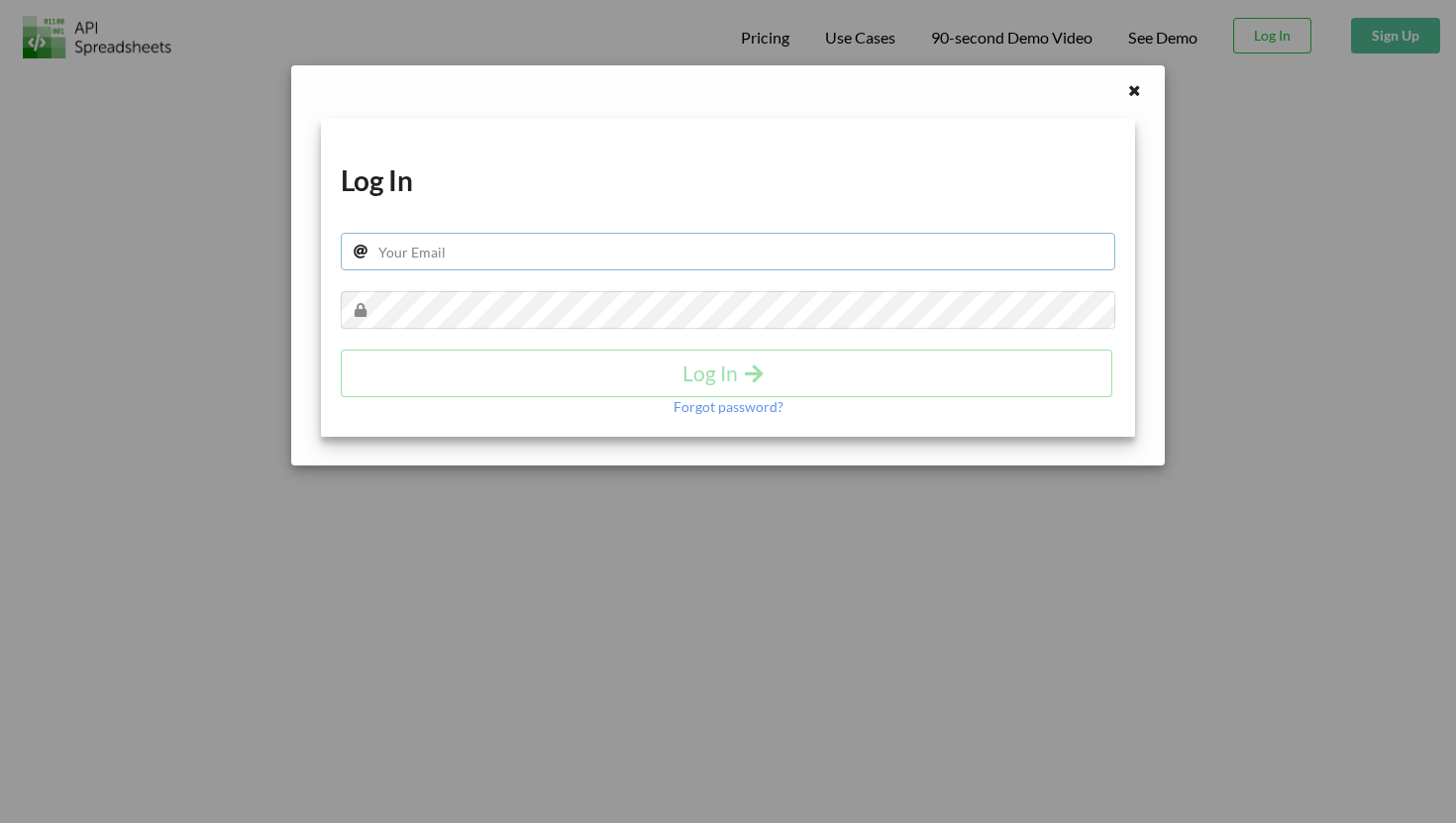click at bounding box center (728, 252) 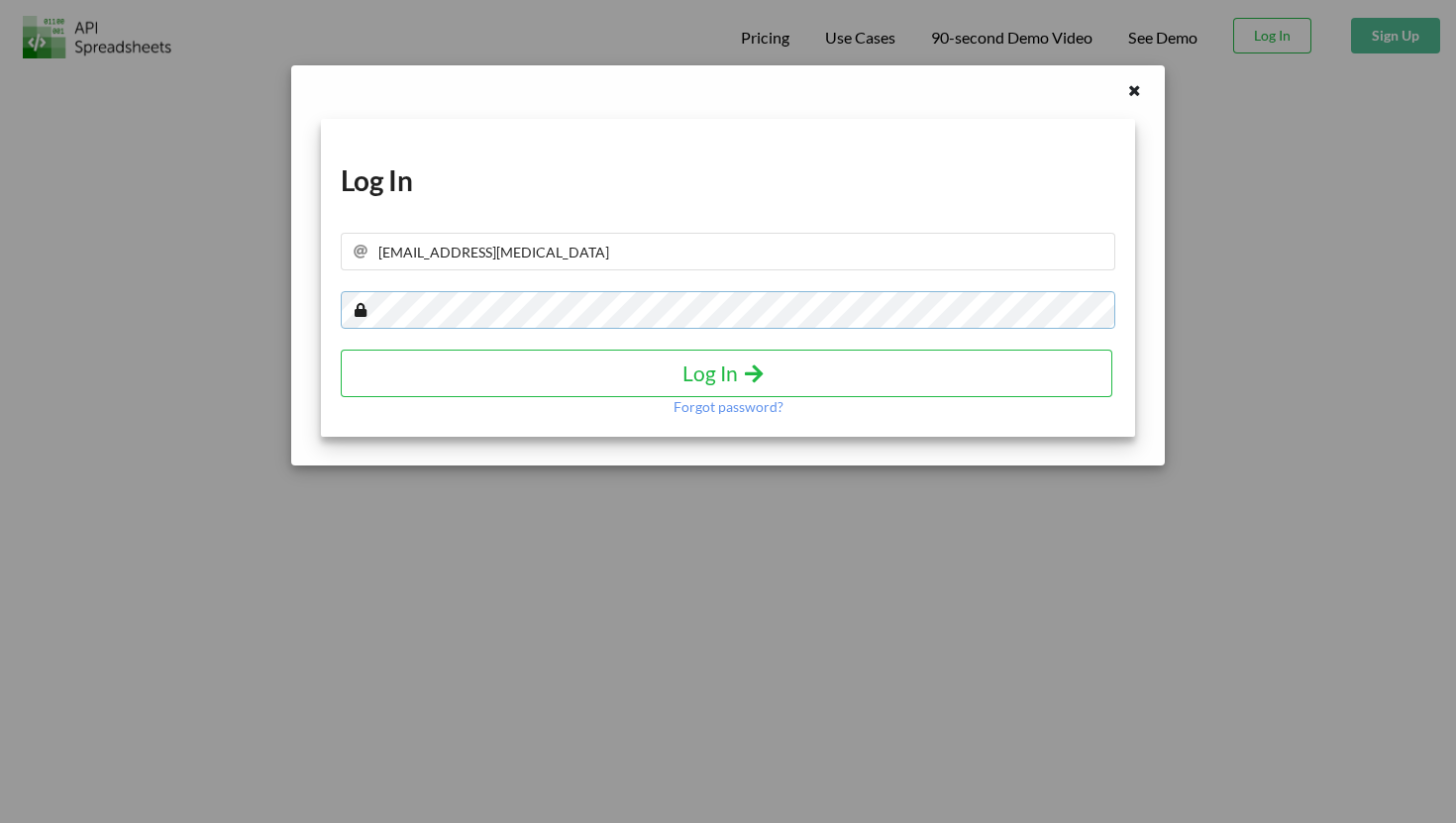 type 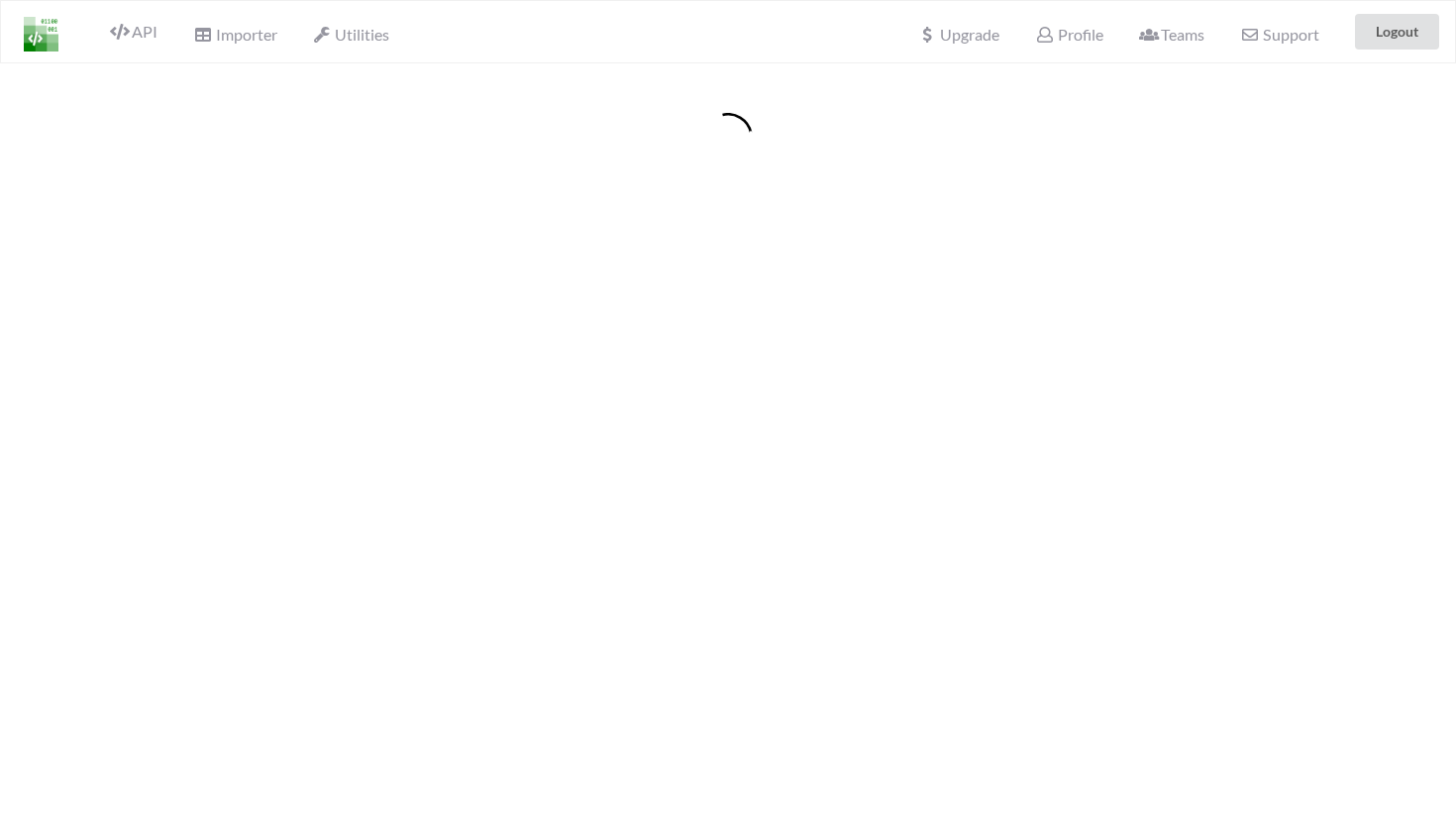 scroll, scrollTop: 0, scrollLeft: 0, axis: both 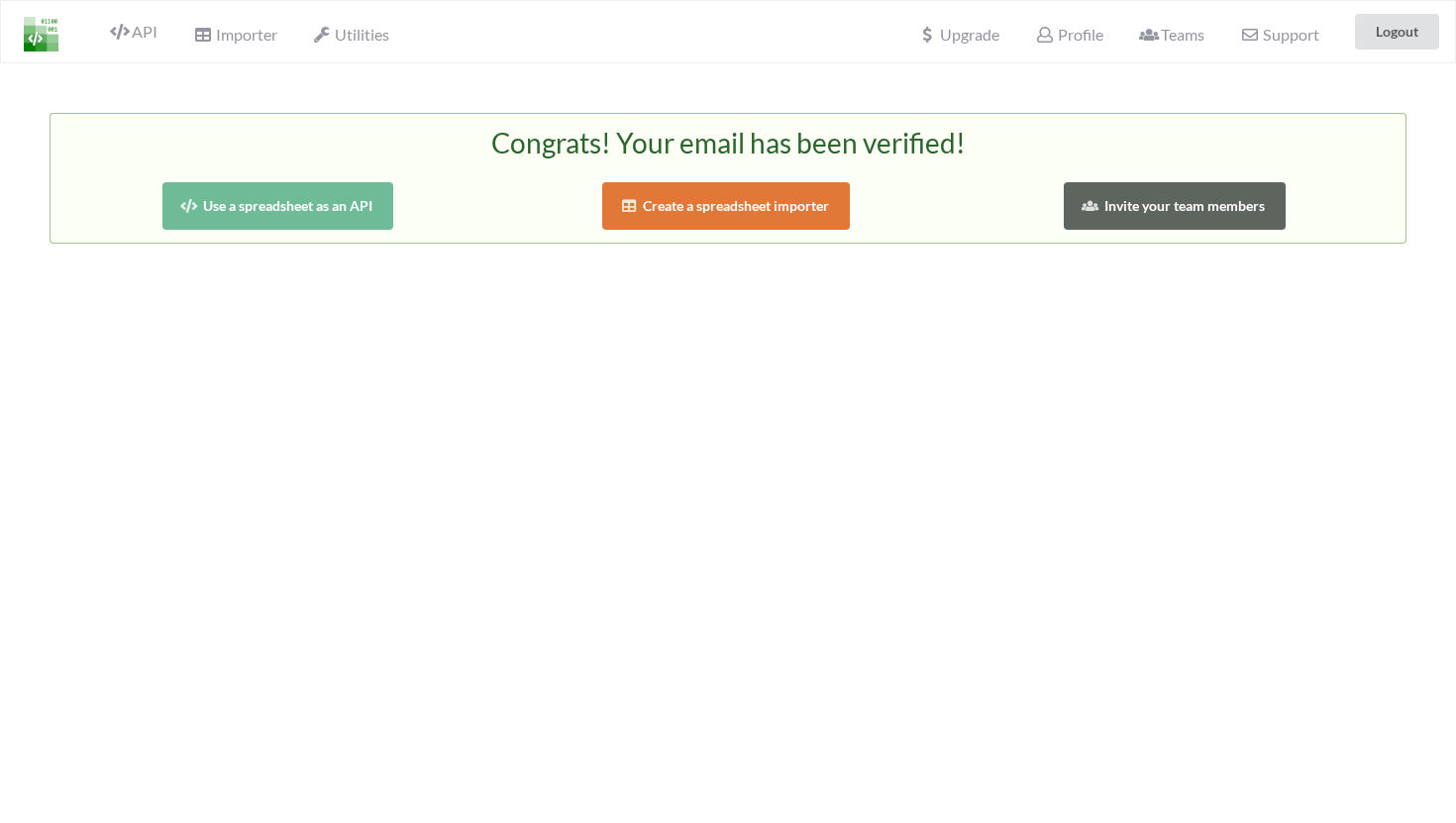 click on "Use a spreadsheet as an API" at bounding box center (277, 206) 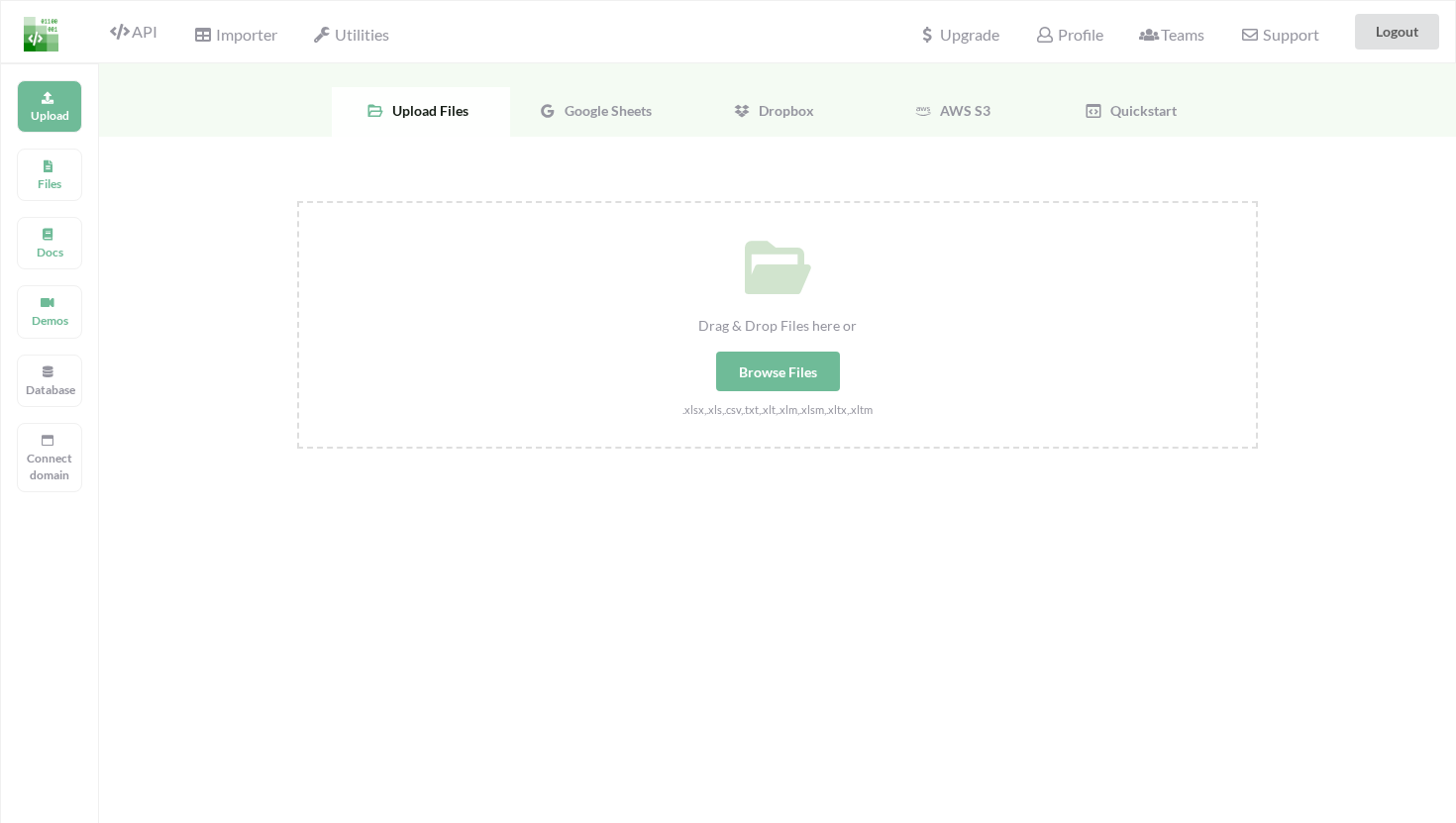 click on "Browse Files" at bounding box center (778, 371) 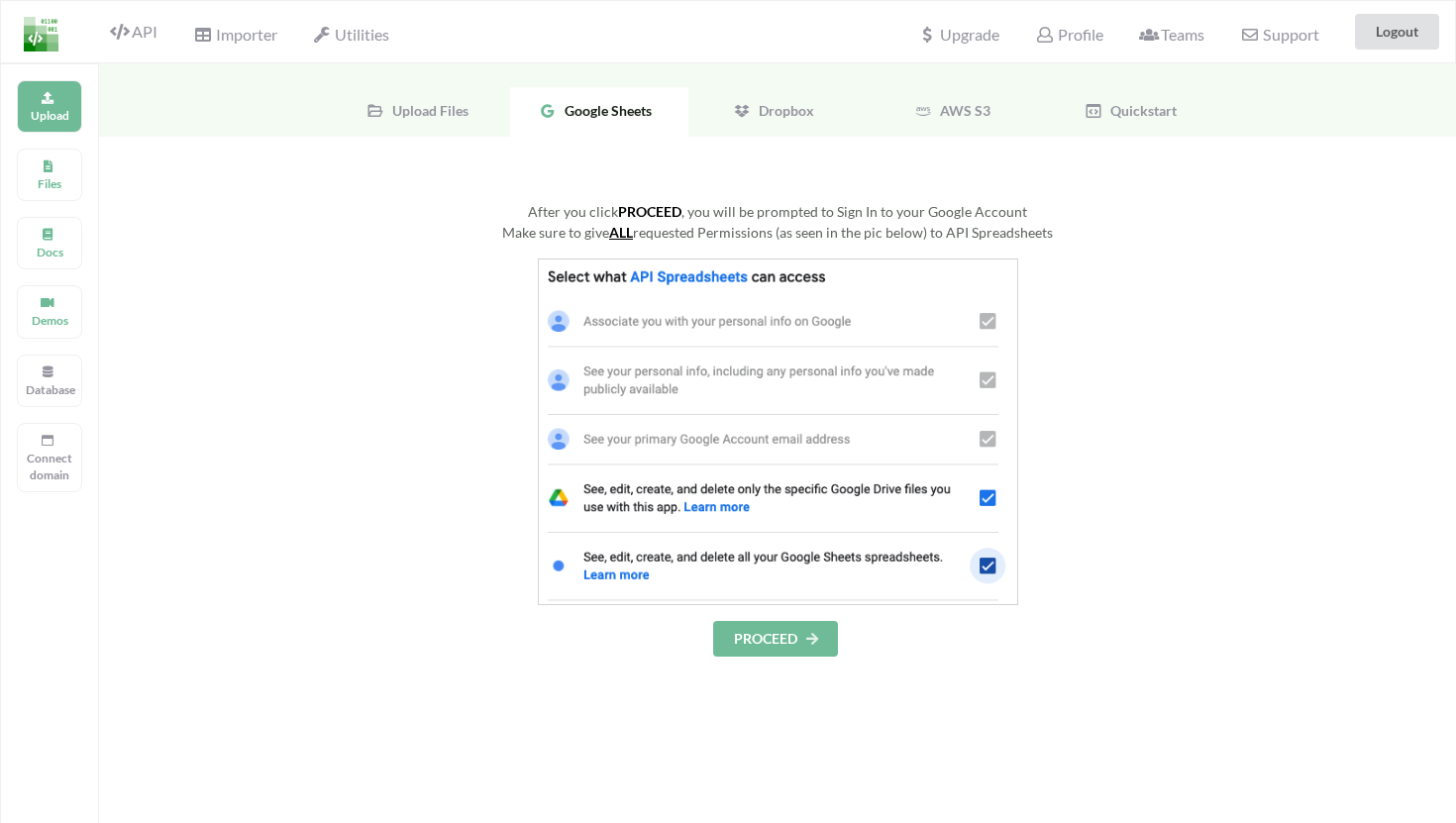 click on "PROCEED" at bounding box center (776, 639) 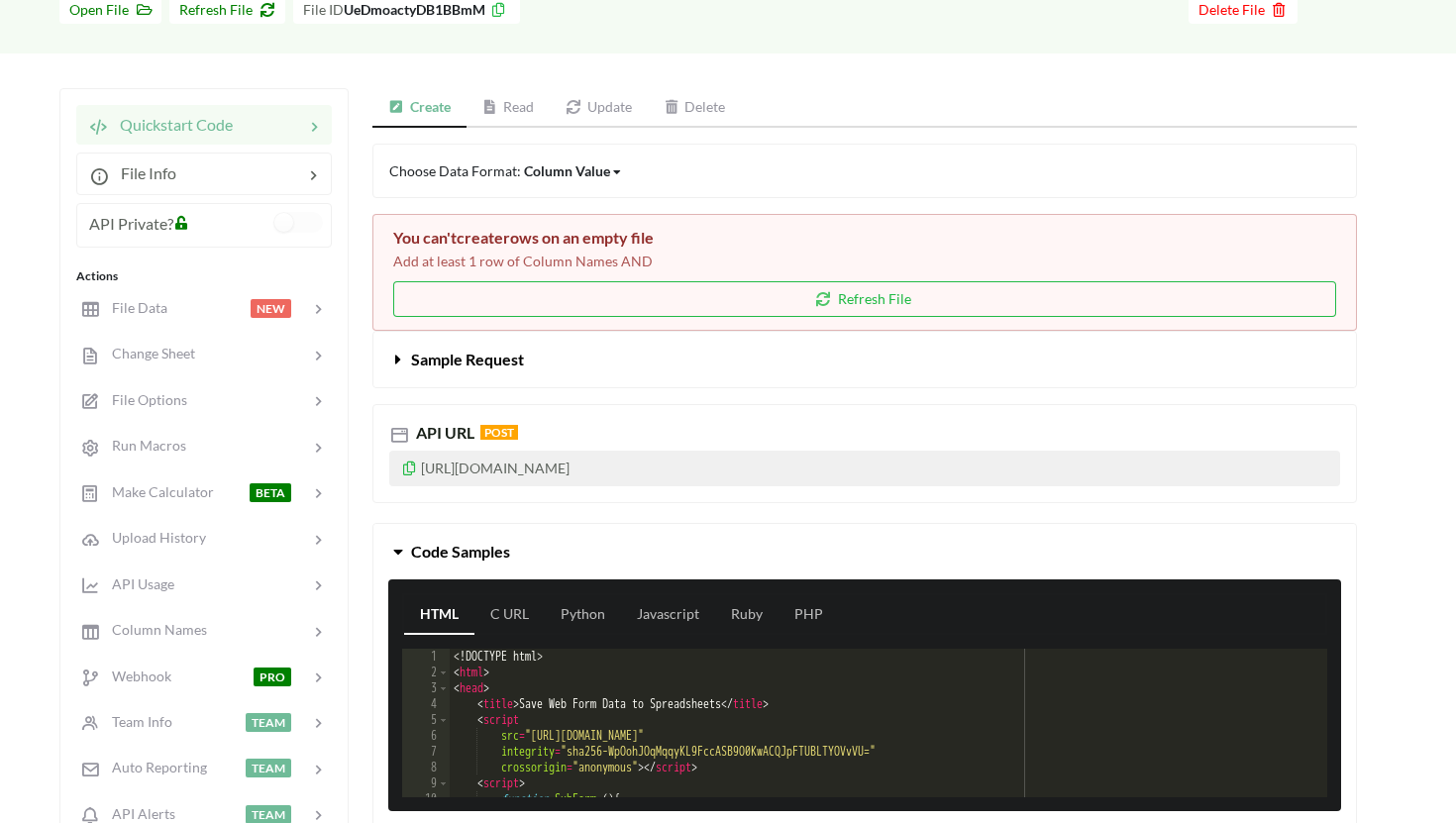 scroll, scrollTop: 0, scrollLeft: 0, axis: both 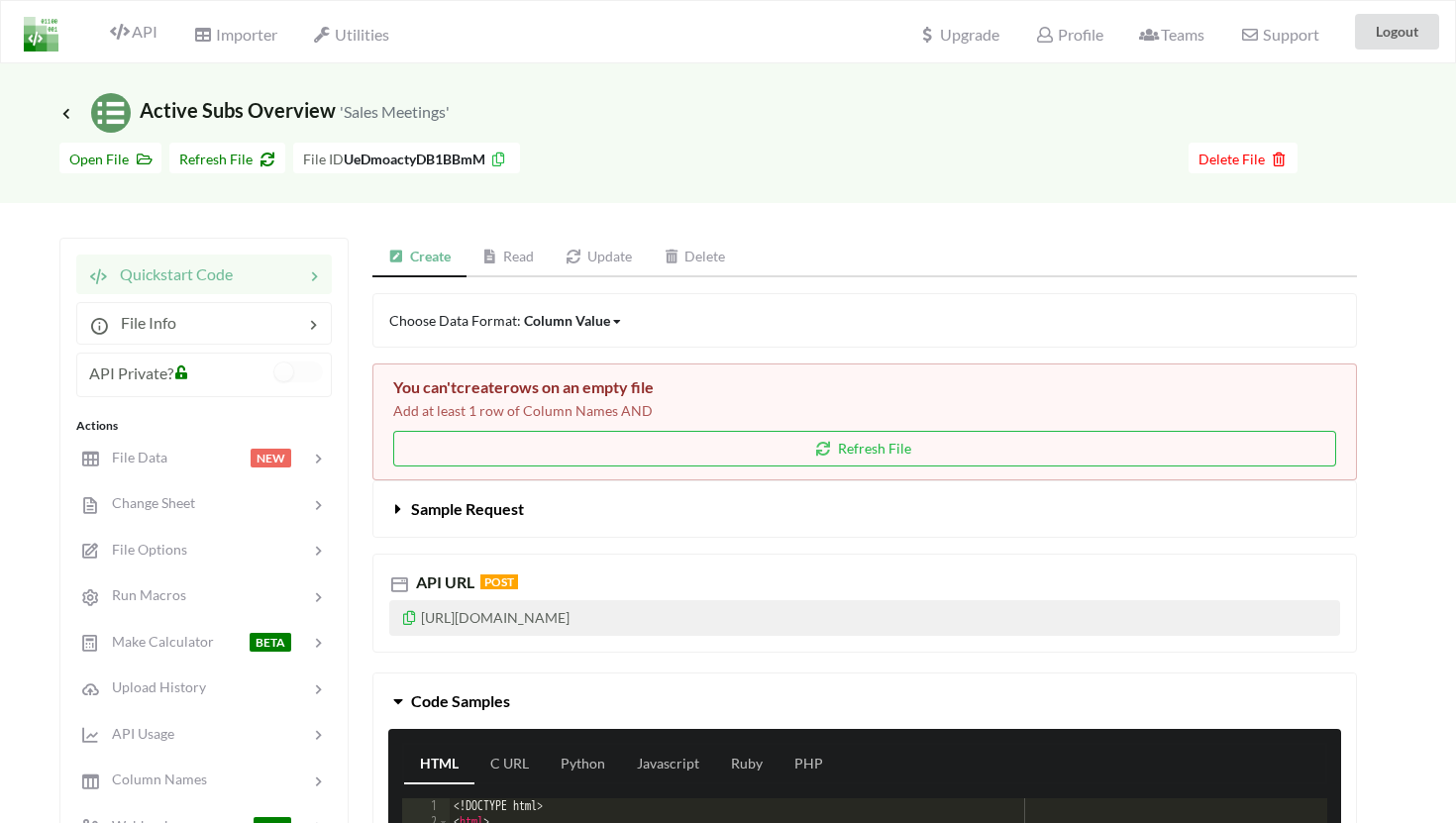 click on "Column Value" at bounding box center [567, 320] 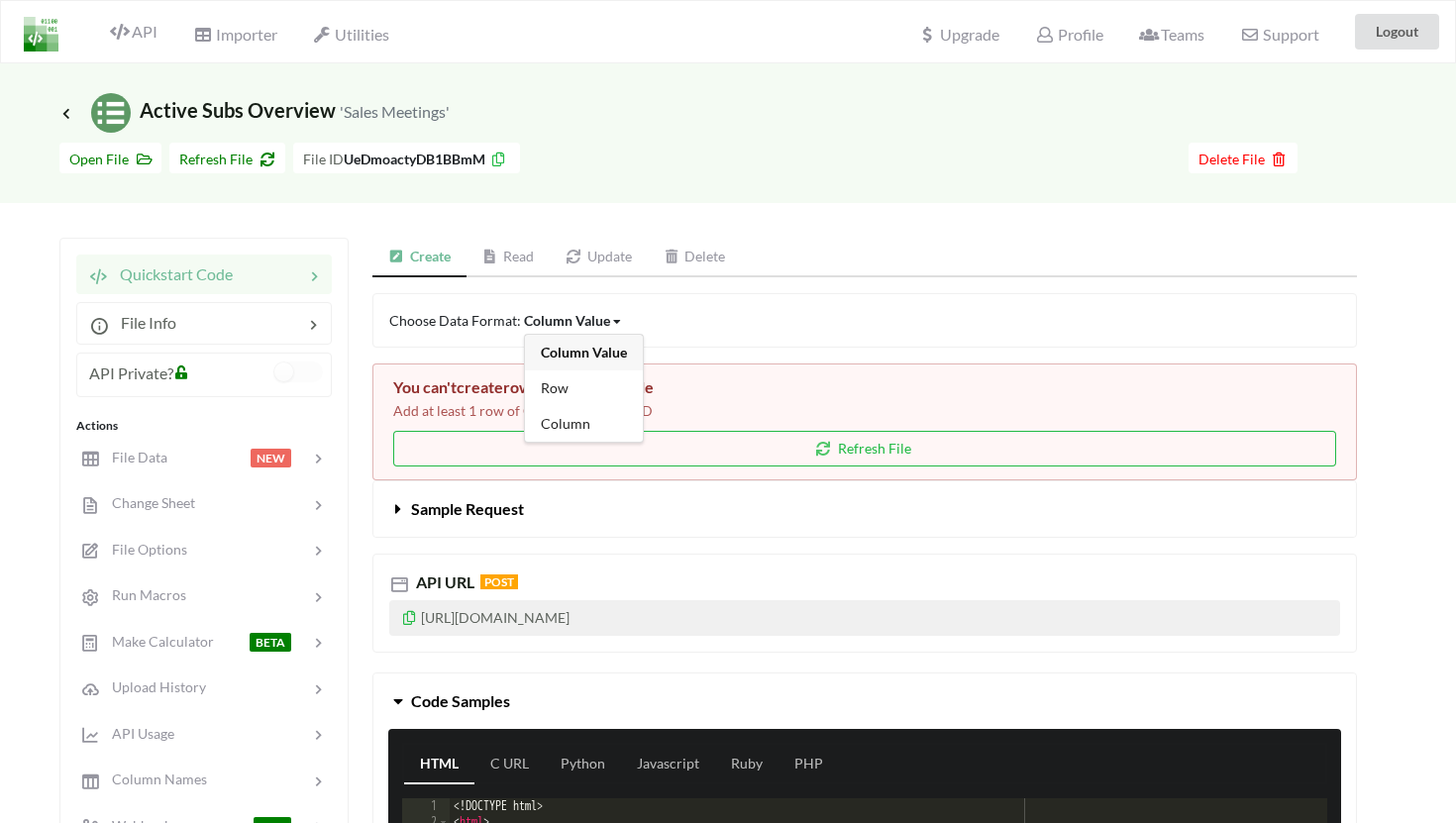 click on "Sample Request" at bounding box center (865, 509) 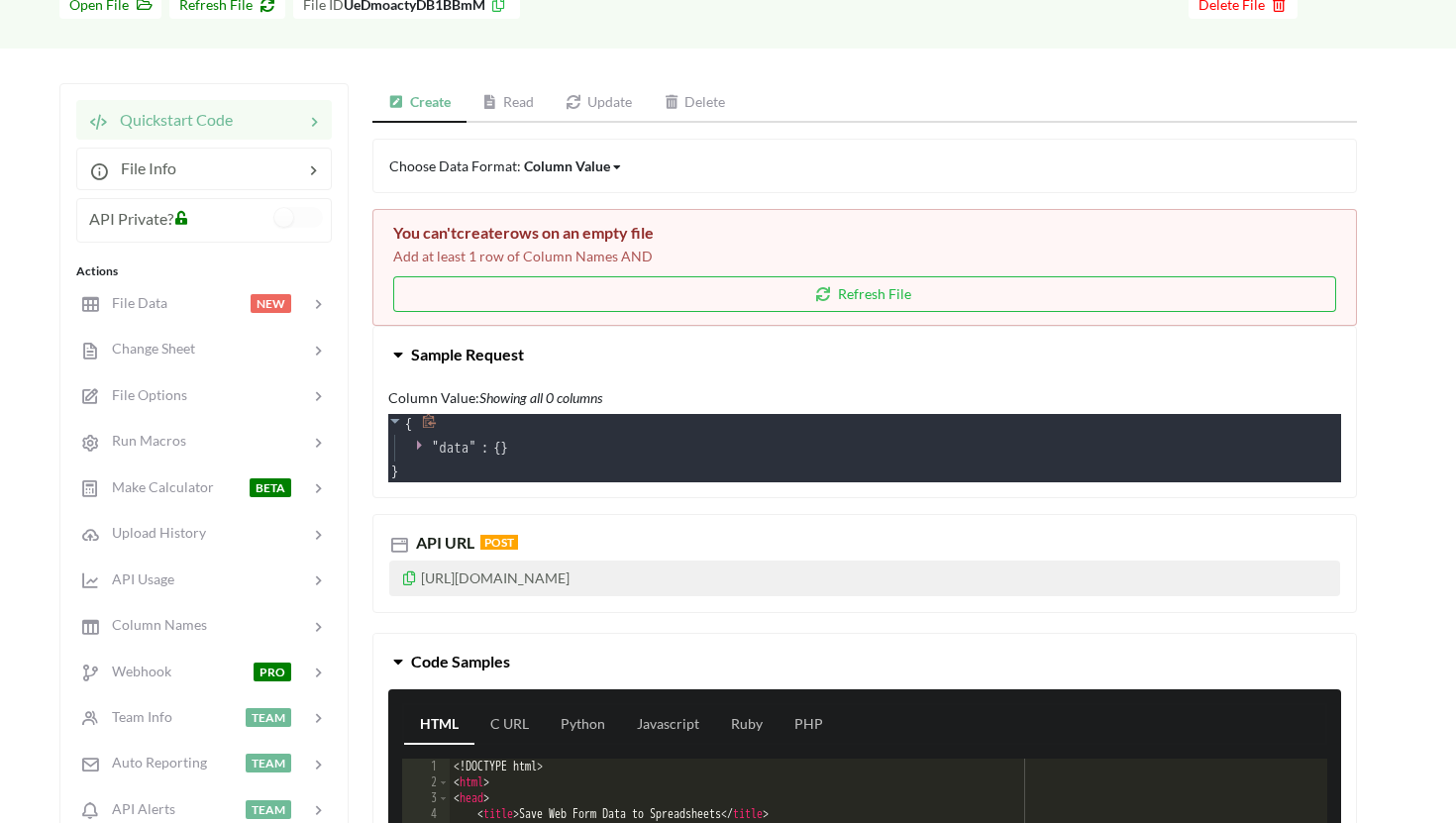 scroll, scrollTop: 156, scrollLeft: 0, axis: vertical 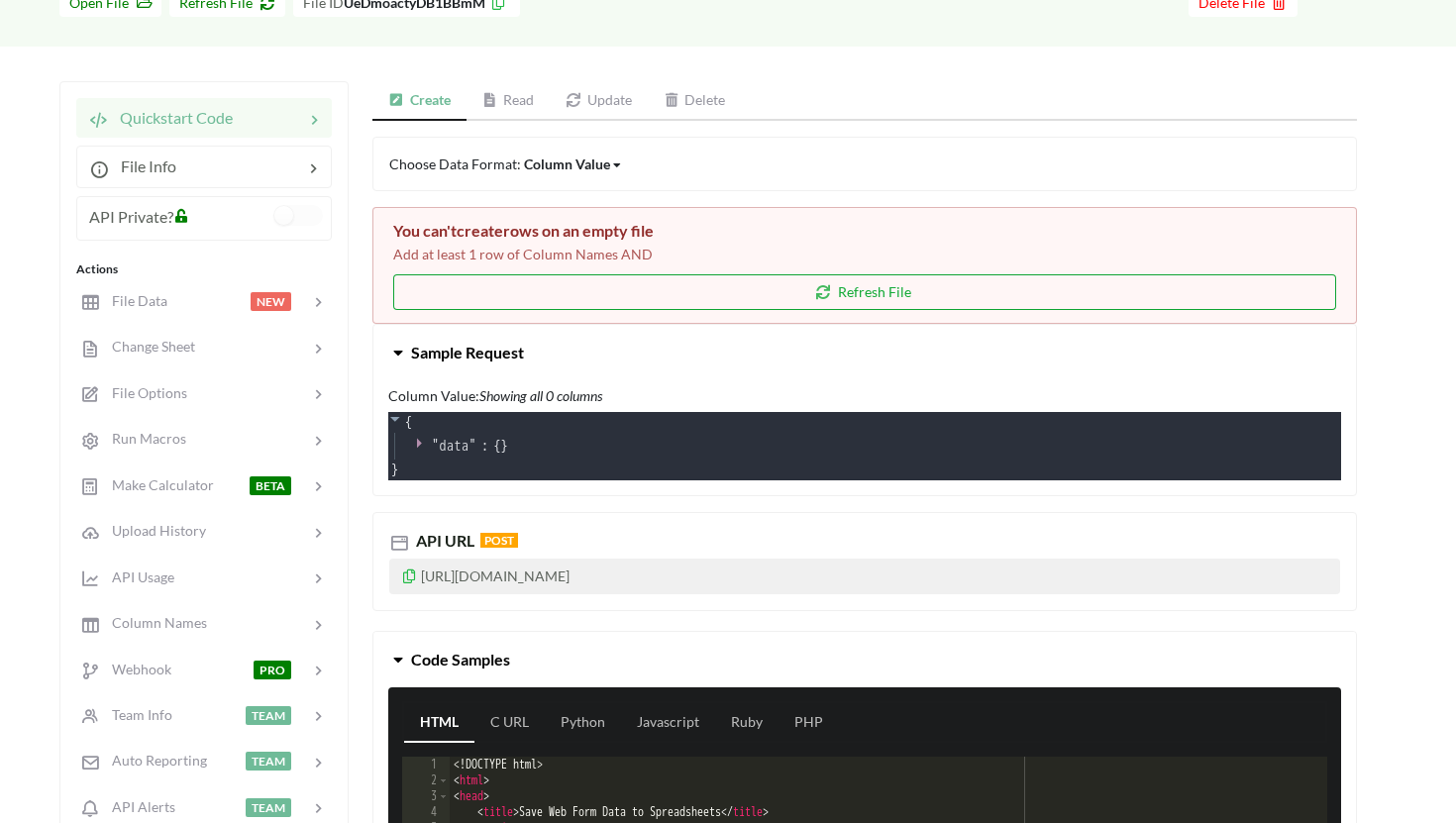 click on "Refresh File" at bounding box center [865, 292] 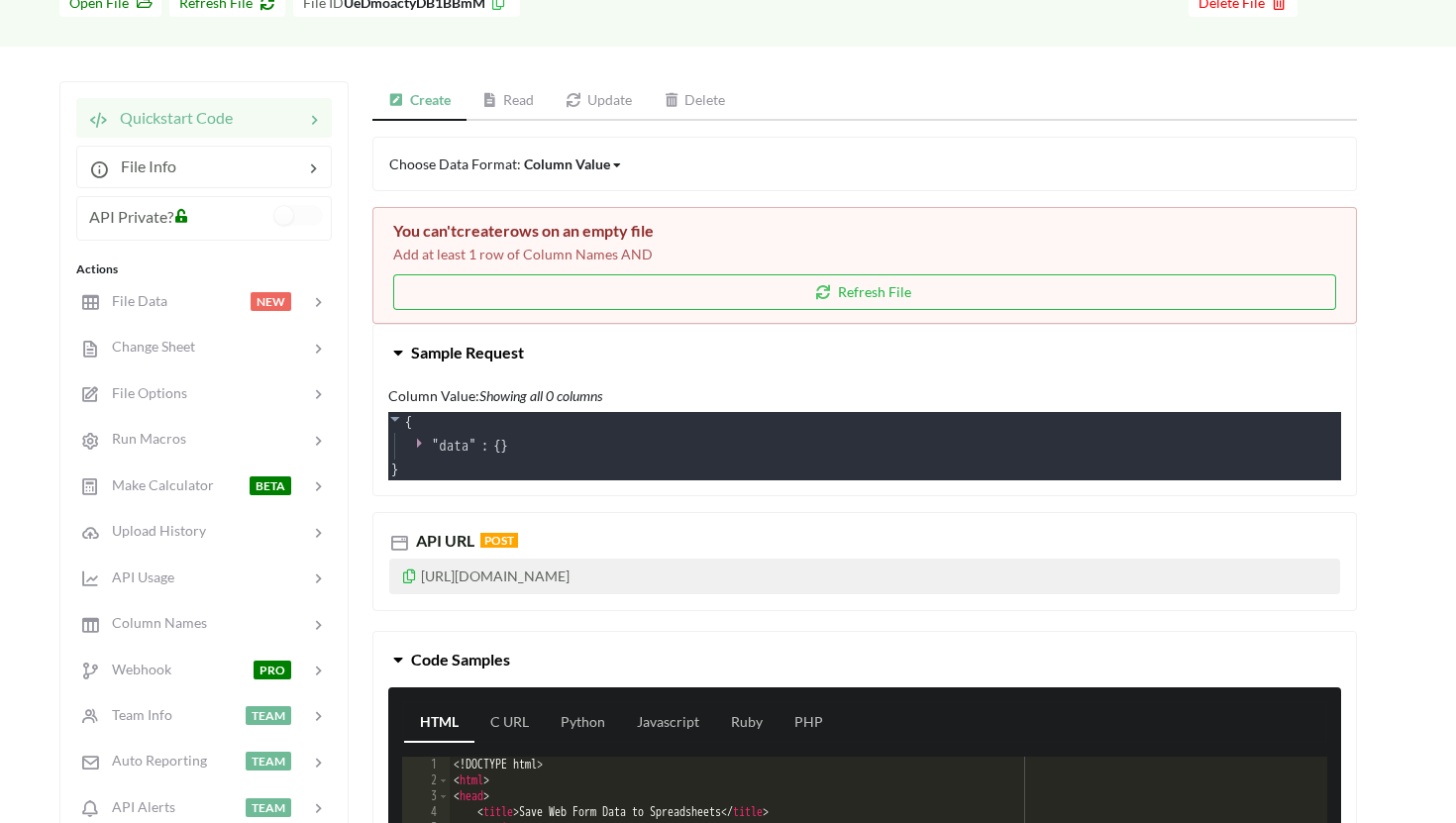 click on "Sample Request" at bounding box center (468, 352) 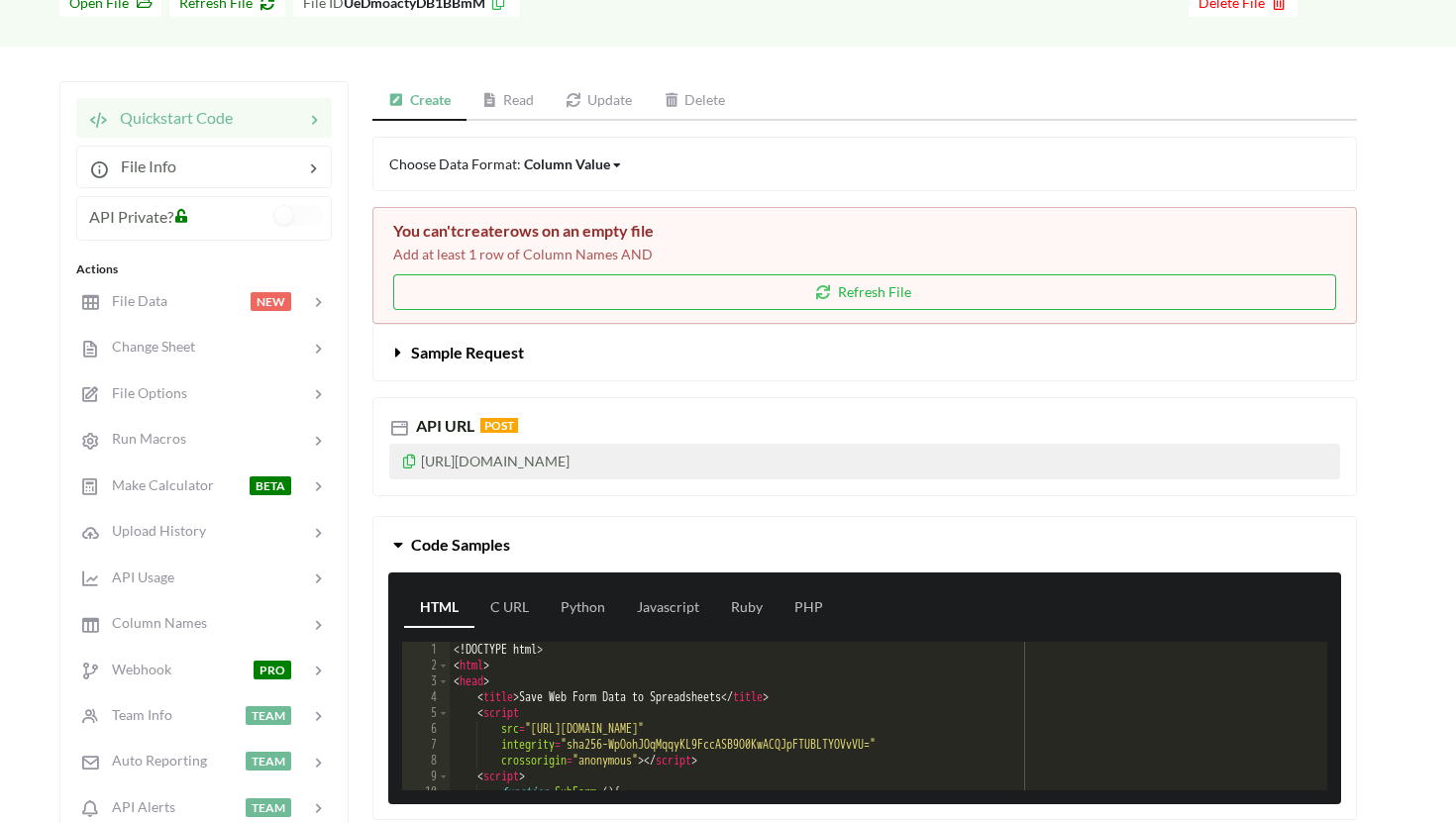click on "Sample Request" at bounding box center (468, 352) 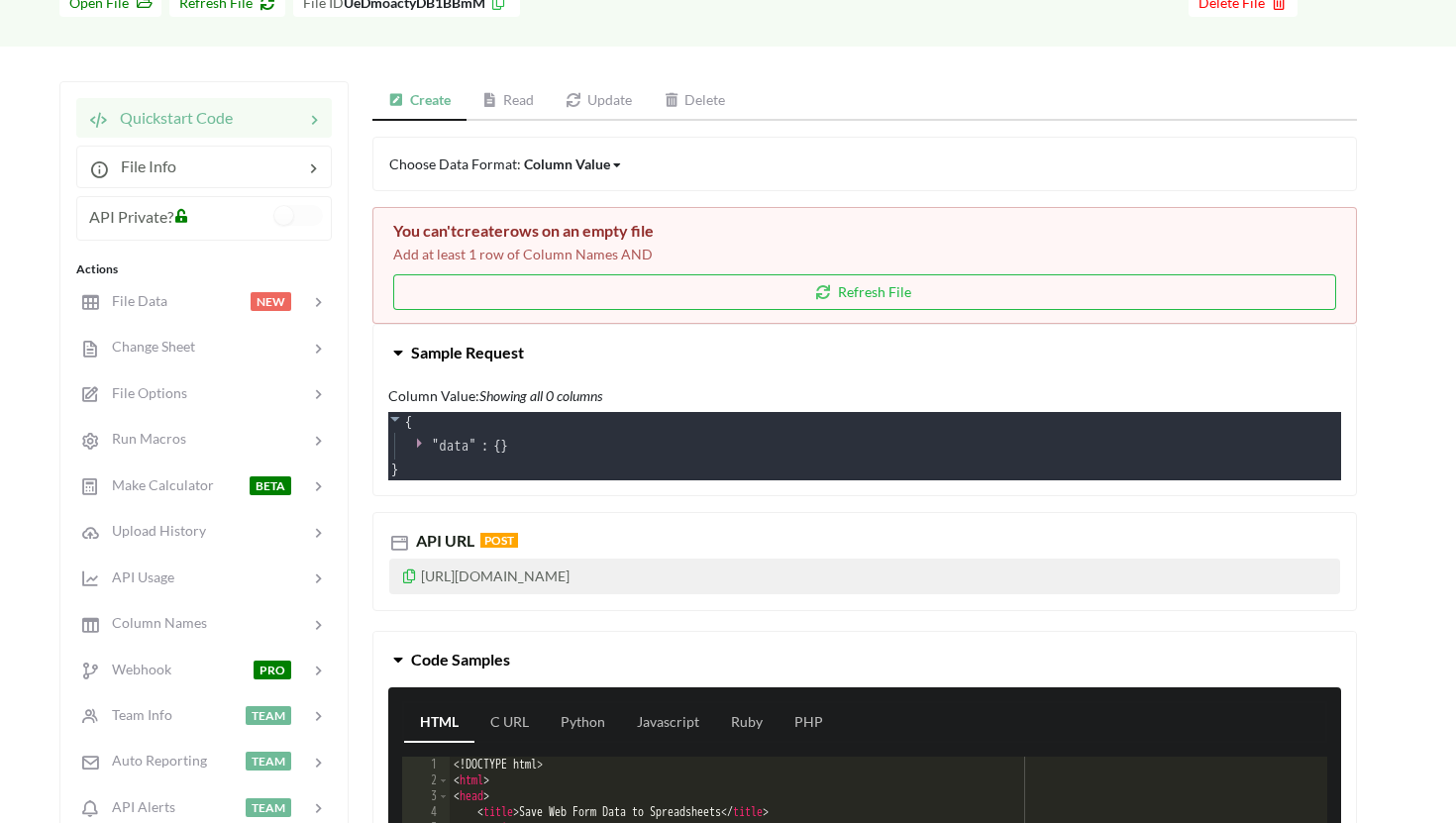 click on "Sample Request" at bounding box center (468, 352) 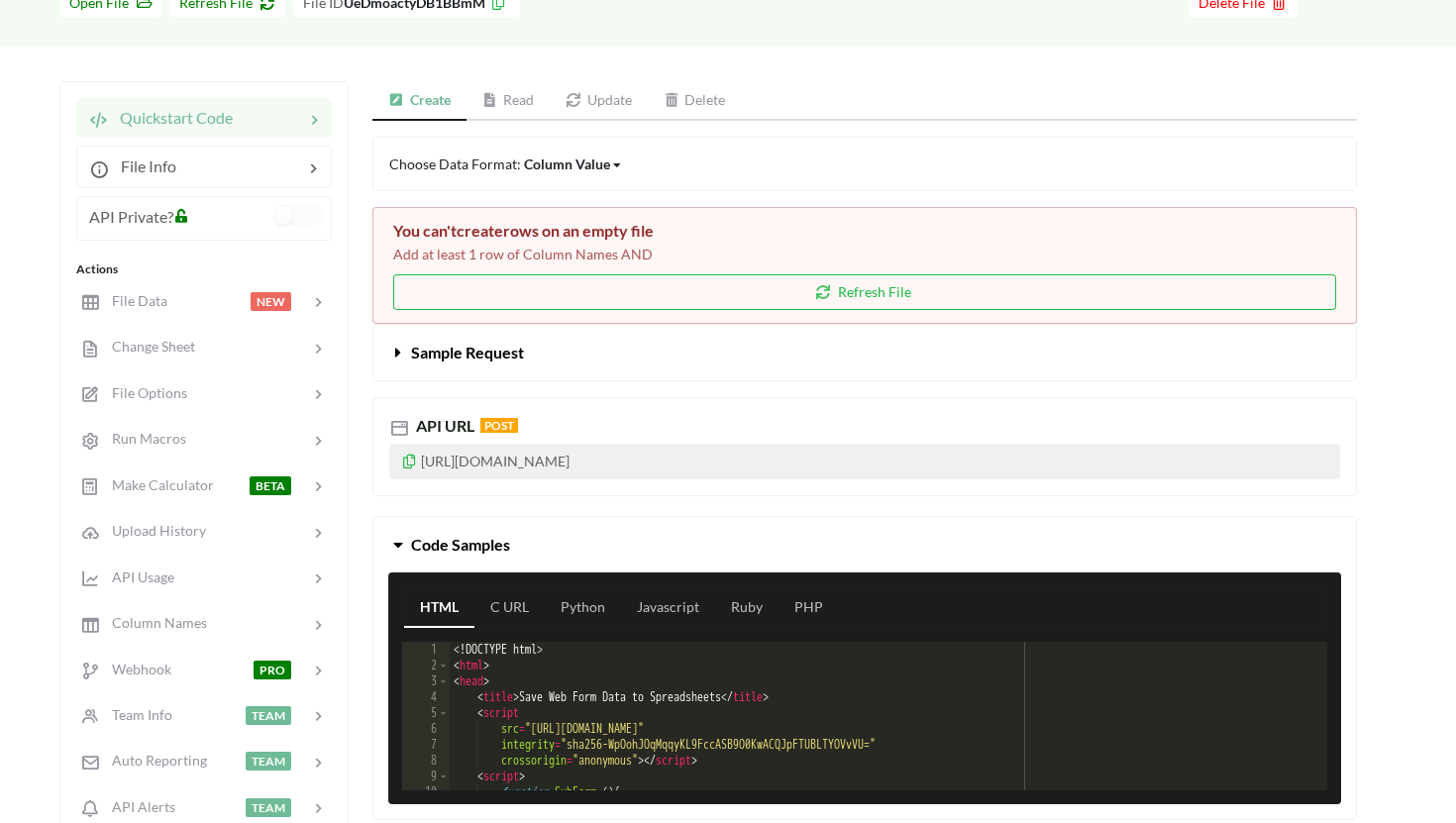 click on "Sample Request" at bounding box center [468, 352] 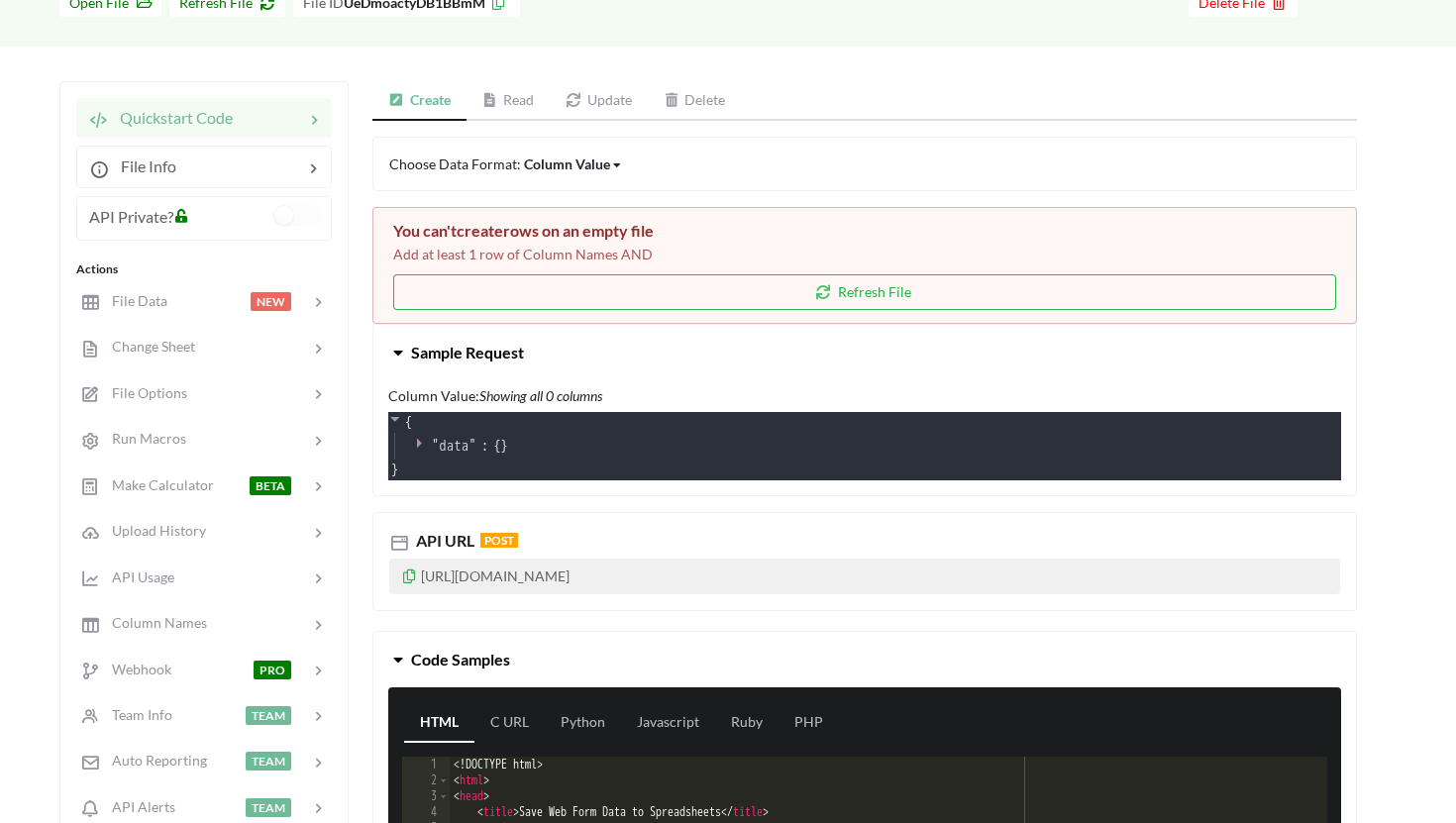 click on "Column Value" at bounding box center [567, 163] 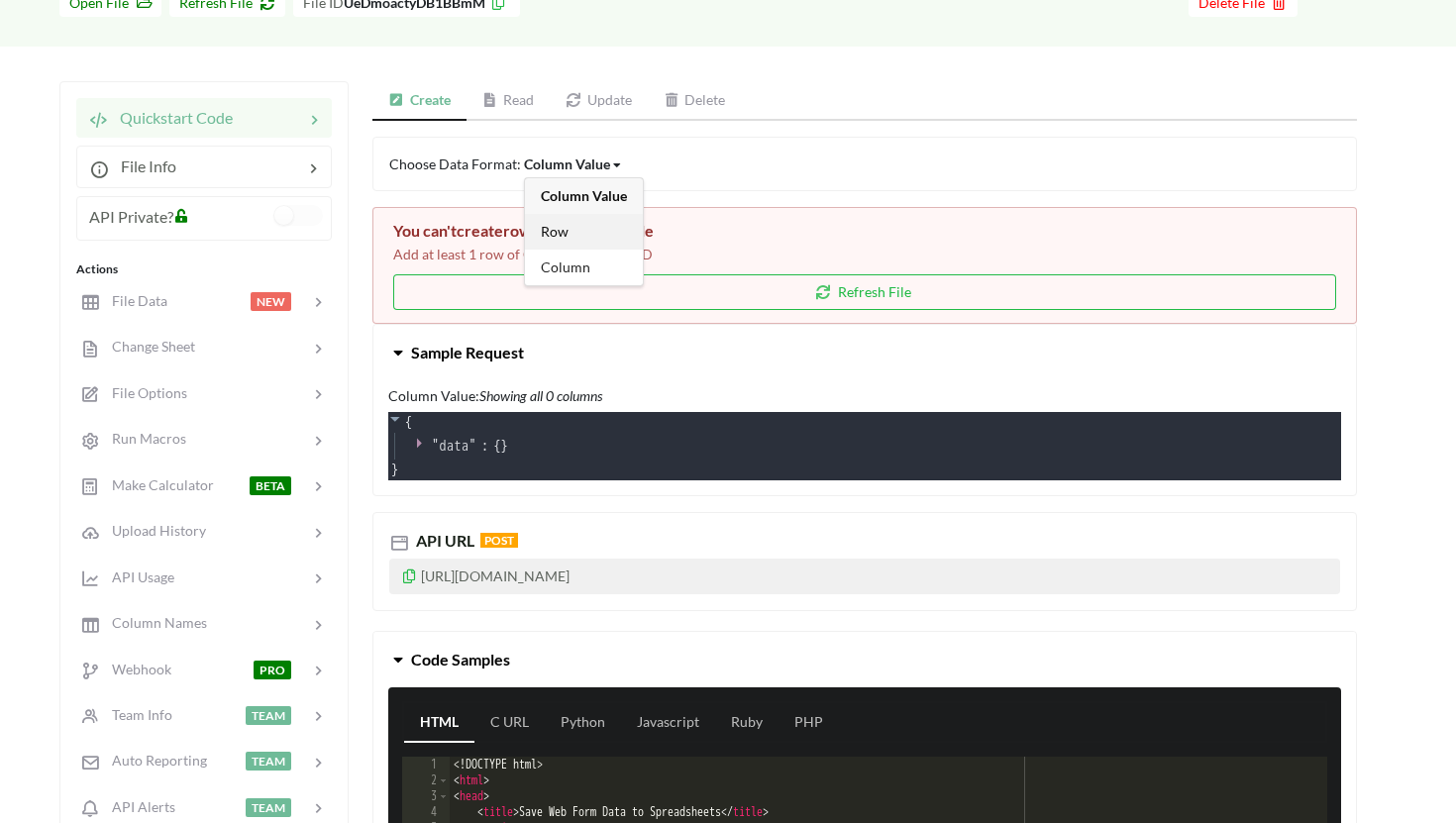 click on "Row" at bounding box center (583, 232) 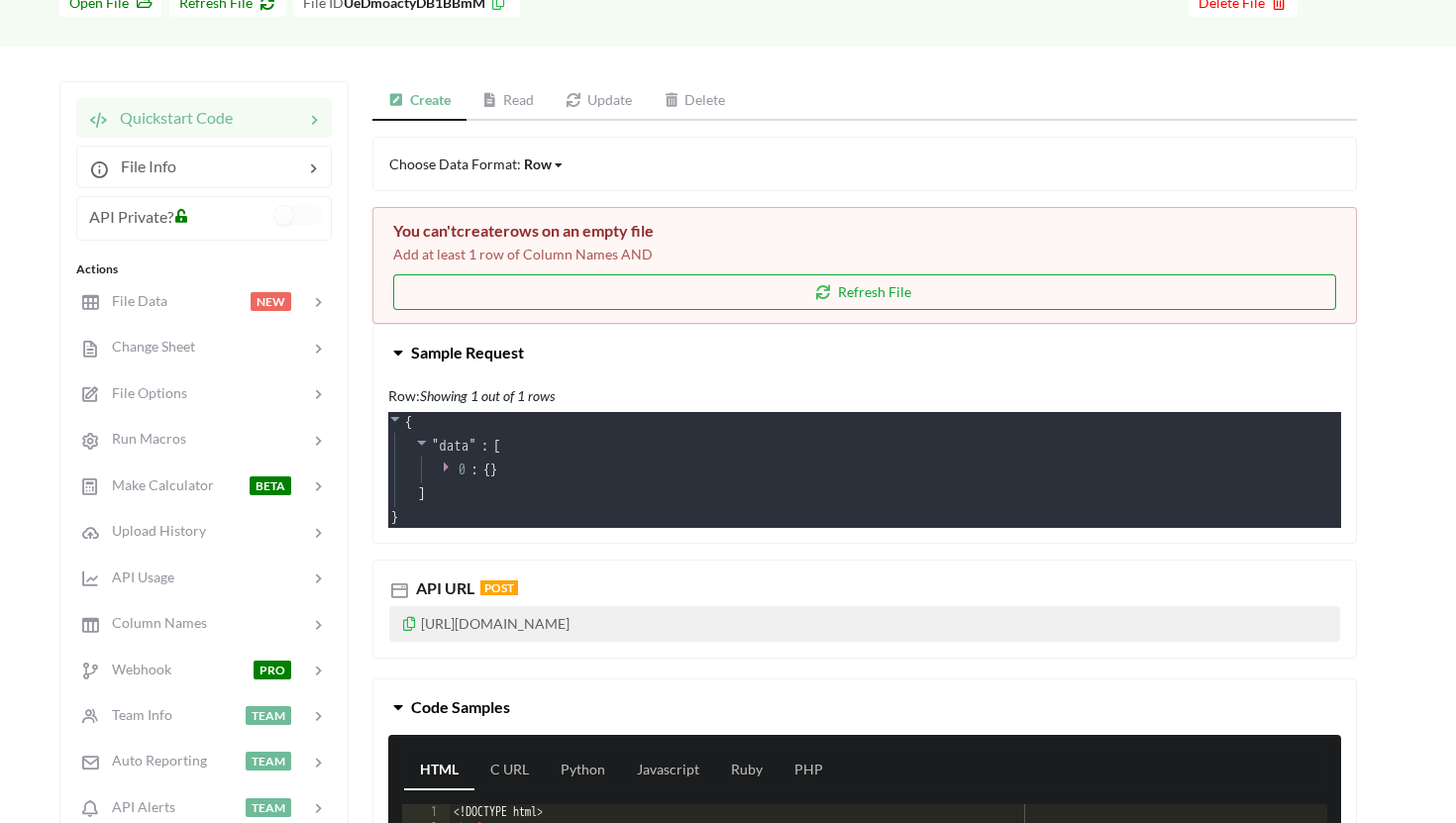 click on "Refresh File" at bounding box center [865, 292] 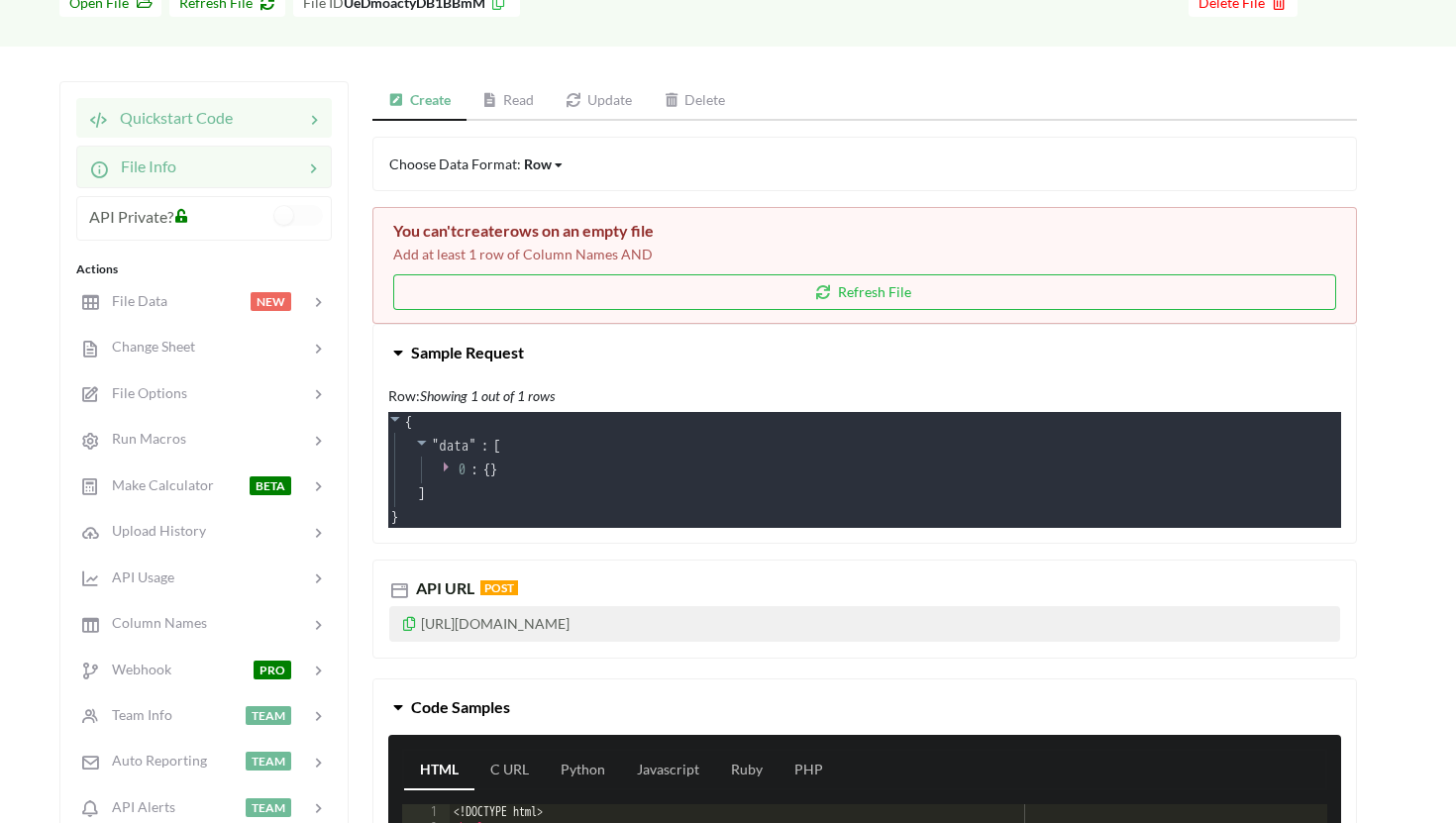 click at bounding box center (313, 166) 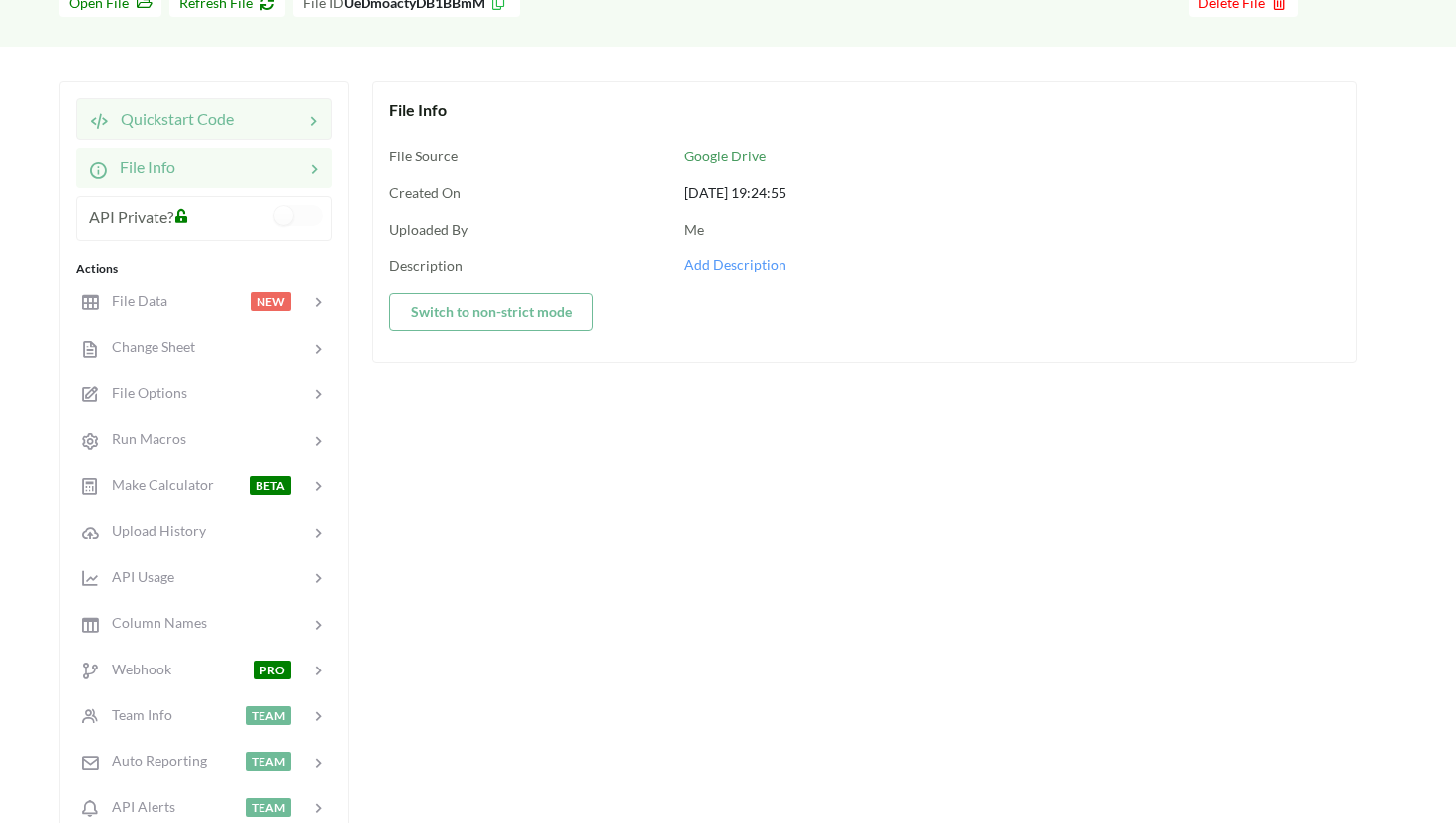 click on "Quickstart Code" at bounding box center [171, 118] 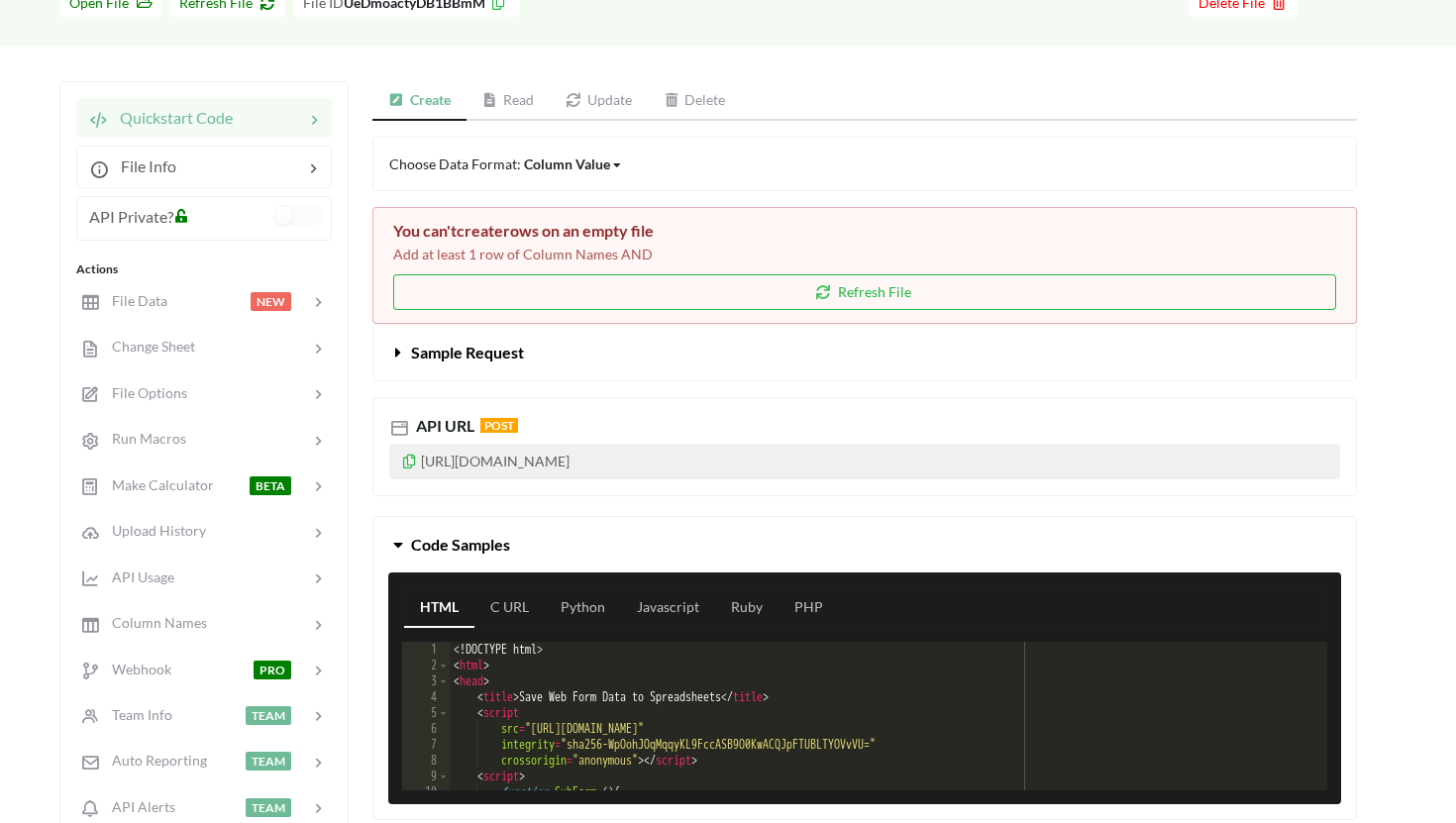 click at bounding box center [181, 213] 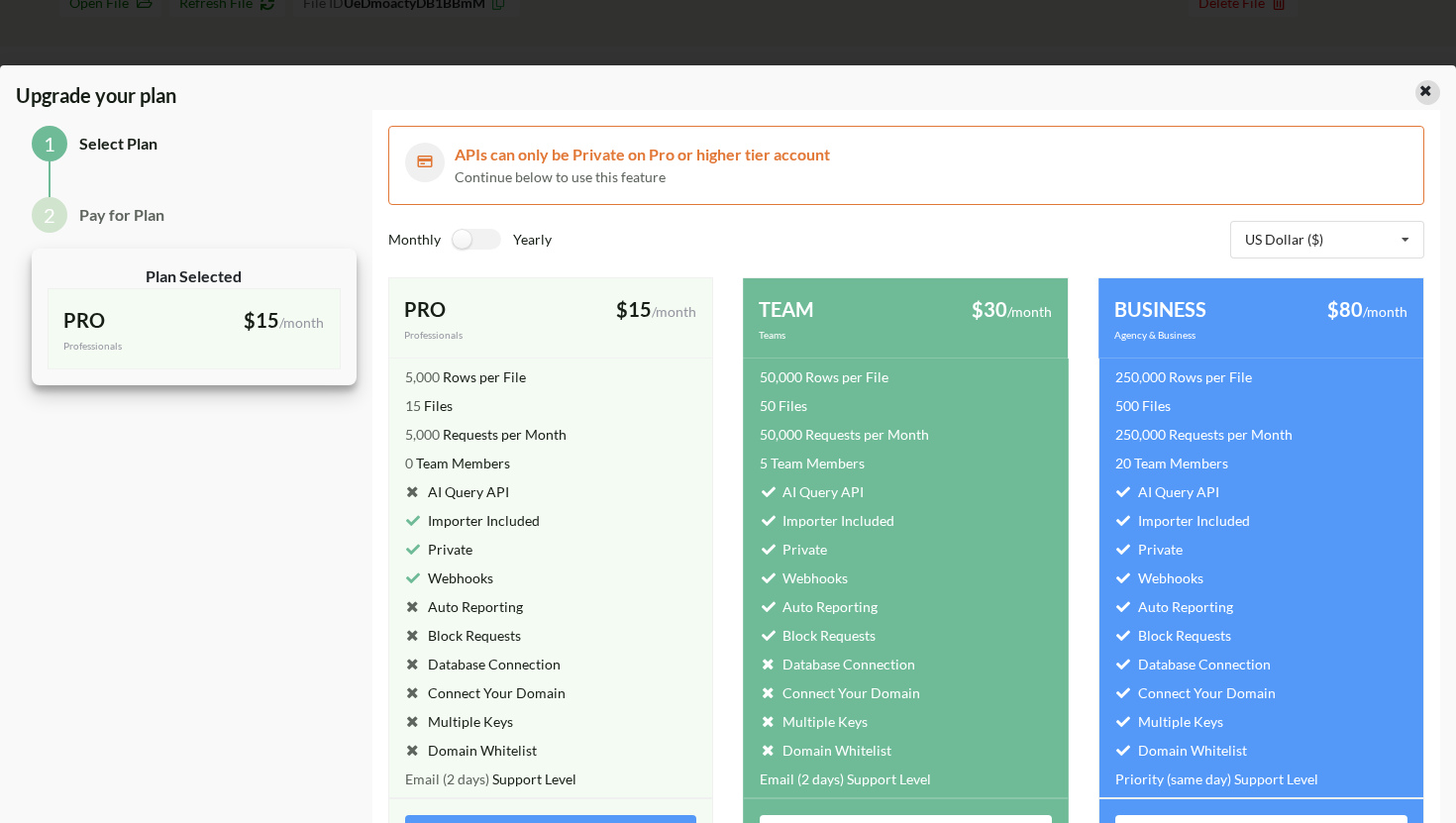 click at bounding box center (1425, 88) 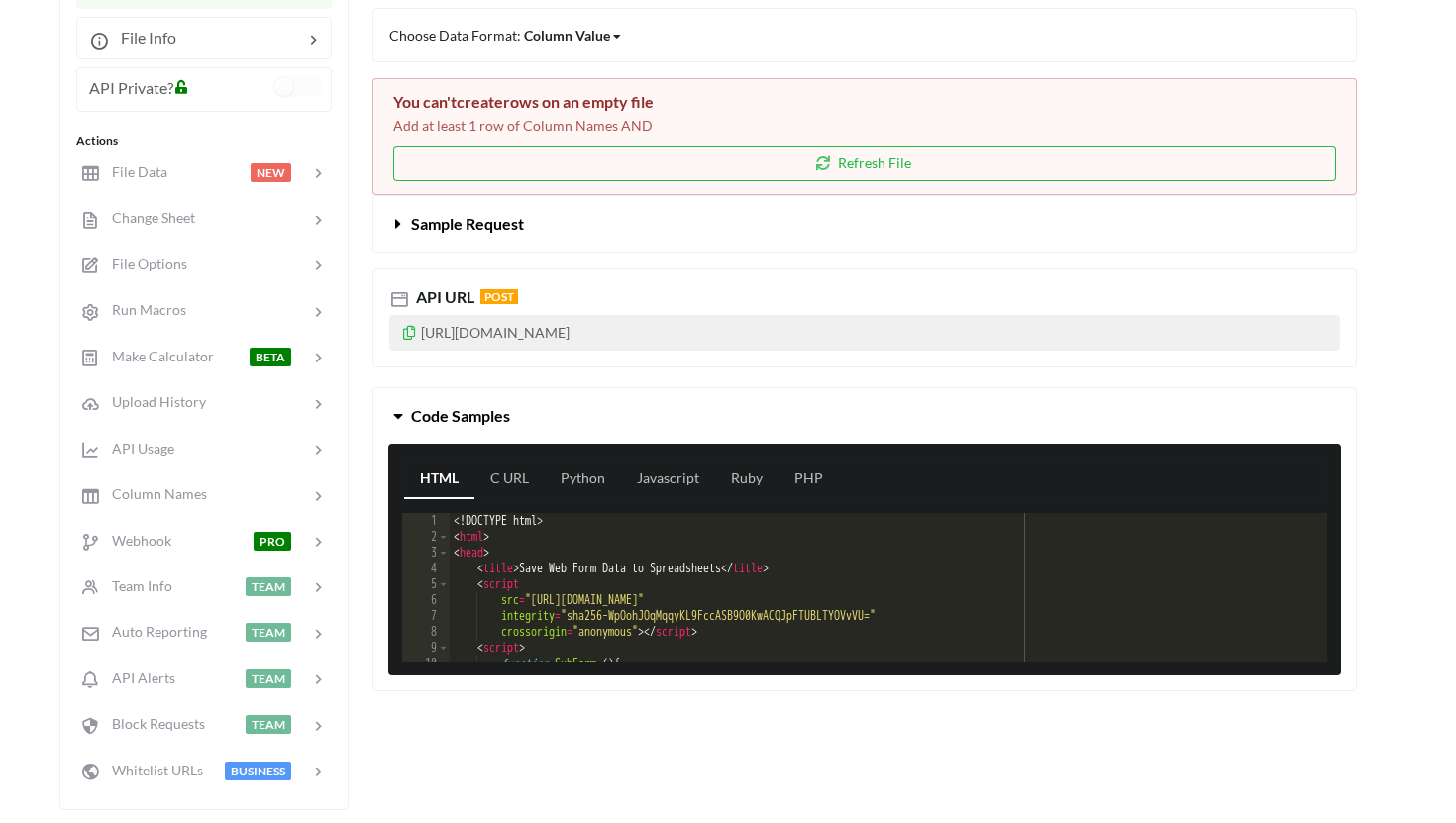 scroll, scrollTop: 287, scrollLeft: 0, axis: vertical 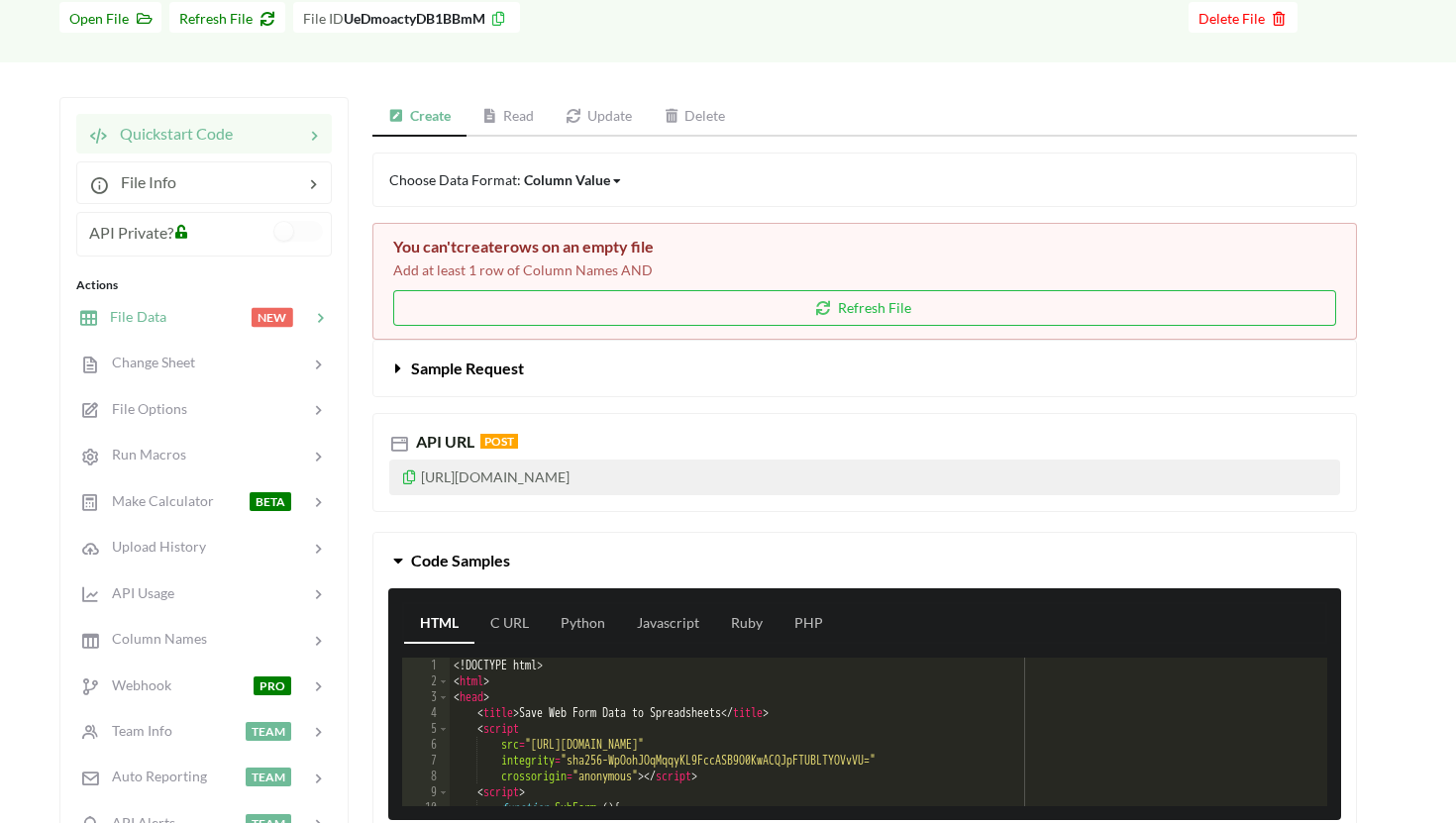 click on "File Data NEW" at bounding box center [203, 316] 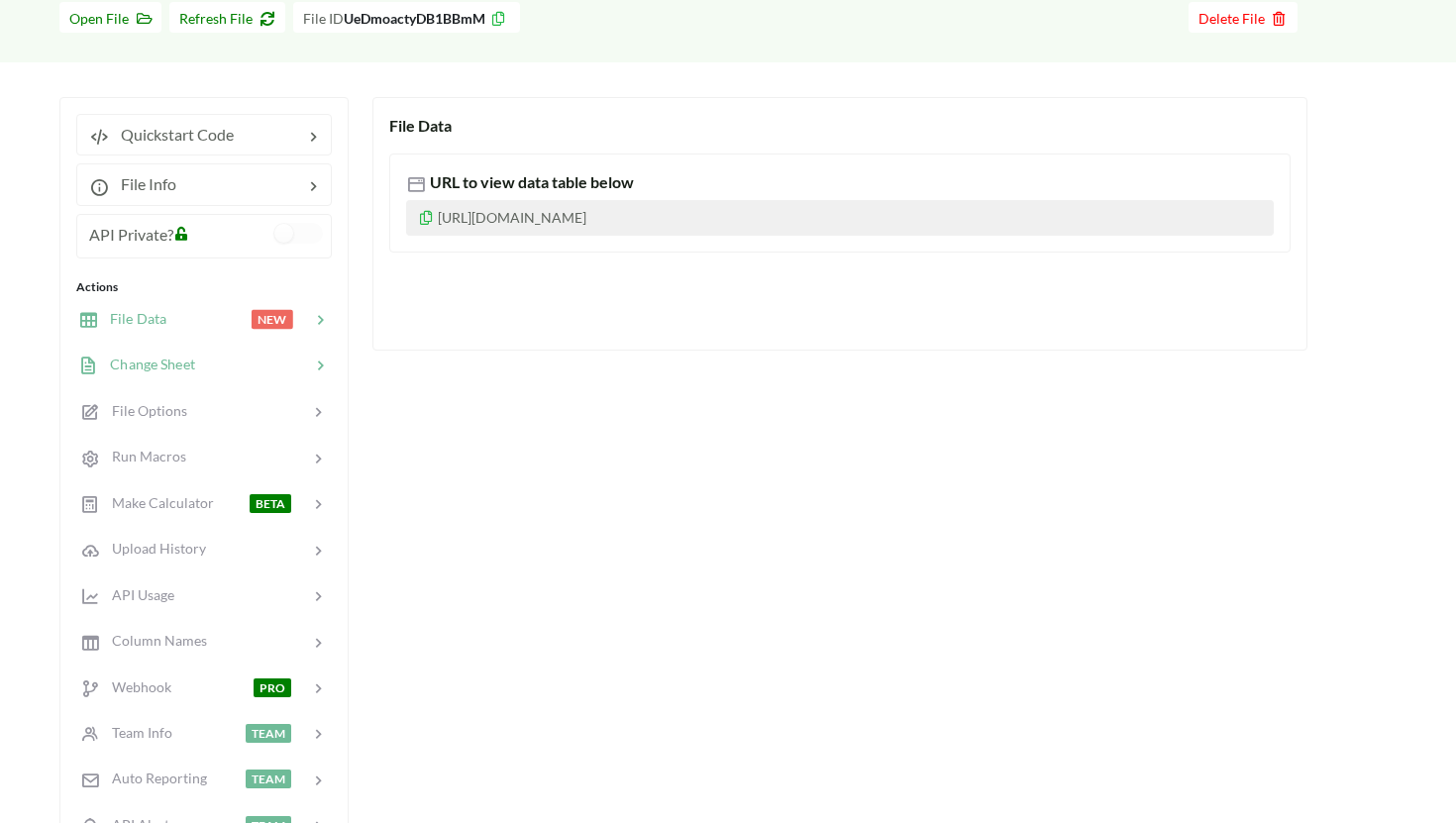 click at bounding box center [253, 364] 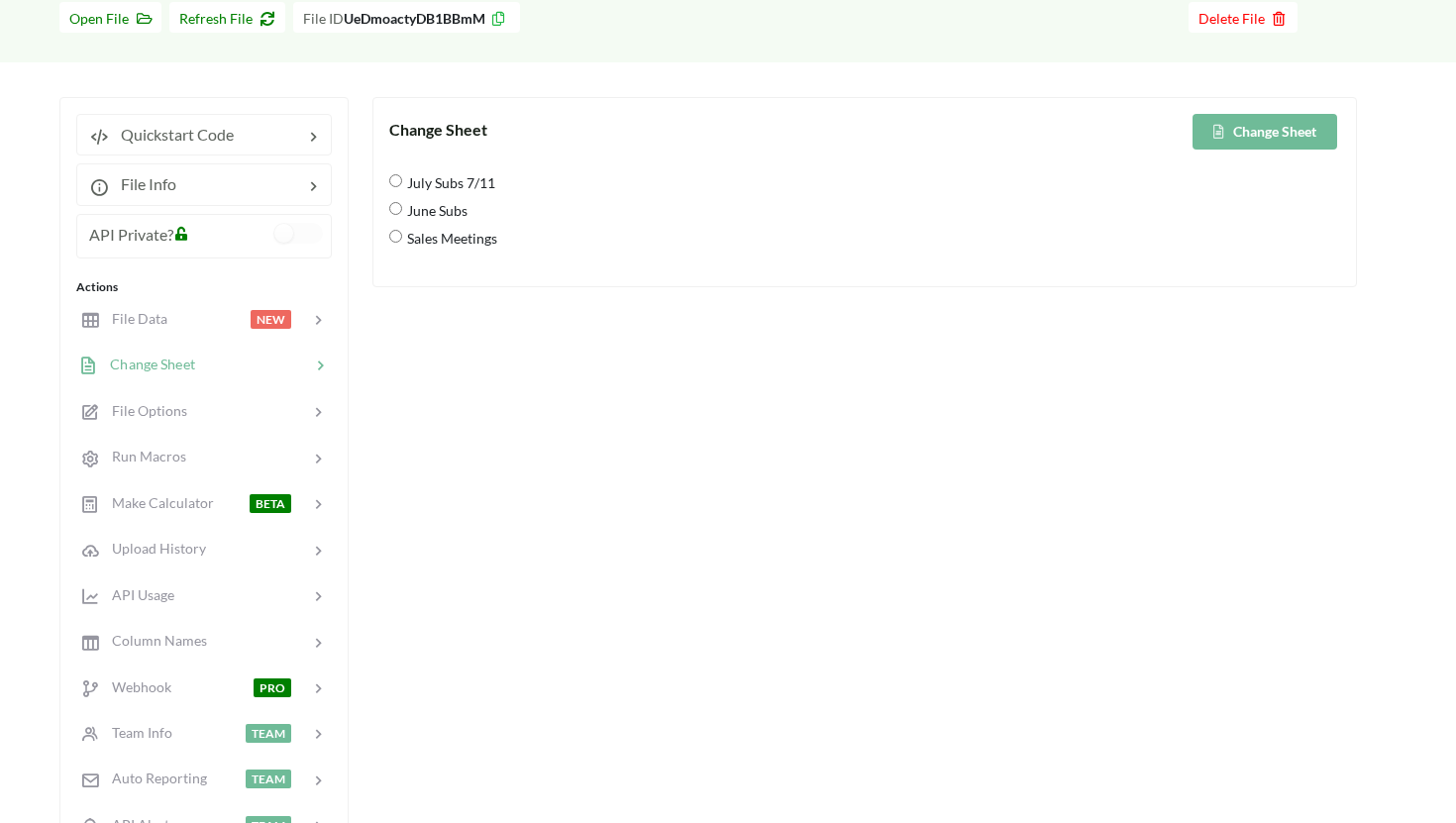 click on "July Subs 7/11" at bounding box center [395, 180] 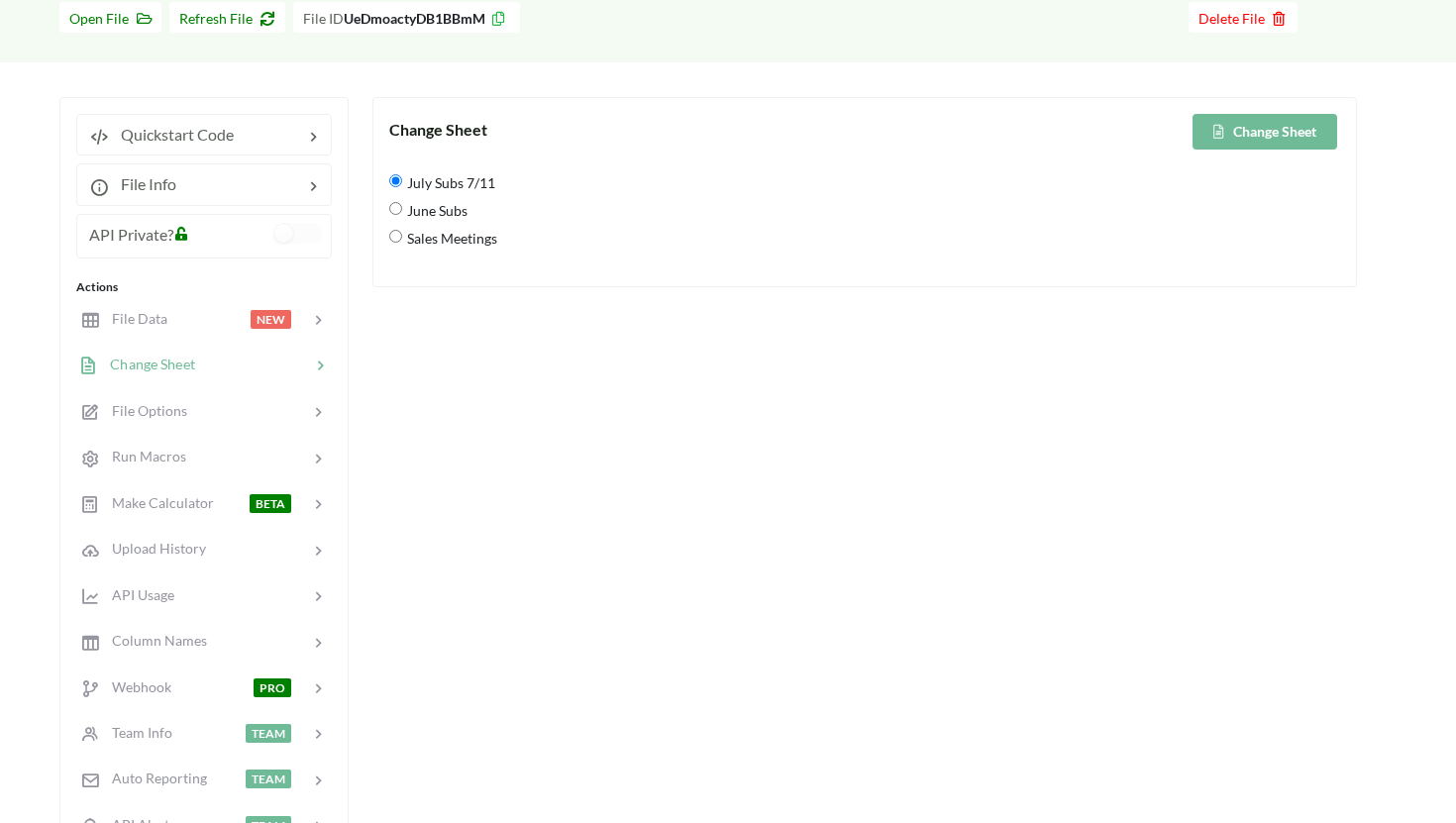 click on "Change Sheet" at bounding box center [1265, 132] 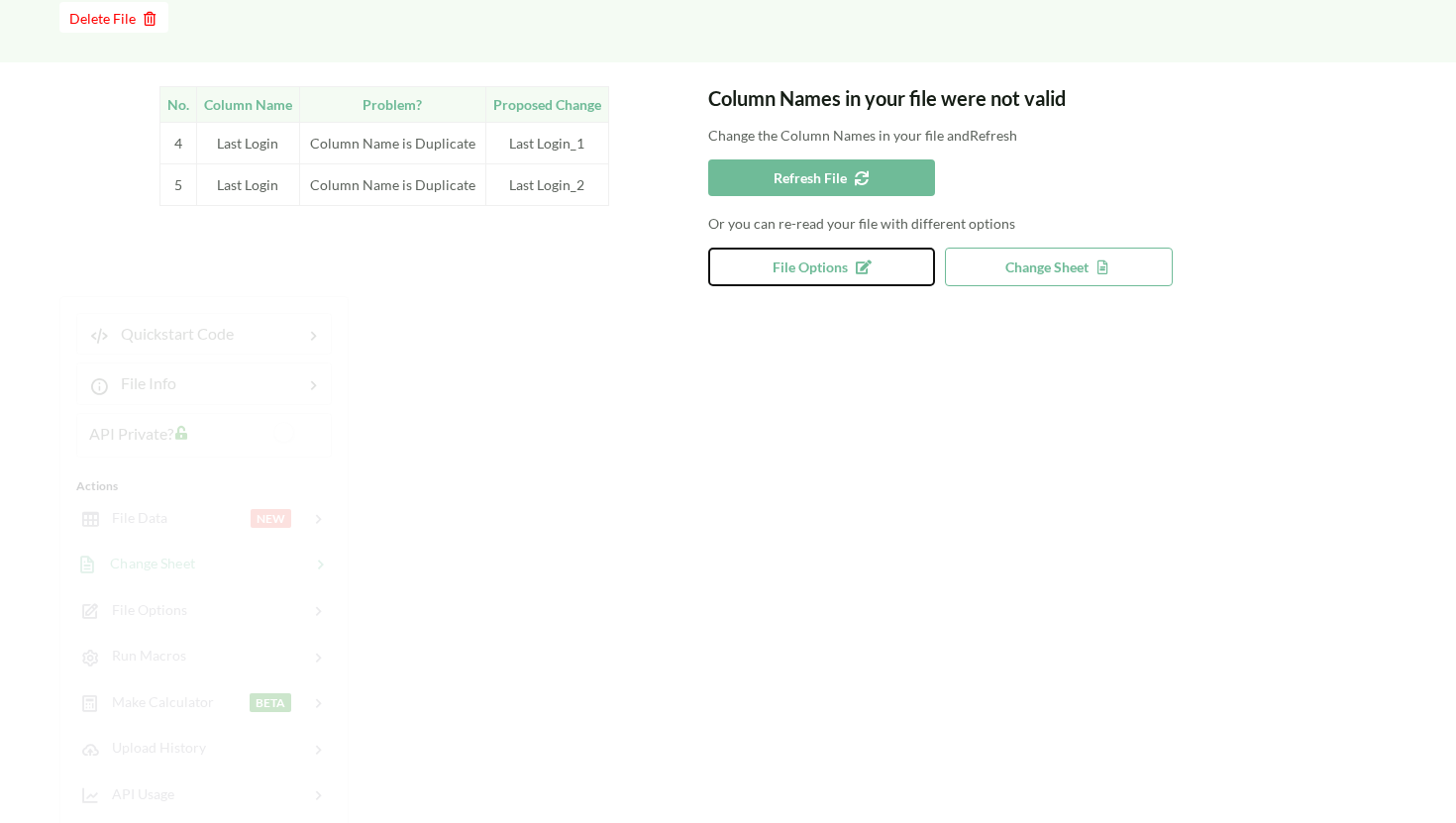 click on "File Options" at bounding box center [821, 266] 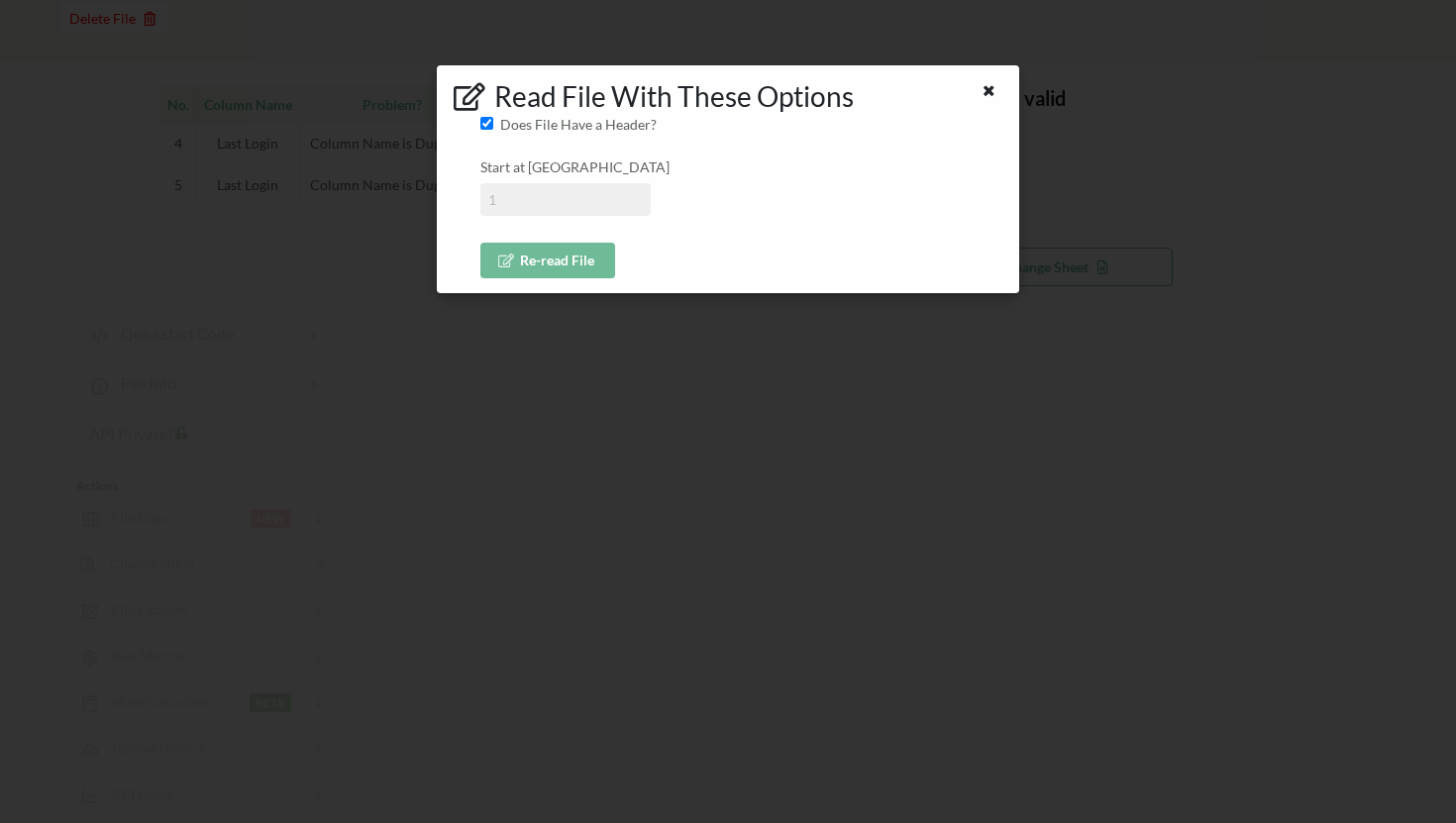 click at bounding box center (566, 199) 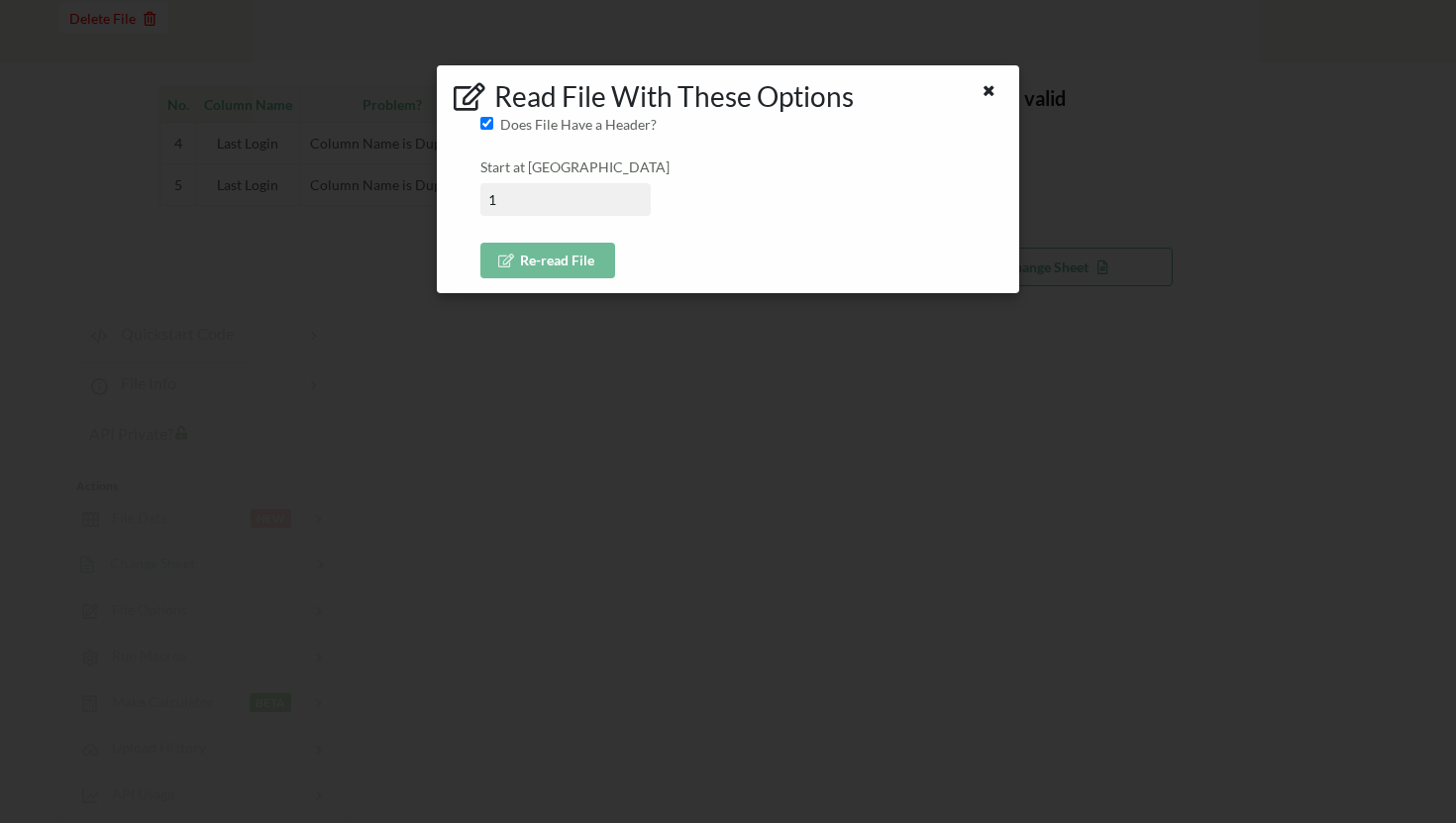 type on "1" 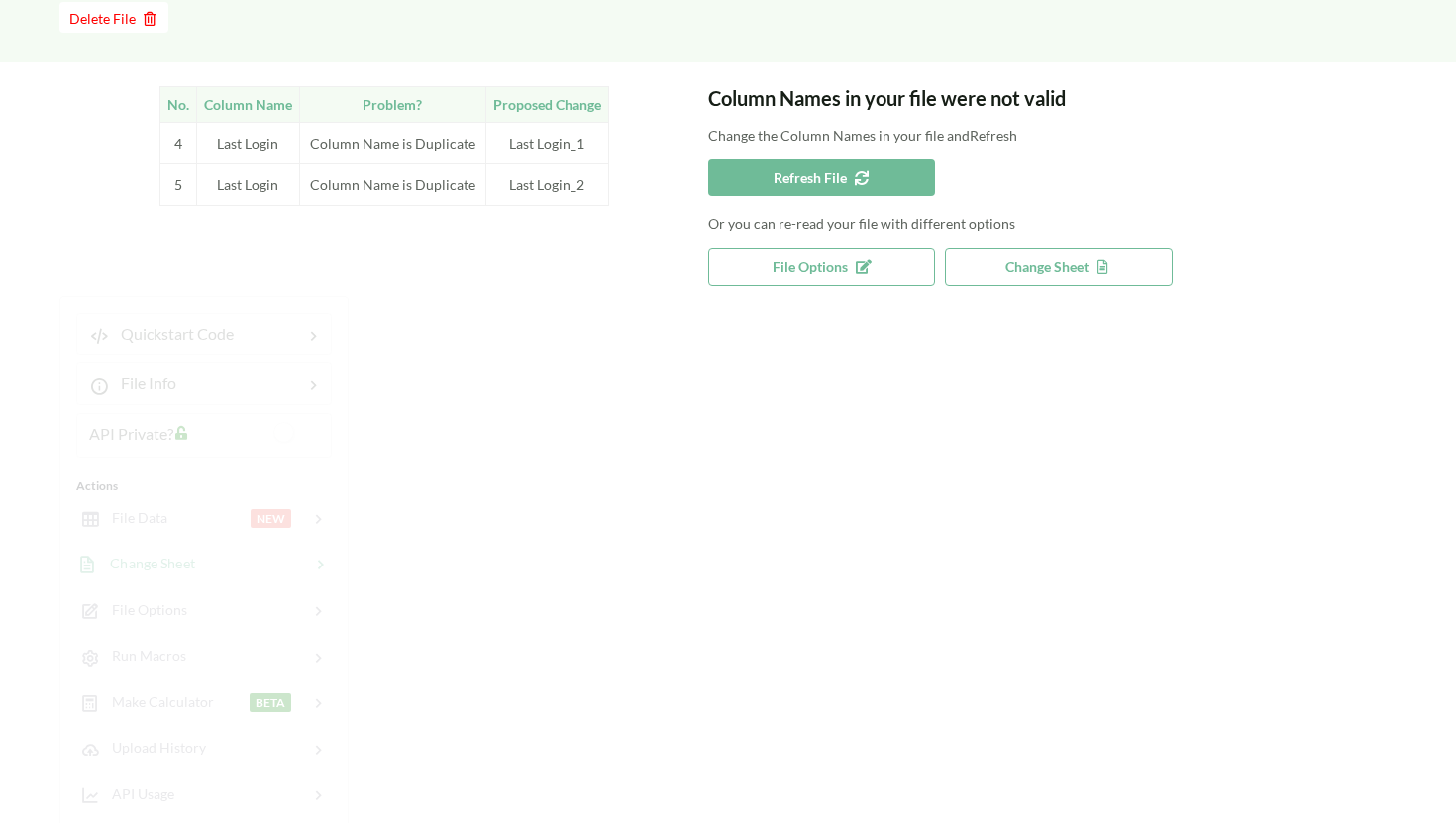 scroll, scrollTop: 0, scrollLeft: 0, axis: both 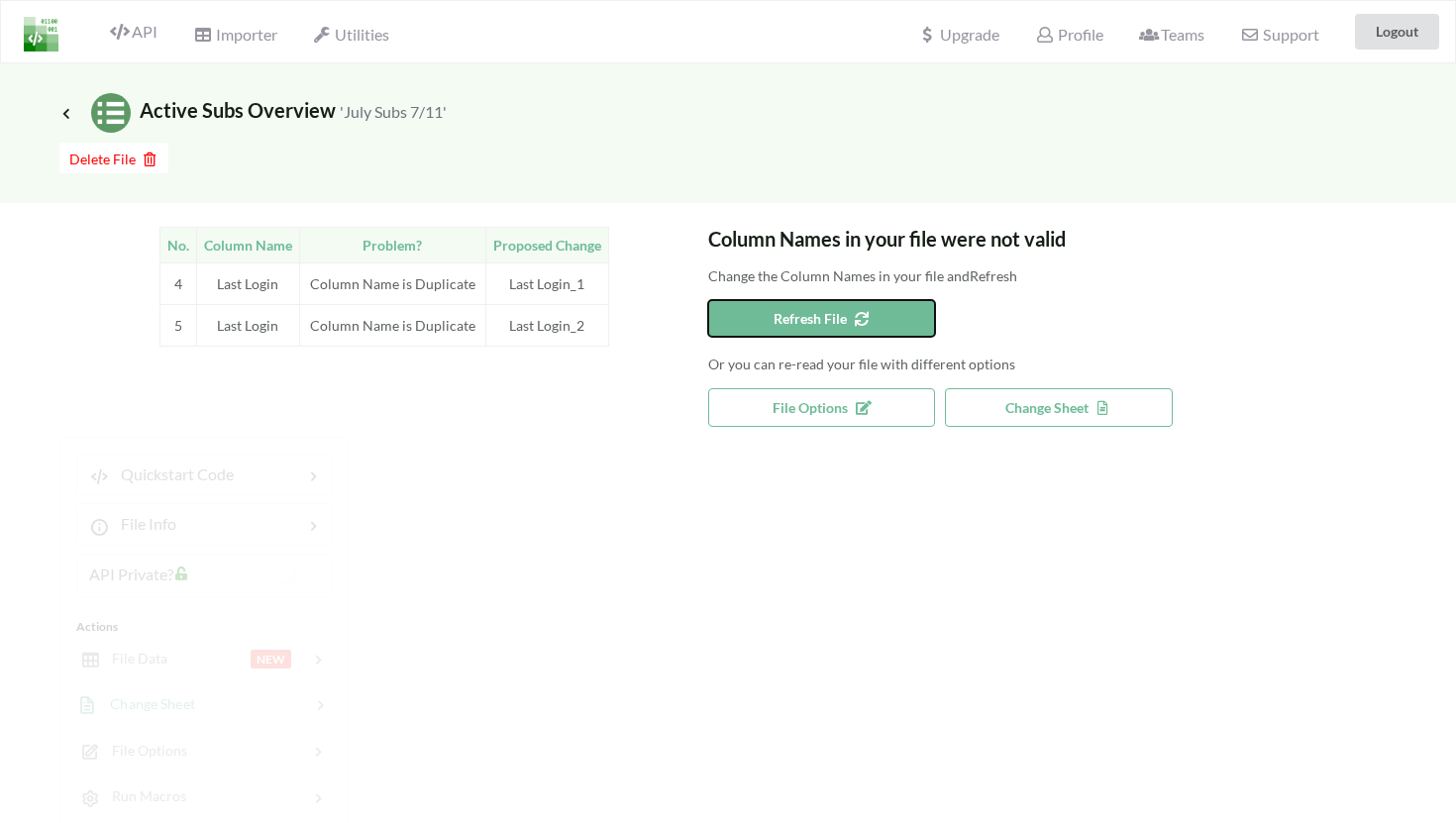 click on "Refresh File" at bounding box center [821, 318] 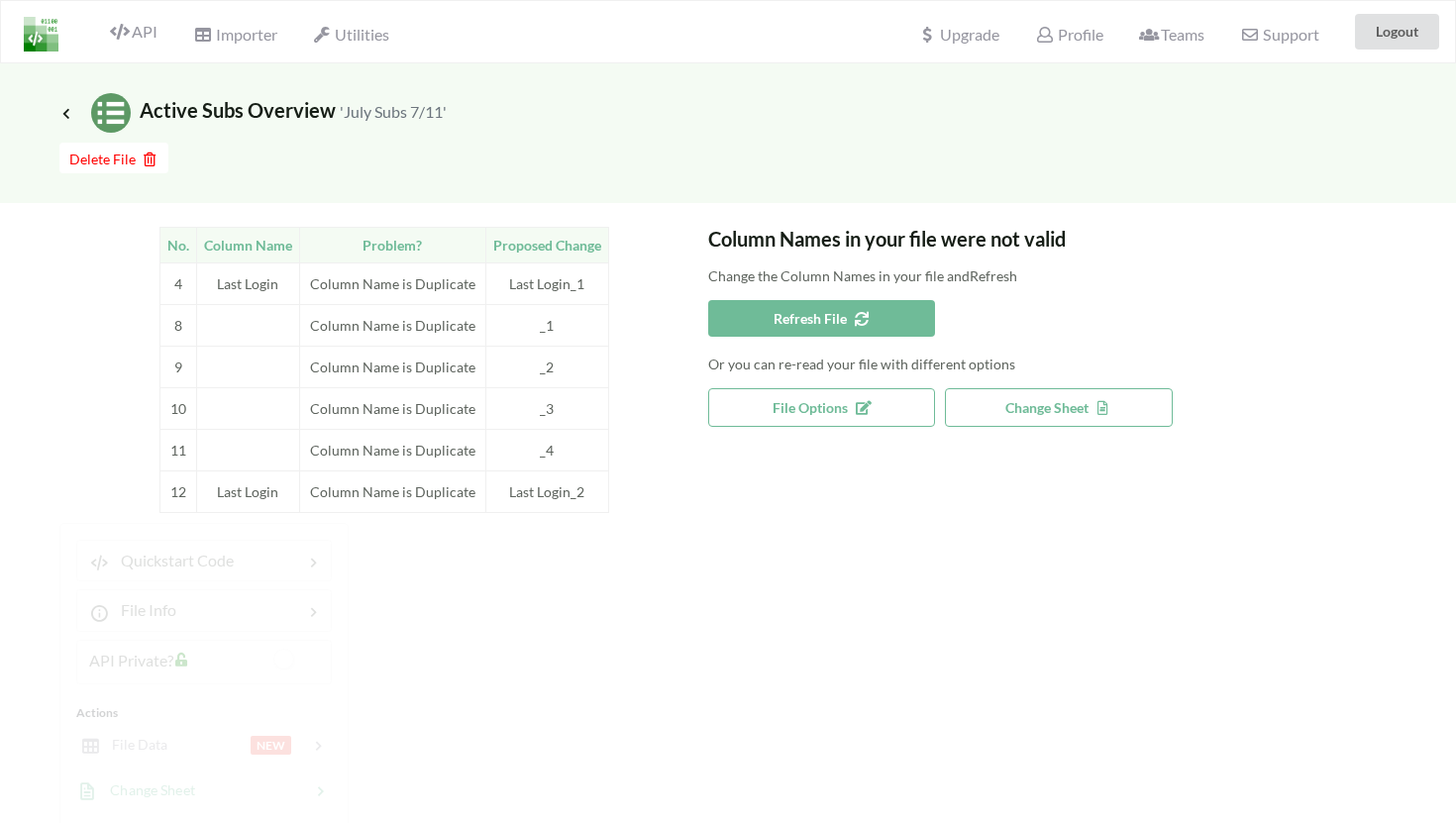click on "Column Name is Duplicate" at bounding box center (392, 284) 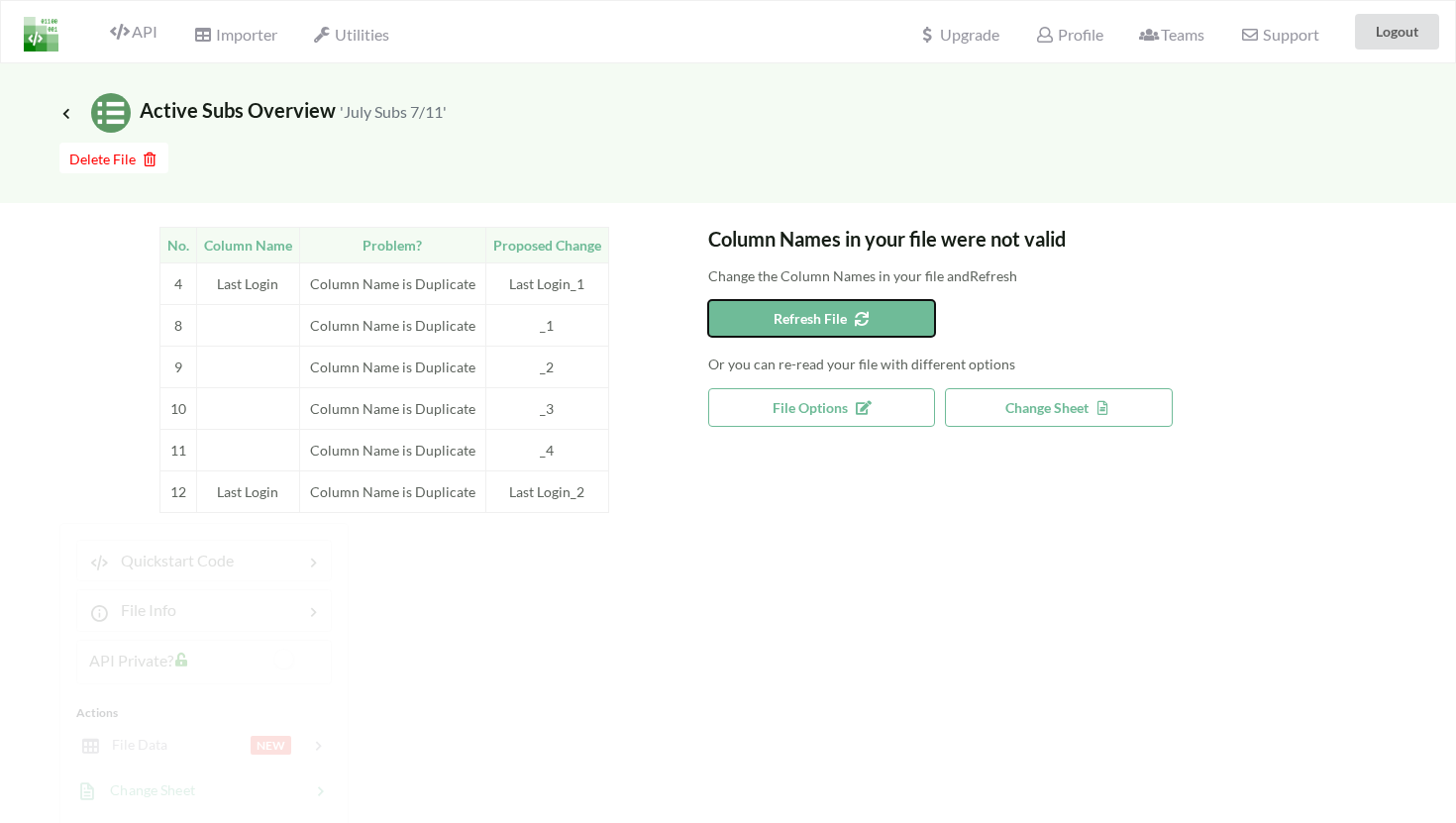 click on "Refresh File" at bounding box center [821, 318] 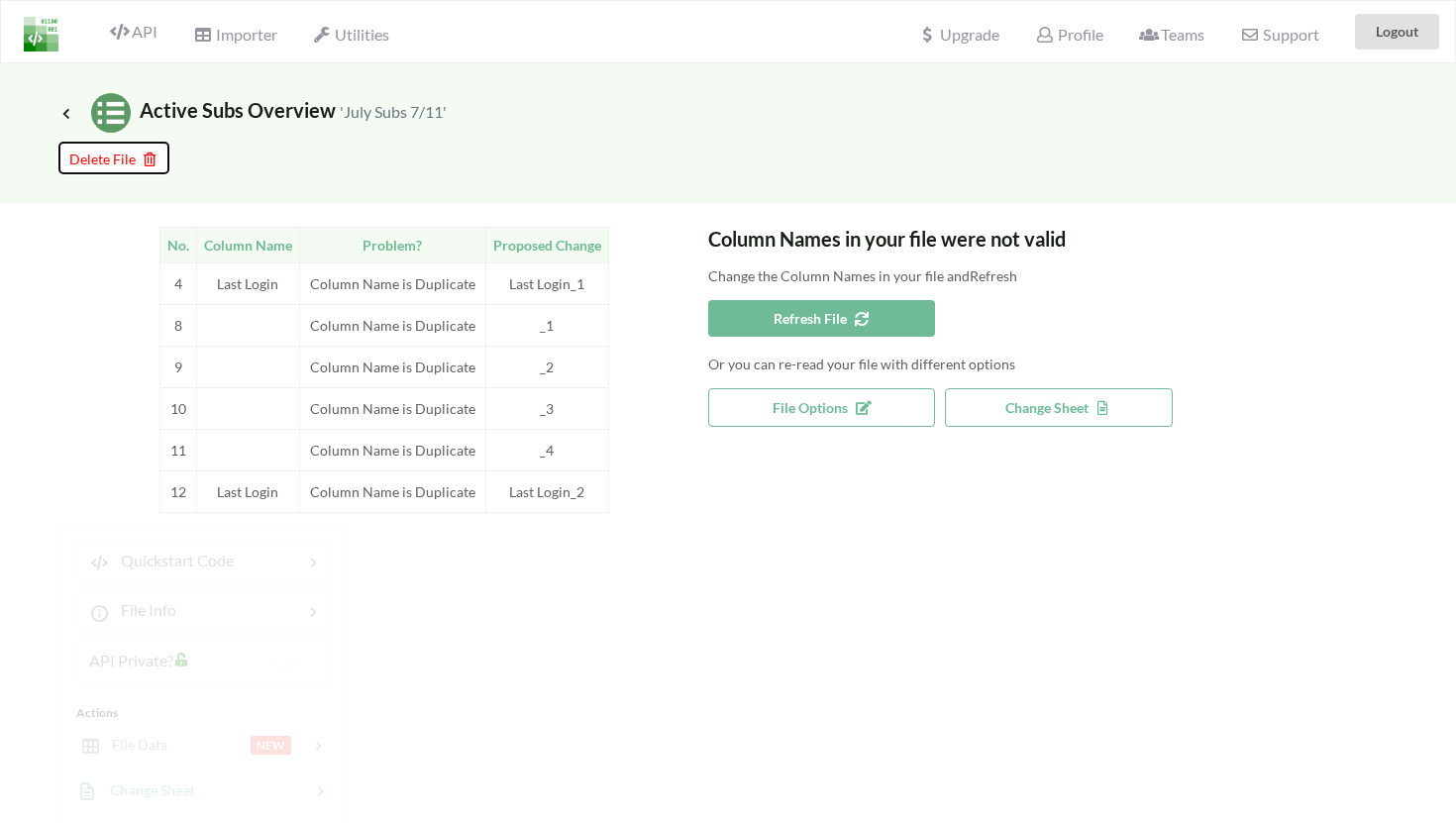 click on "Delete File" at bounding box center [114, 158] 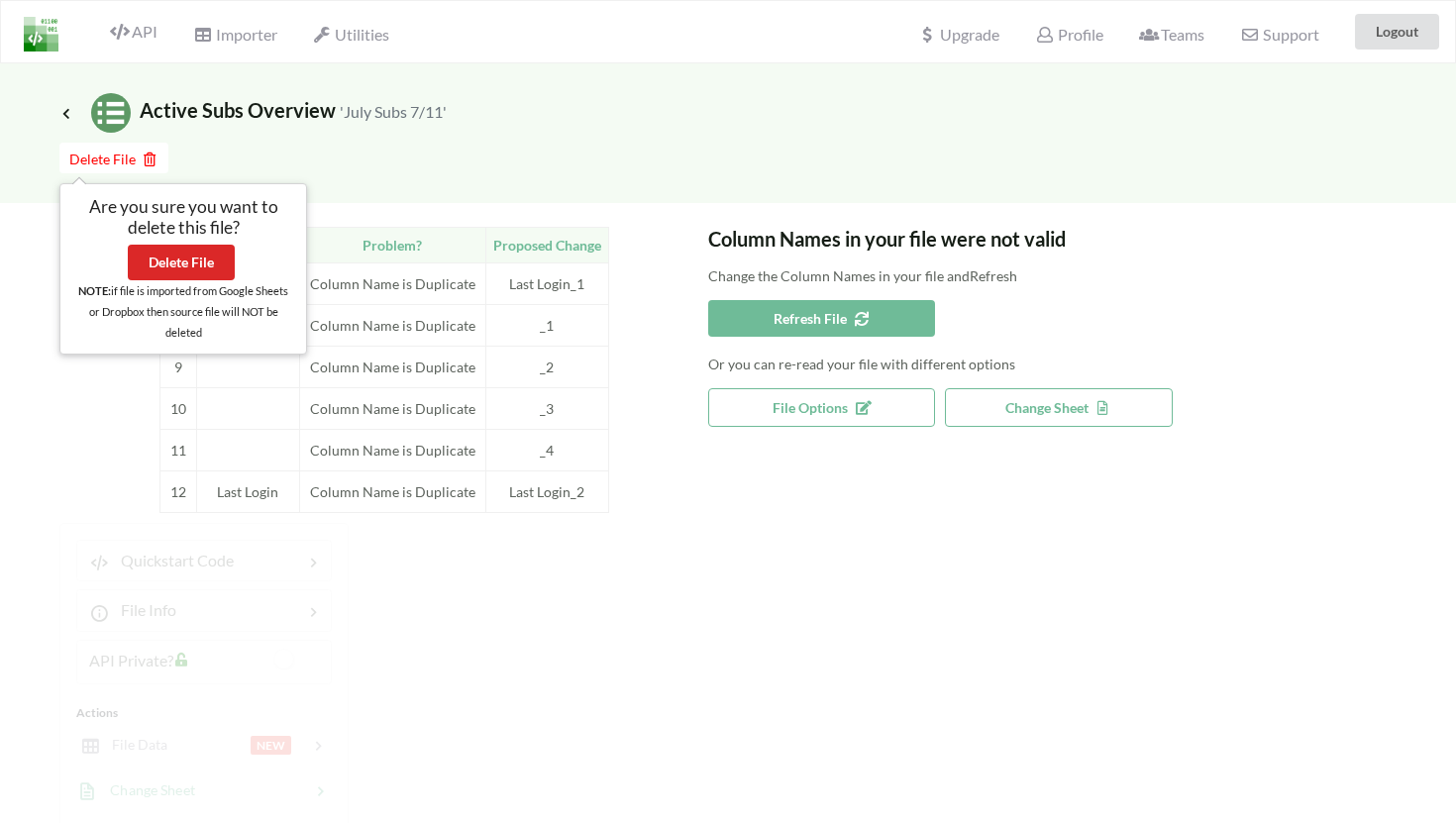 click on "Icon Link     Active Subs Overview   'July Subs 7/11'     Go To Files page Delete File   No. Column Name Problem? Proposed Change 4 Last Login Column Name is Duplicate Last Login_1 8 Column Name is Duplicate _1 9 Column Name is Duplicate _2 10 Column Name is Duplicate _3 11 Column Name is Duplicate _4 12 Last Login Column Name is Duplicate Last Login_2 Column Names in your file were not valid Change the Column Names in your file and  Refresh Refresh File   Or you can re-read your file with different options File Options   Change Sheet   Quickstart Code File Info API Private? Actions File Data NEW Change Sheet File Options Run Macros Make Calculator BETA Upload History API Usage Column Names Webhook PRO Team Info TEAM Auto Reporting TEAM API Alerts TEAM Block Requests TEAM Whitelist URLs BUSINESS" at bounding box center [728, 733] 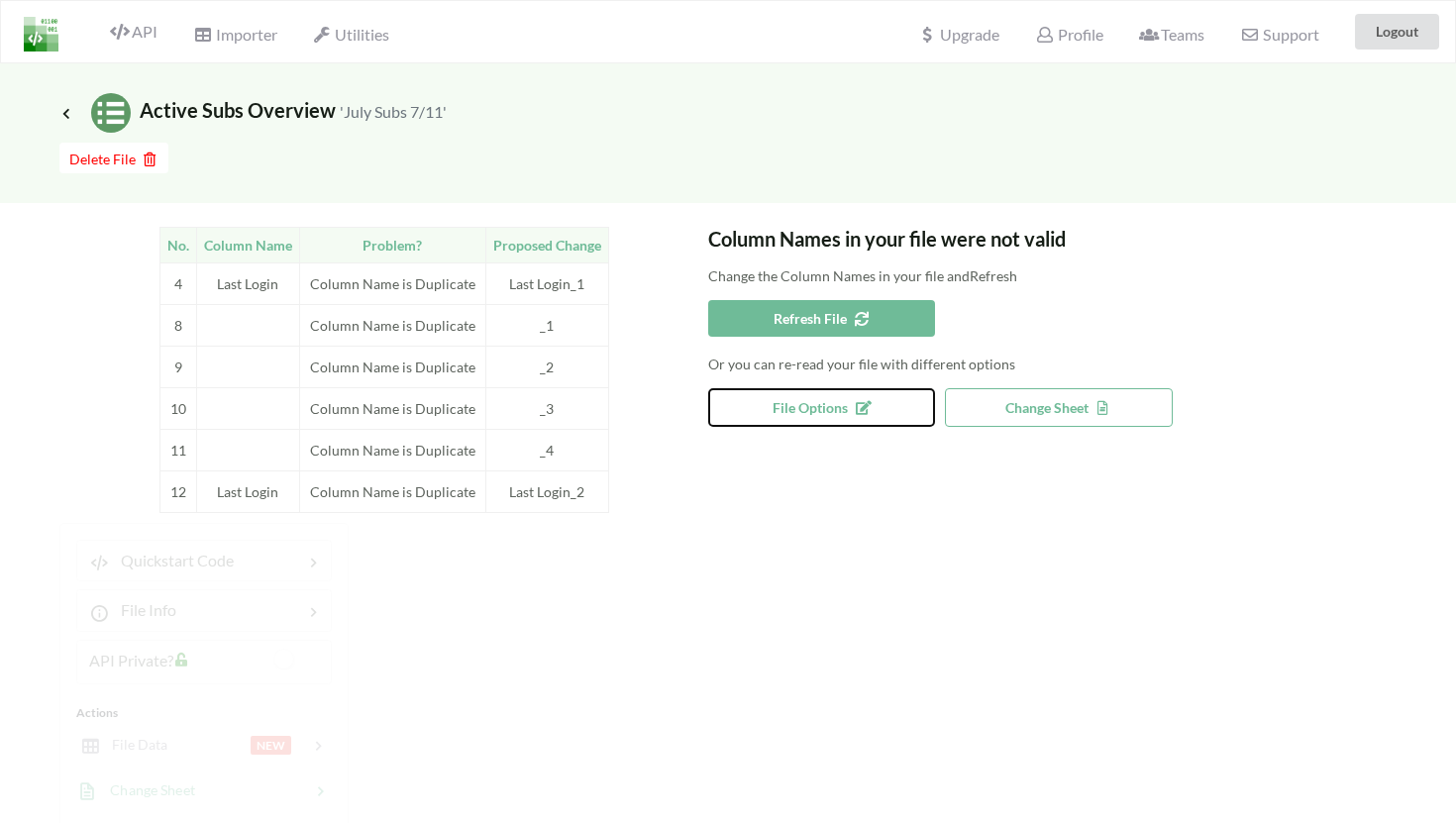 click on "File Options" at bounding box center (821, 407) 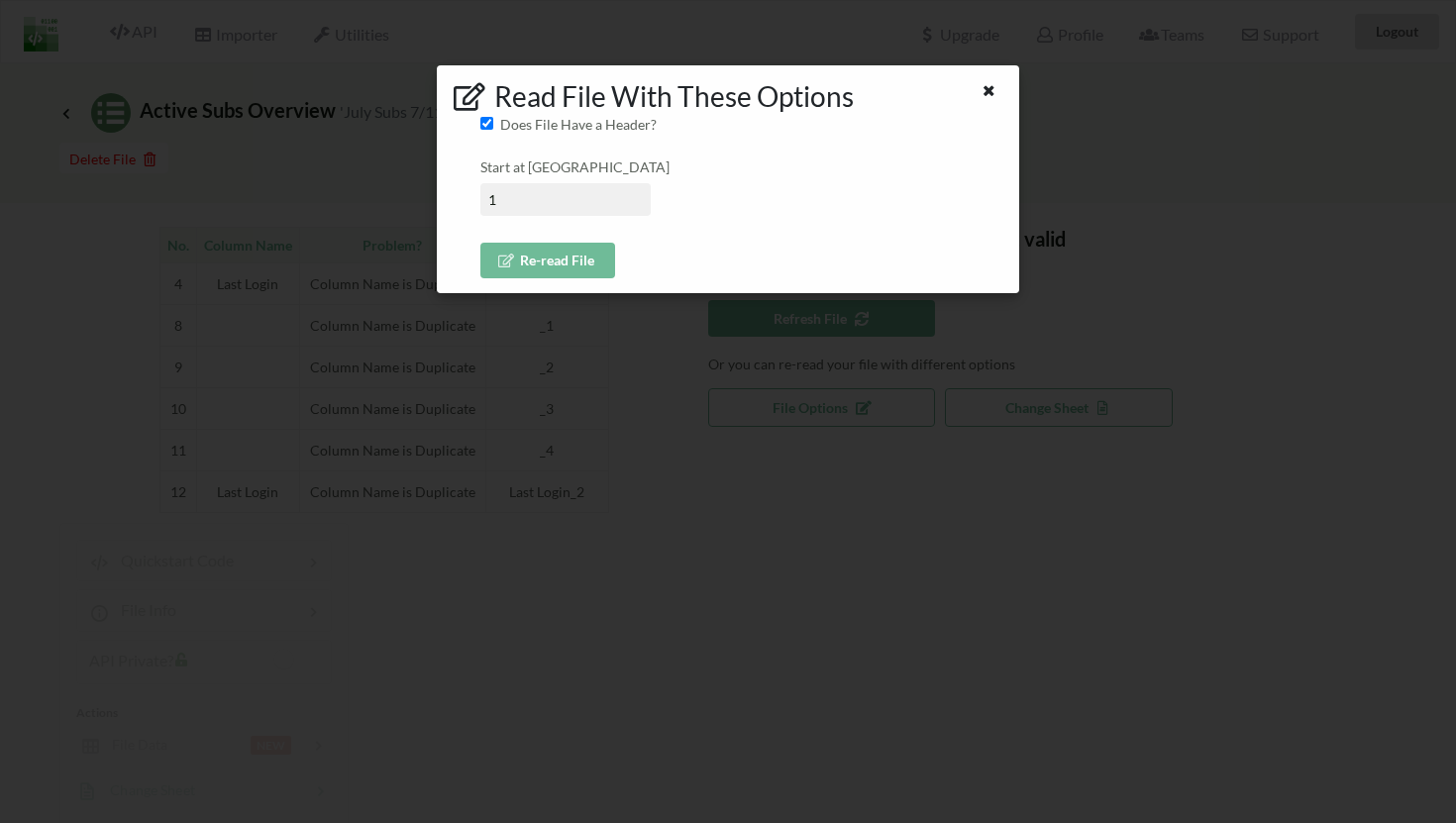 click on "1" at bounding box center (566, 199) 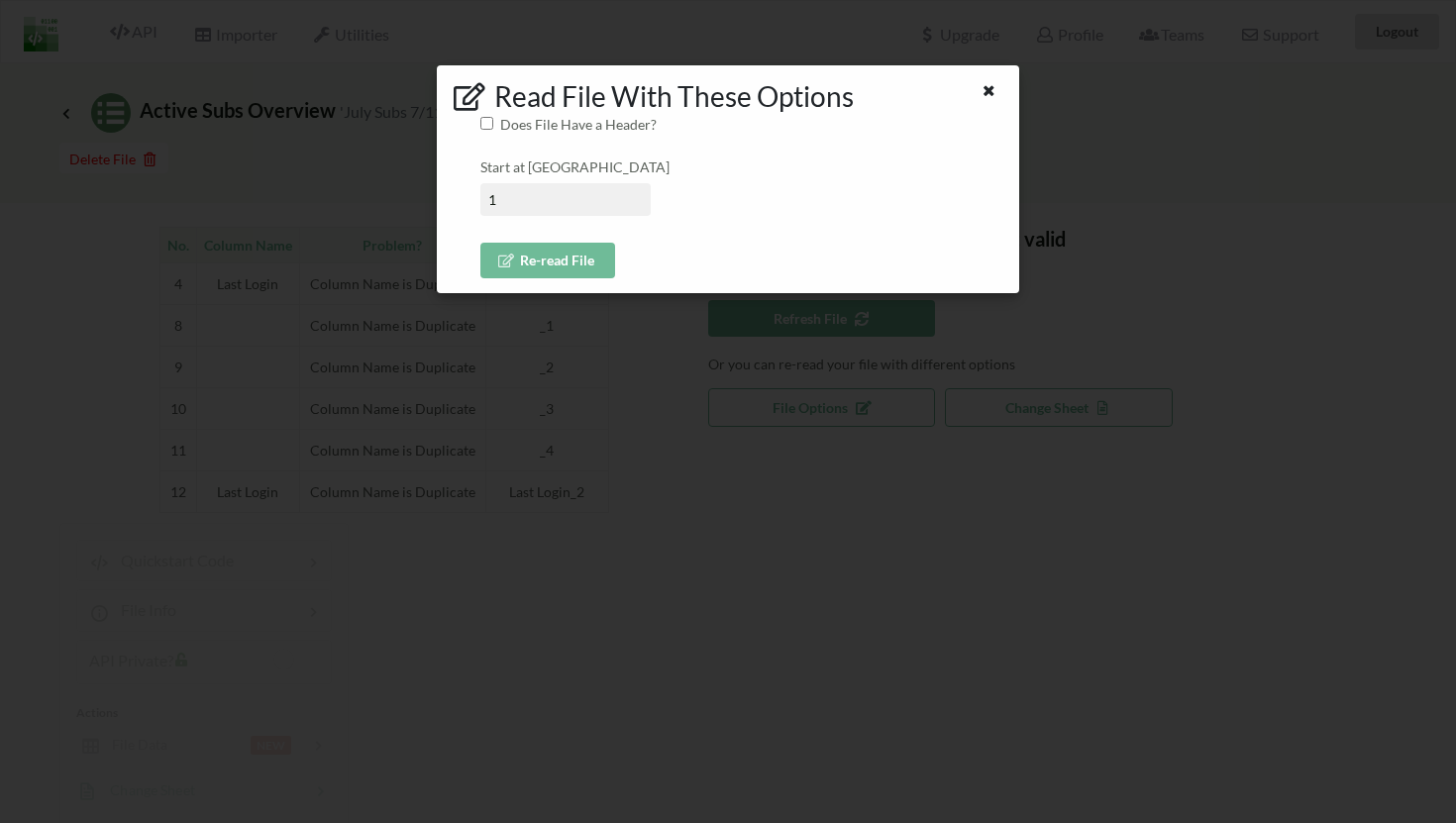 click on "Re-read File" at bounding box center (548, 260) 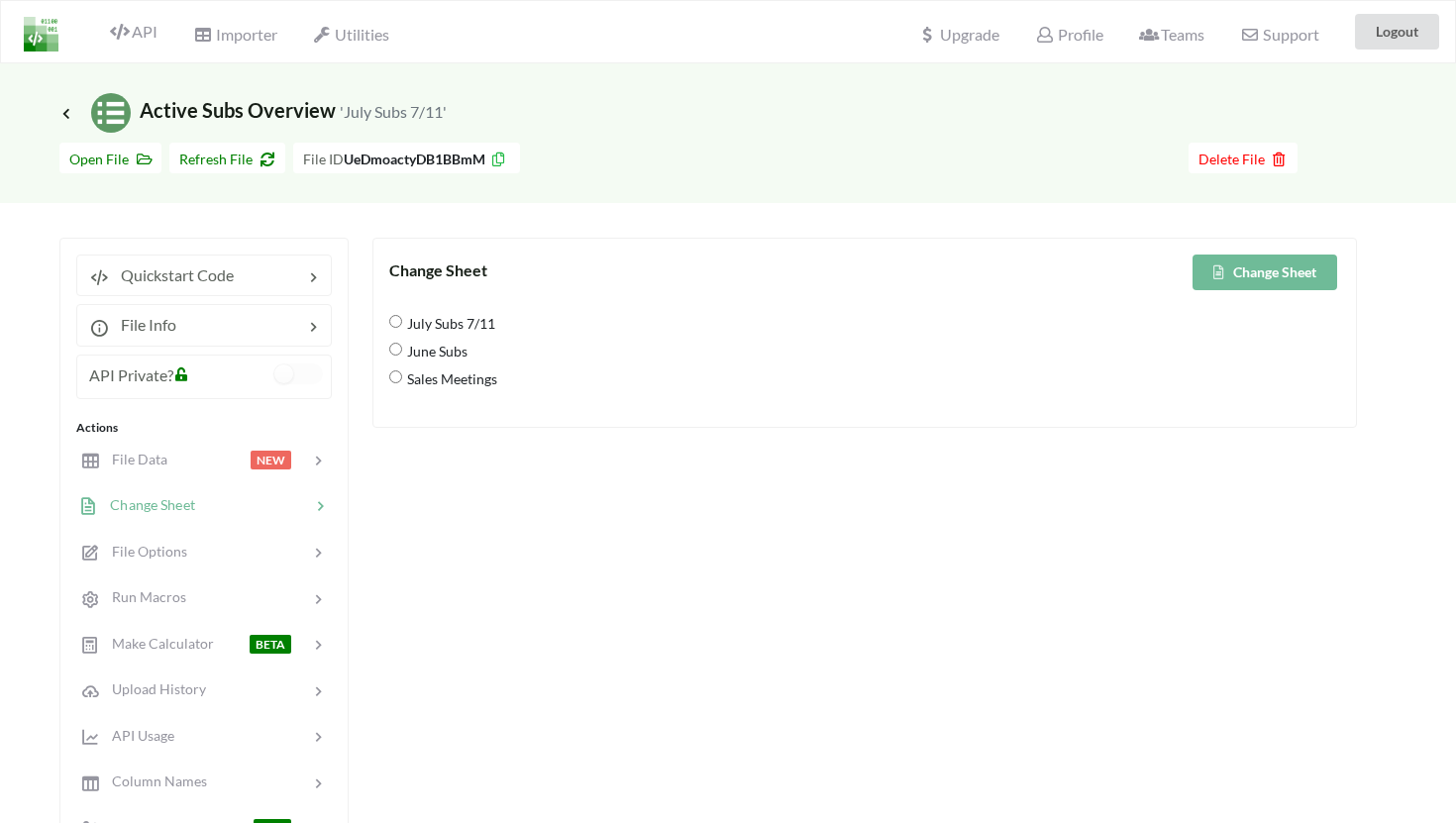 click on "July Subs 7/11" at bounding box center [449, 323] 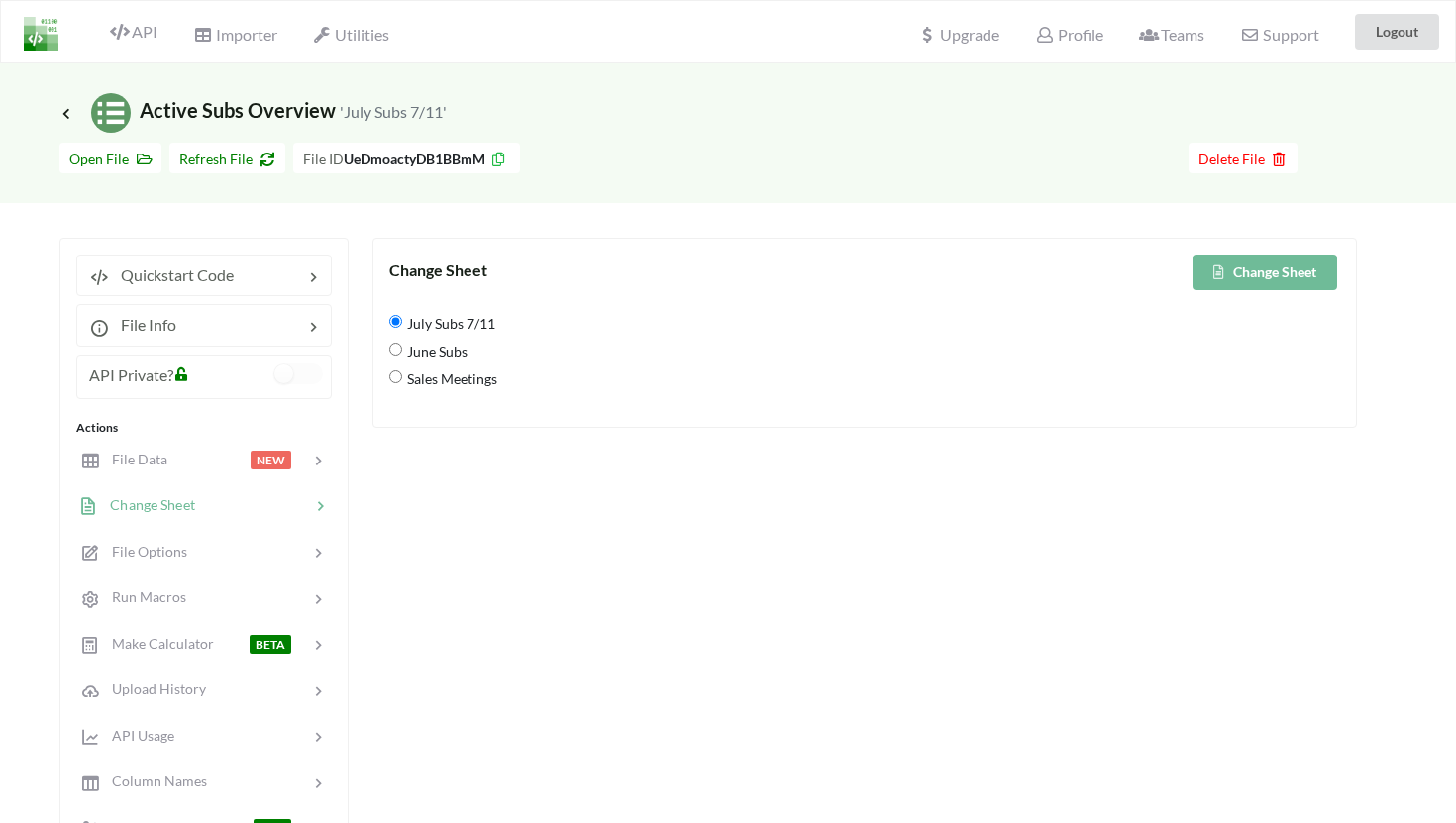click on "Change Sheet" at bounding box center [1265, 272] 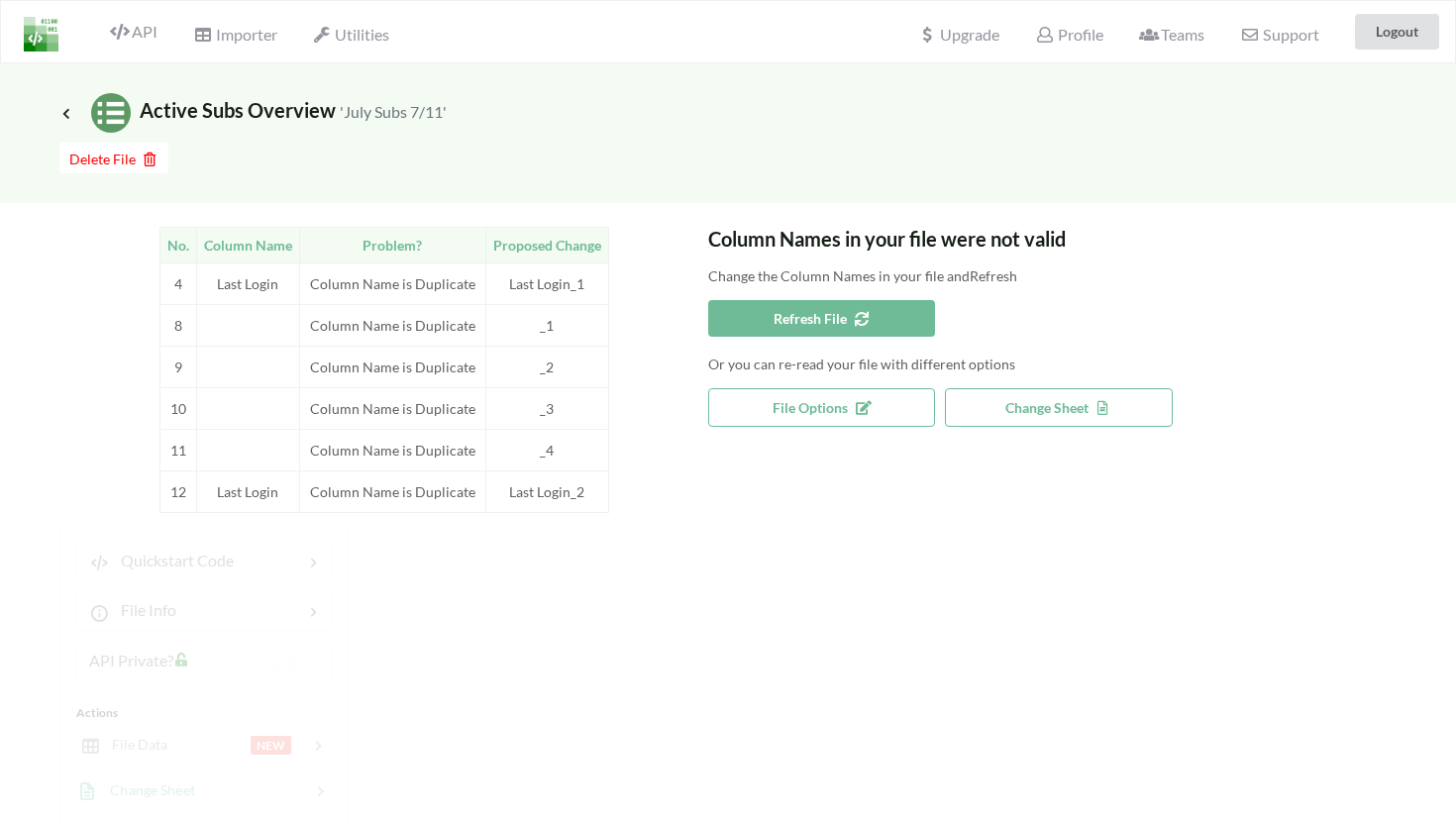 click on "No. Column Name Problem? Proposed Change 4 Last Login Column Name is Duplicate Last Login_1 8 Column Name is Duplicate _1 9 Column Name is Duplicate _2 10 Column Name is Duplicate _3 11 Column Name is Duplicate _4 12 Last Login Column Name is Duplicate Last Login_2" at bounding box center [383, 369] 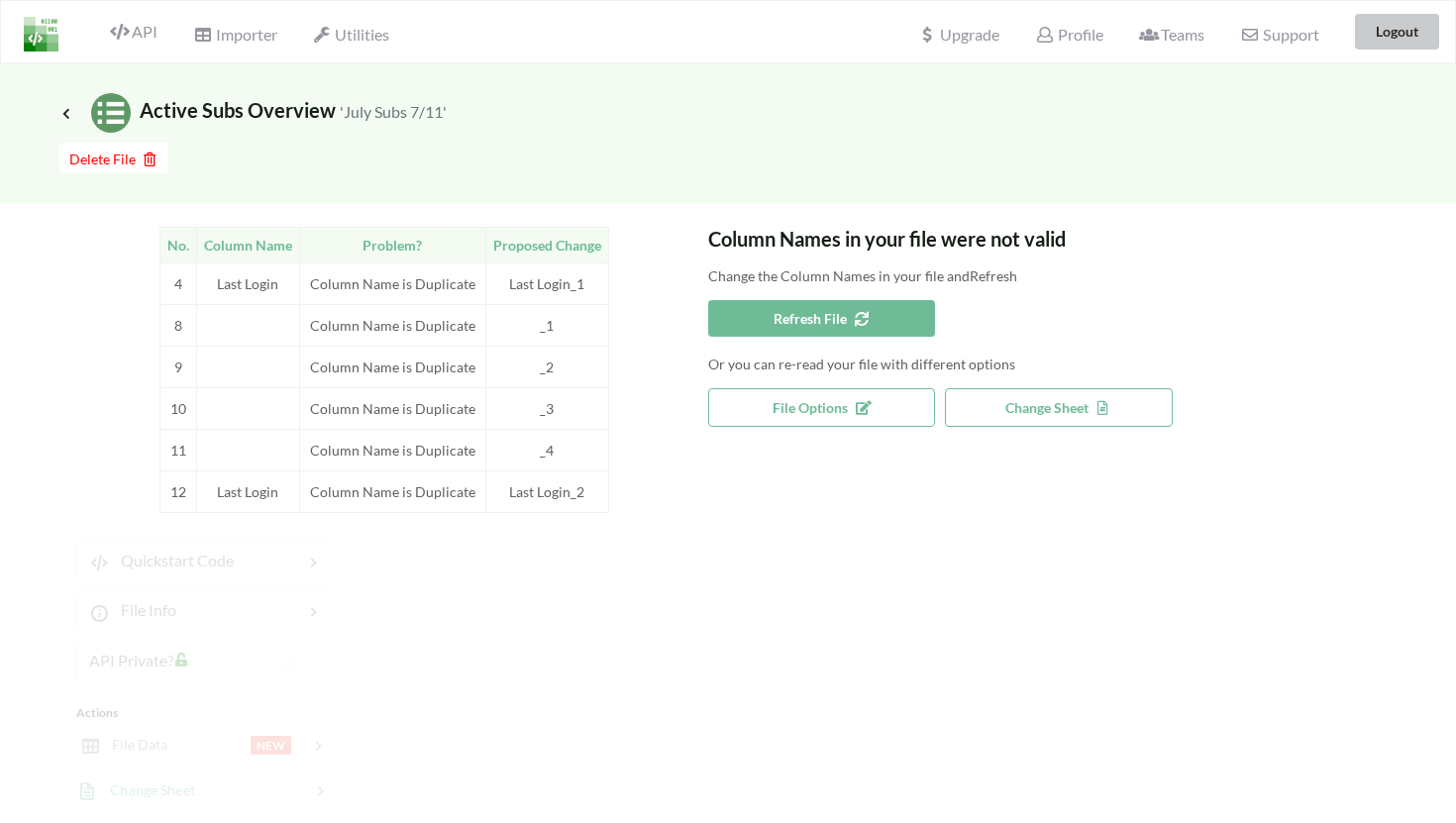 click on "Logout" at bounding box center (1397, 32) 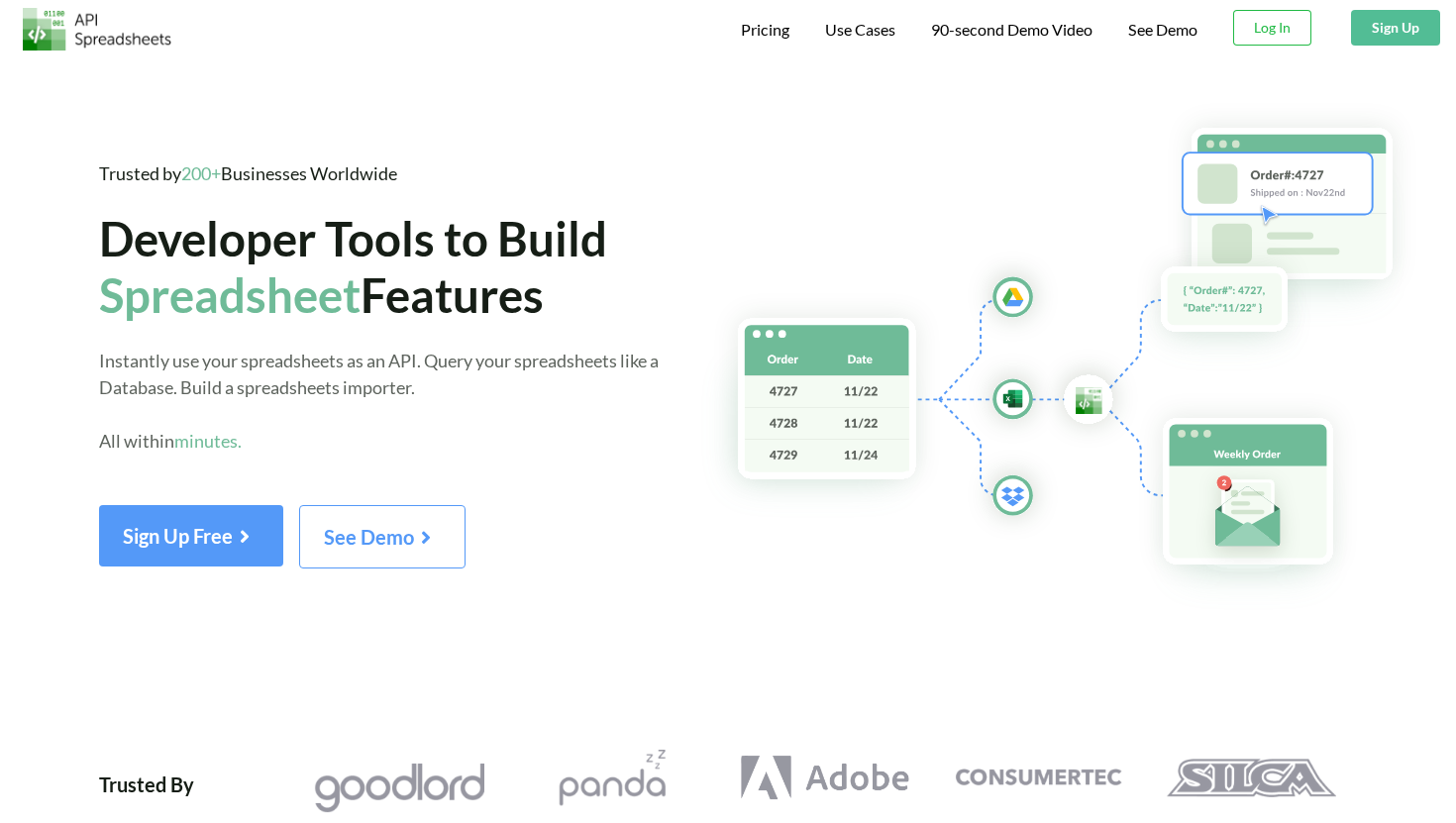 scroll, scrollTop: 0, scrollLeft: 0, axis: both 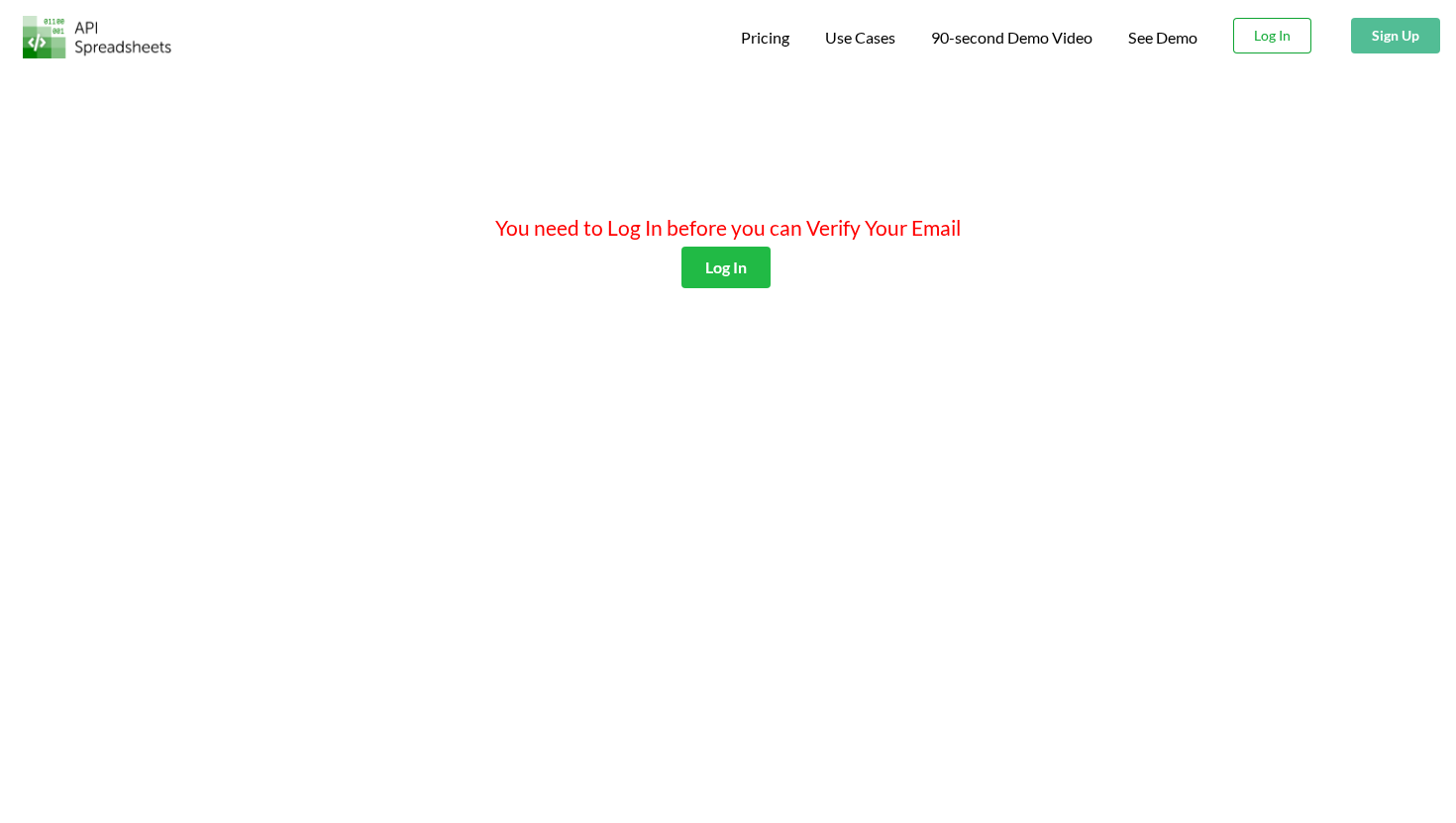 click on "Log In" at bounding box center [1272, 36] 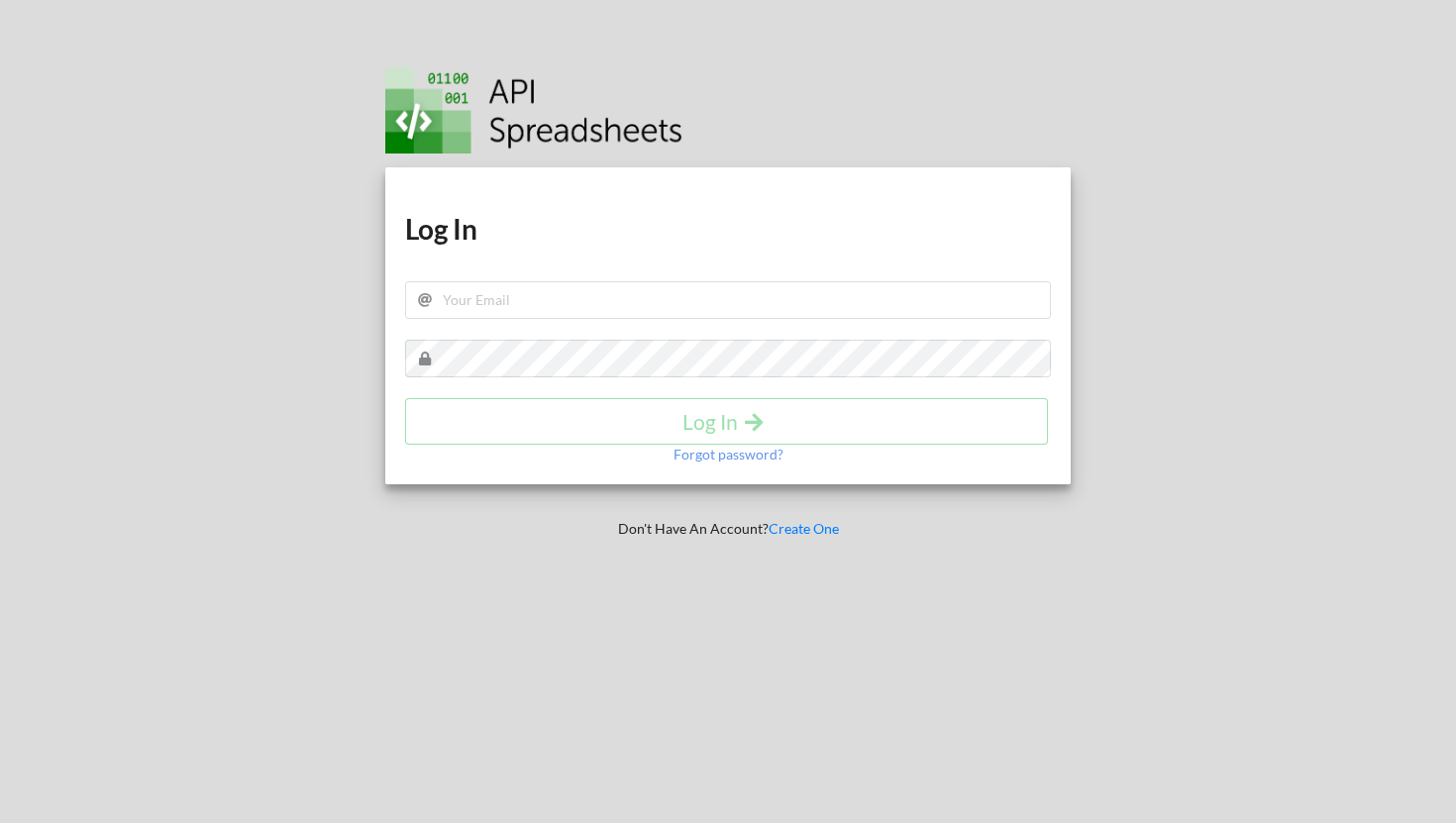 scroll, scrollTop: 0, scrollLeft: 0, axis: both 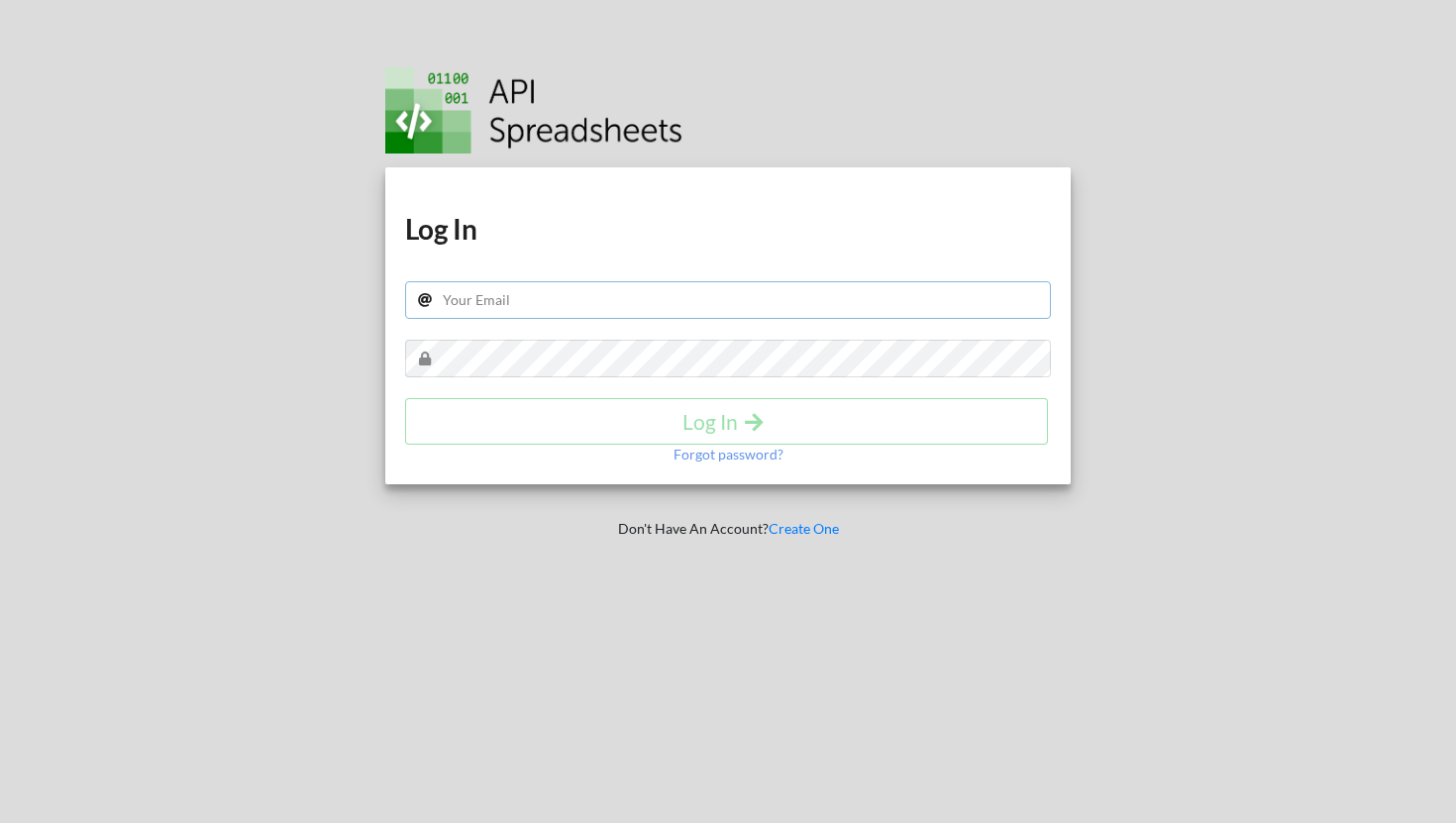 click at bounding box center [728, 300] 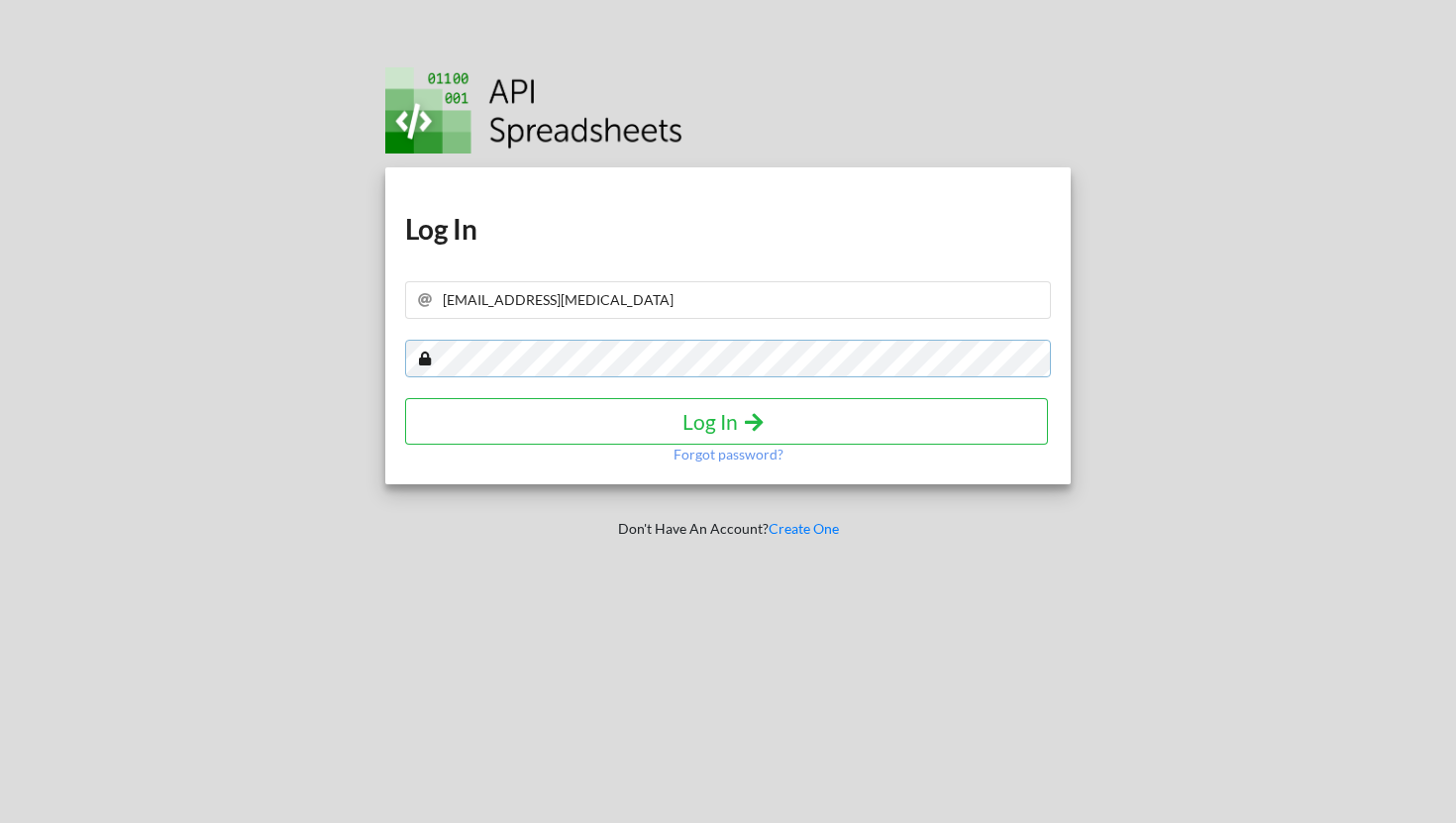 type 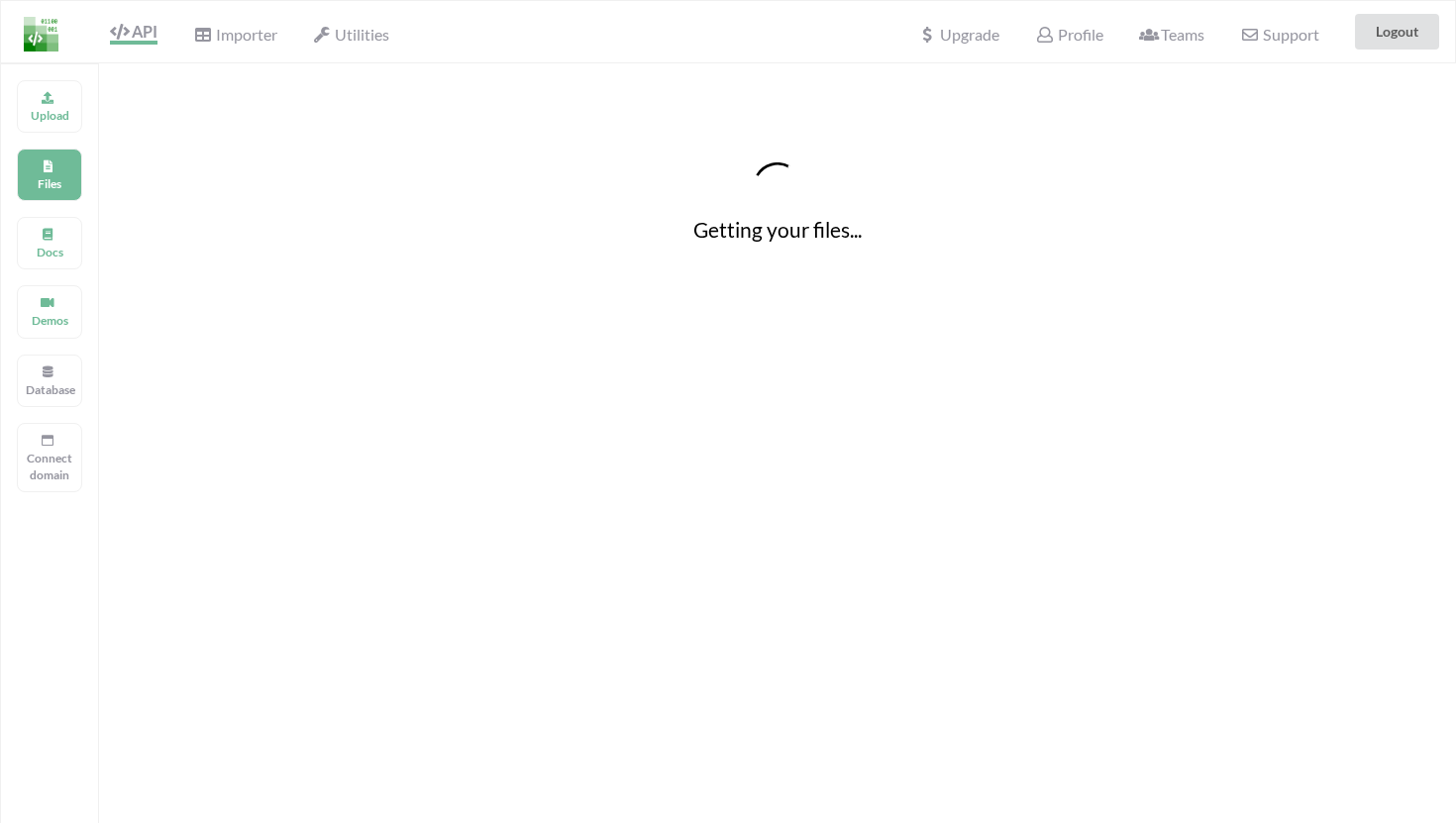 scroll, scrollTop: 0, scrollLeft: 0, axis: both 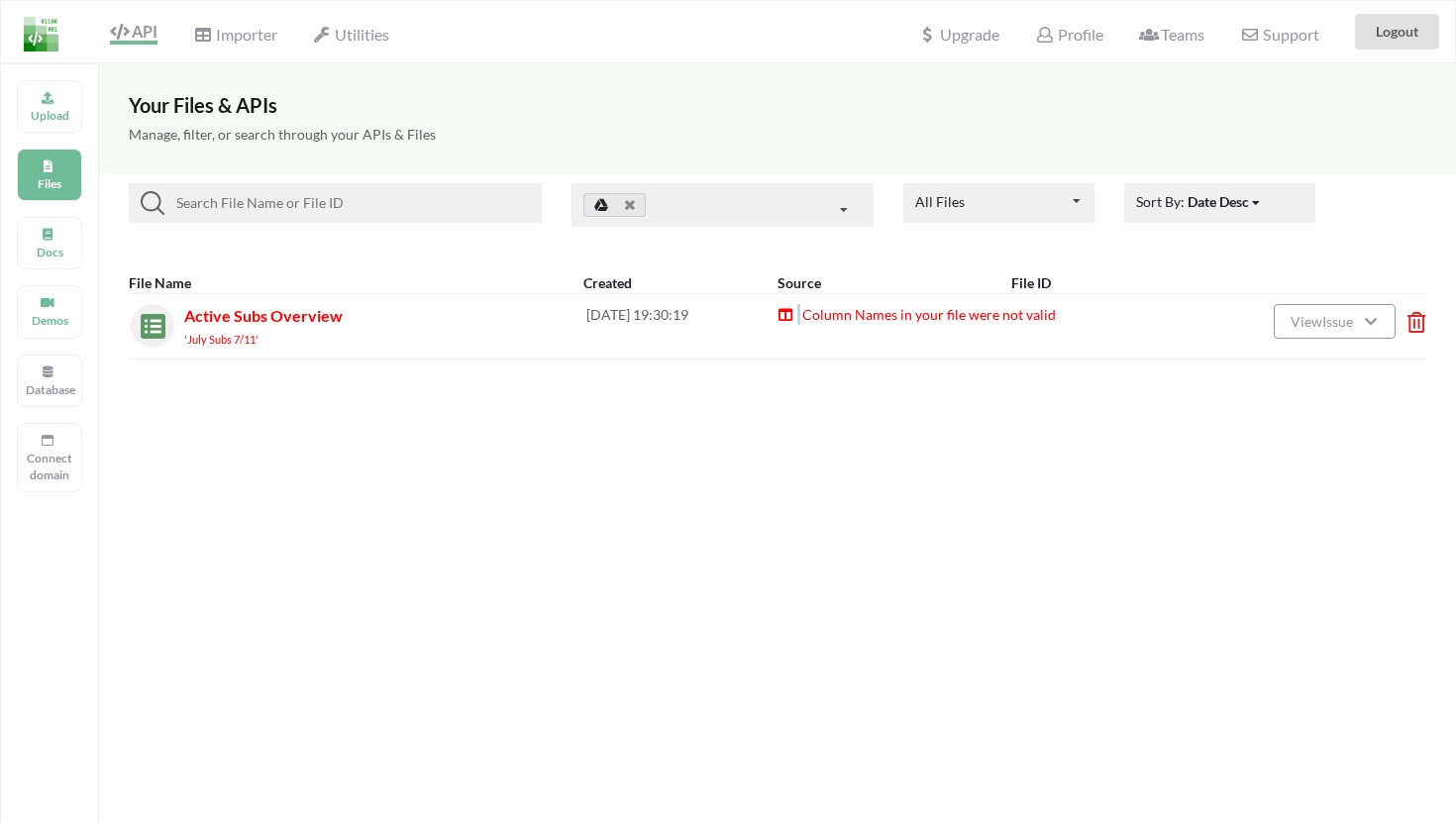 drag, startPoint x: 784, startPoint y: 309, endPoint x: 717, endPoint y: 218, distance: 113.004425 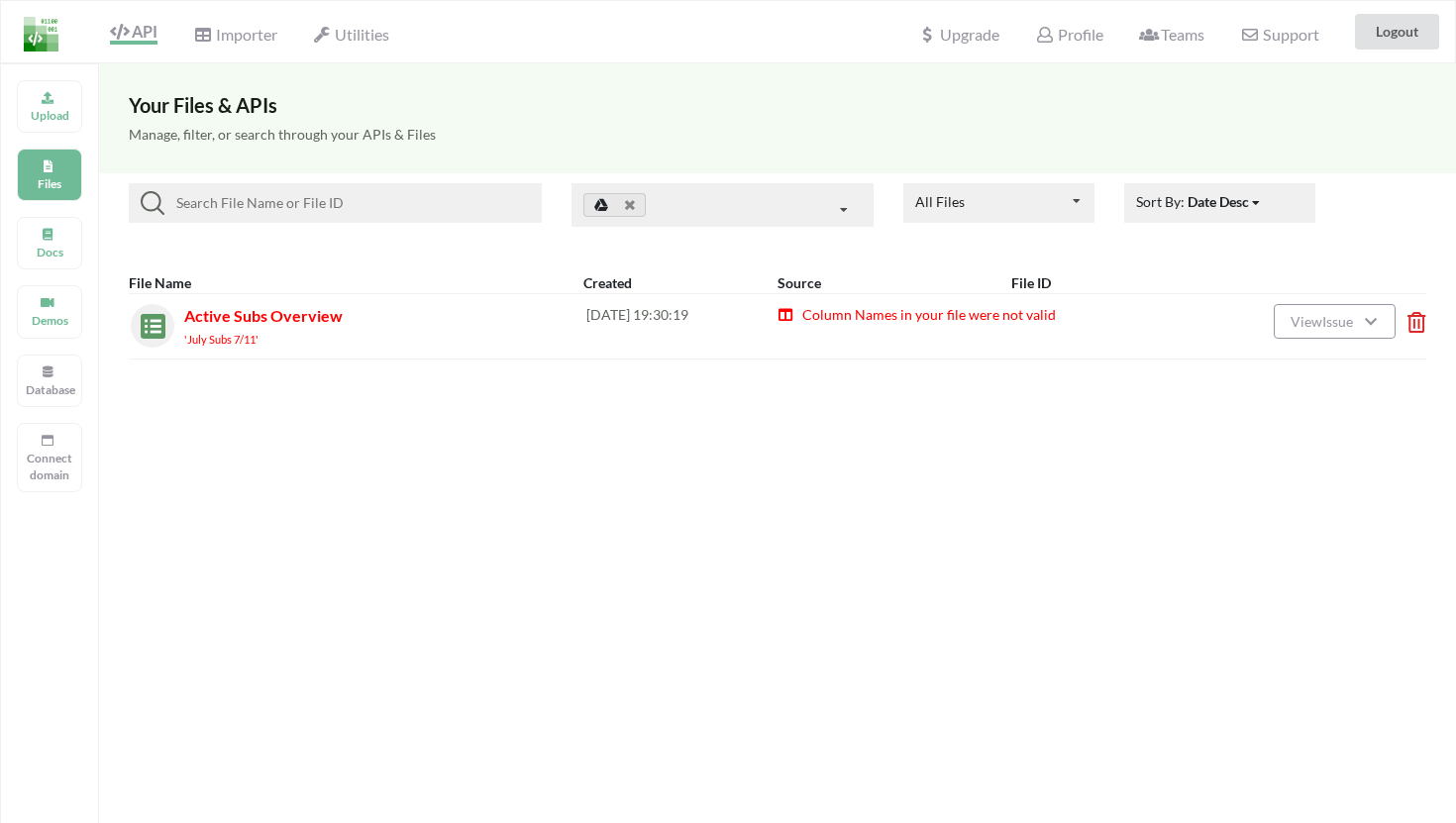 click on "Active Subs Overview 'July Subs 7/11' [DATE] 19:30:19   Column Names in your file were not valid View  Issue" at bounding box center [778, 326] 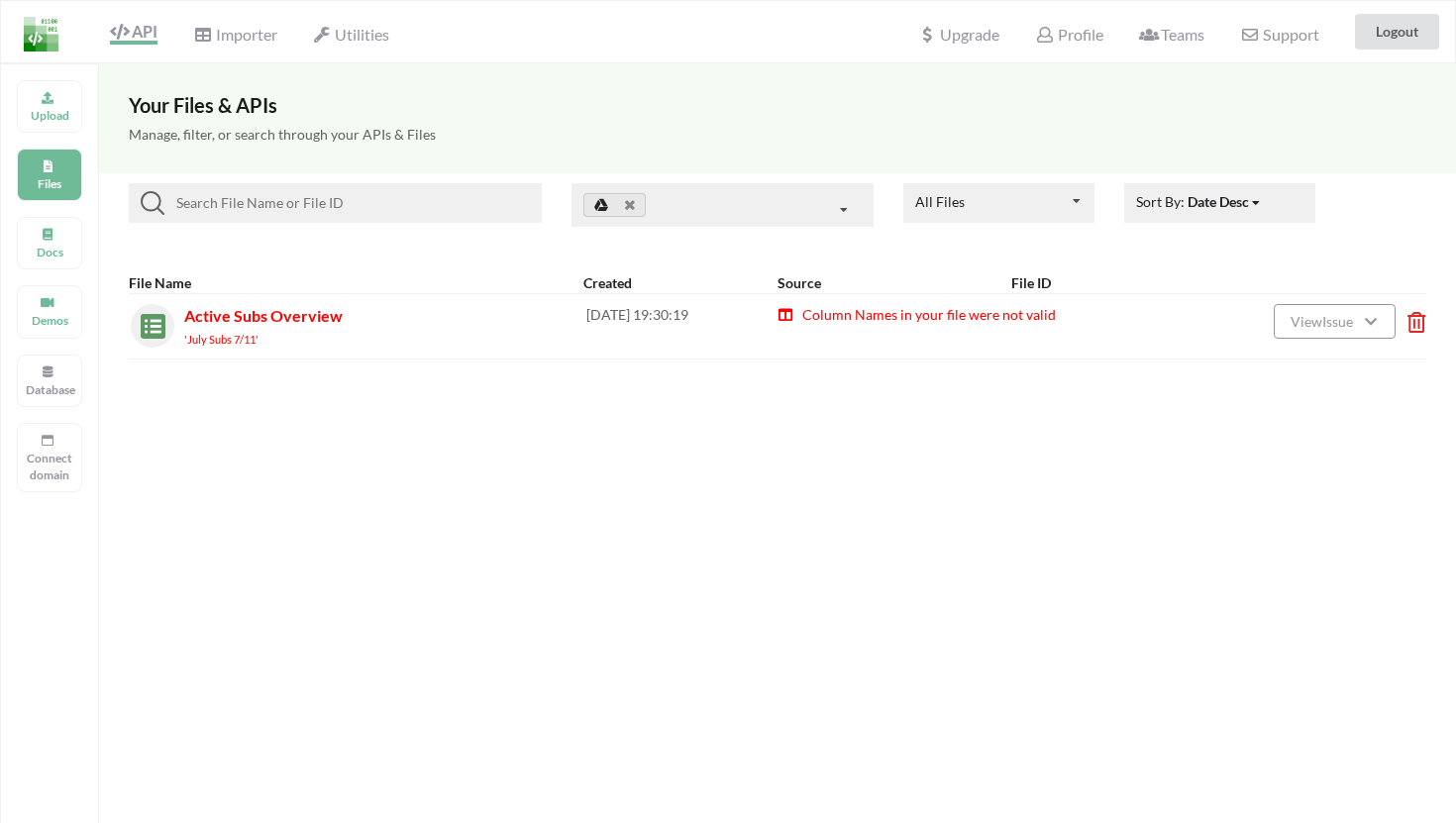 click on "View  Issue" at bounding box center (1334, 326) 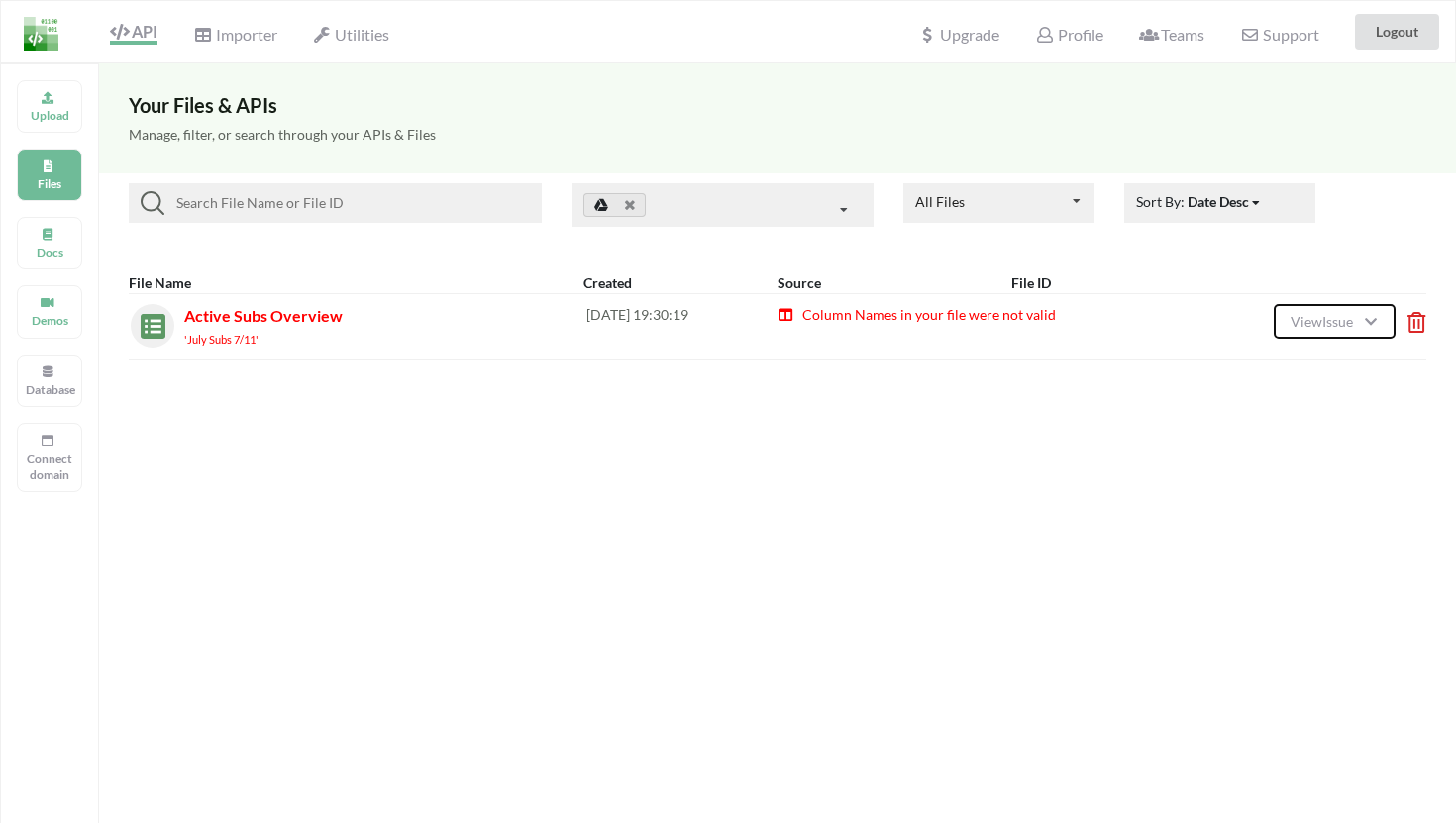 click on "View  Issue" at bounding box center [1334, 321] 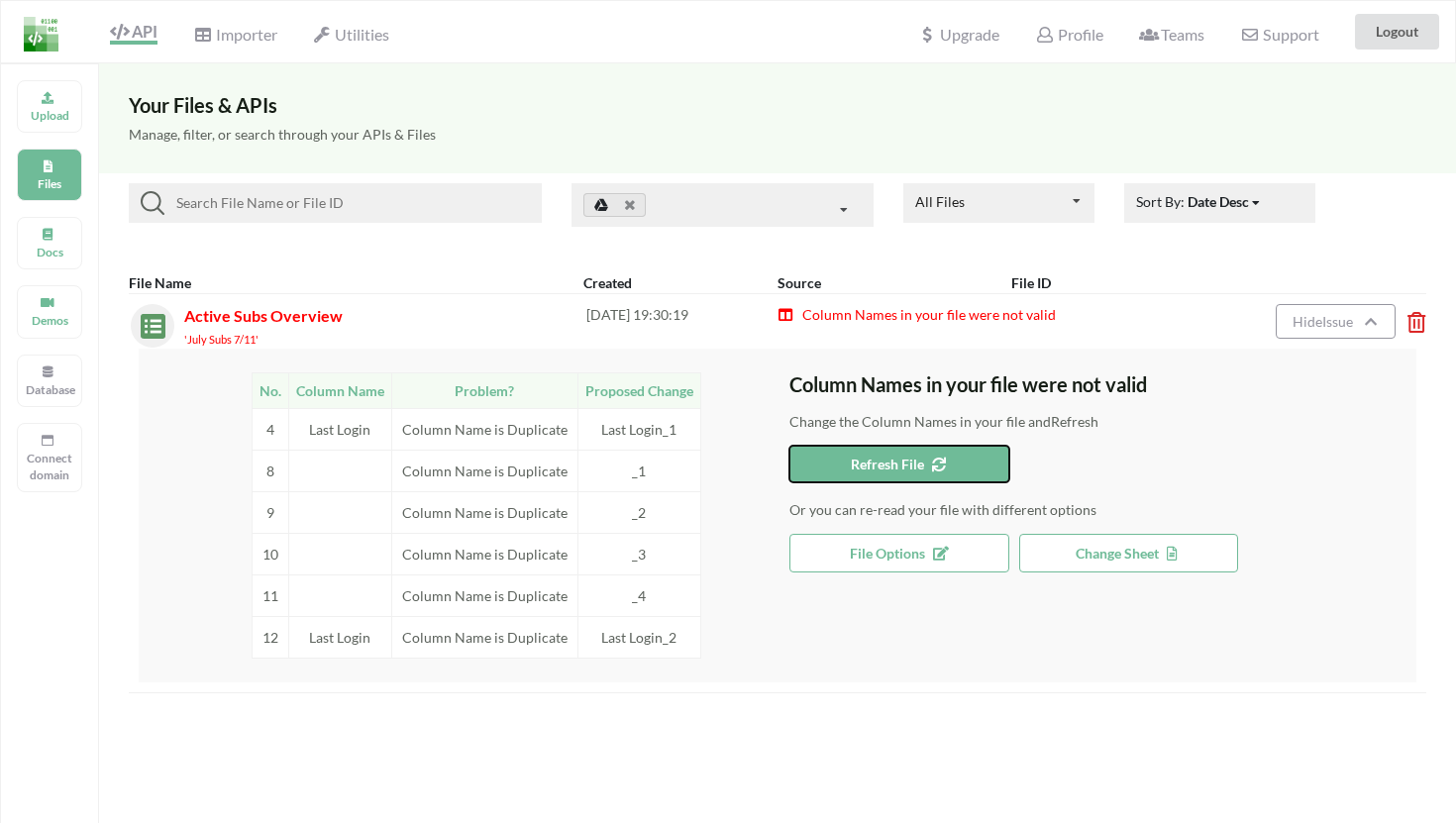 click on "Refresh File" at bounding box center [898, 463] 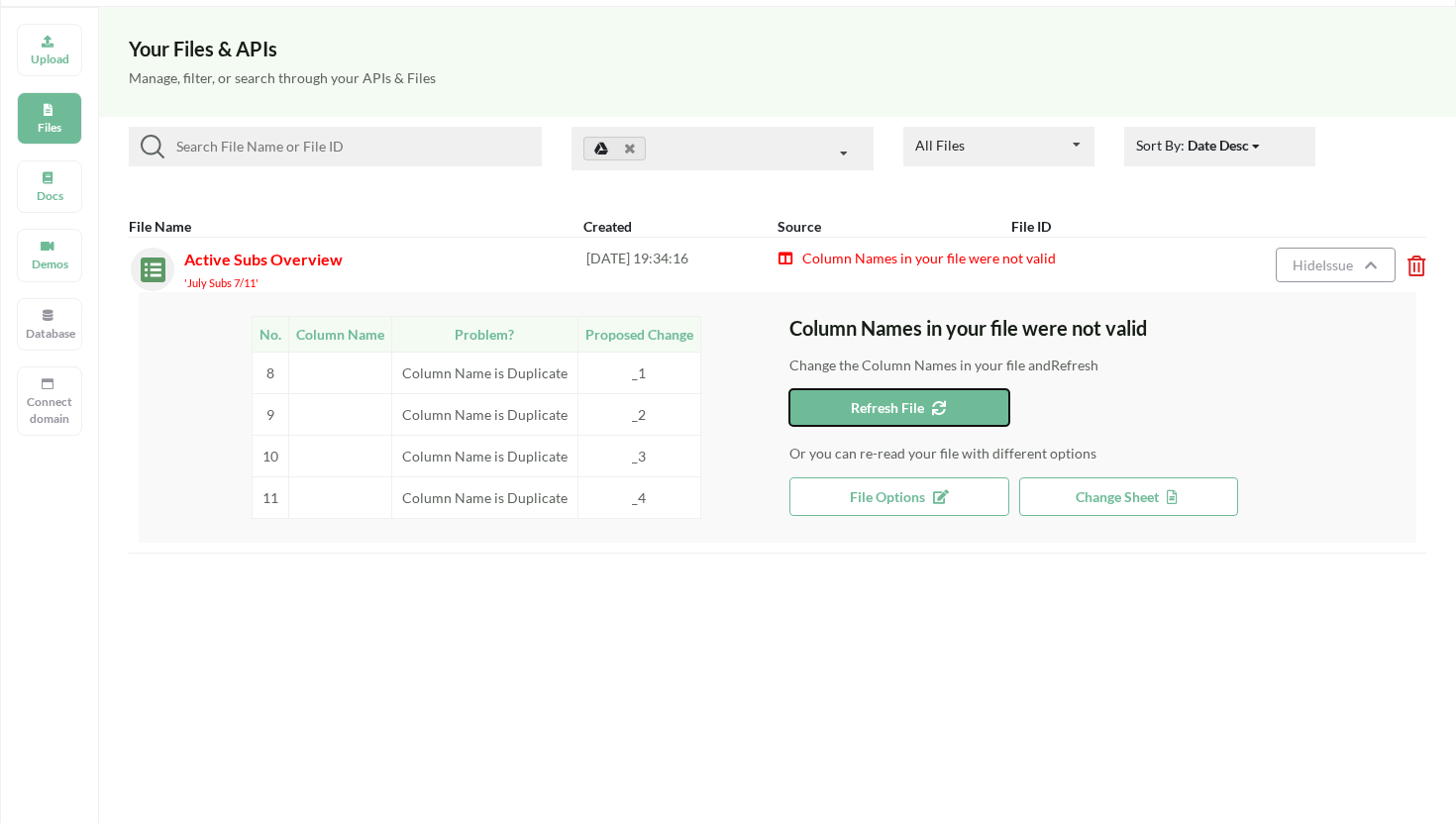 scroll, scrollTop: 0, scrollLeft: 0, axis: both 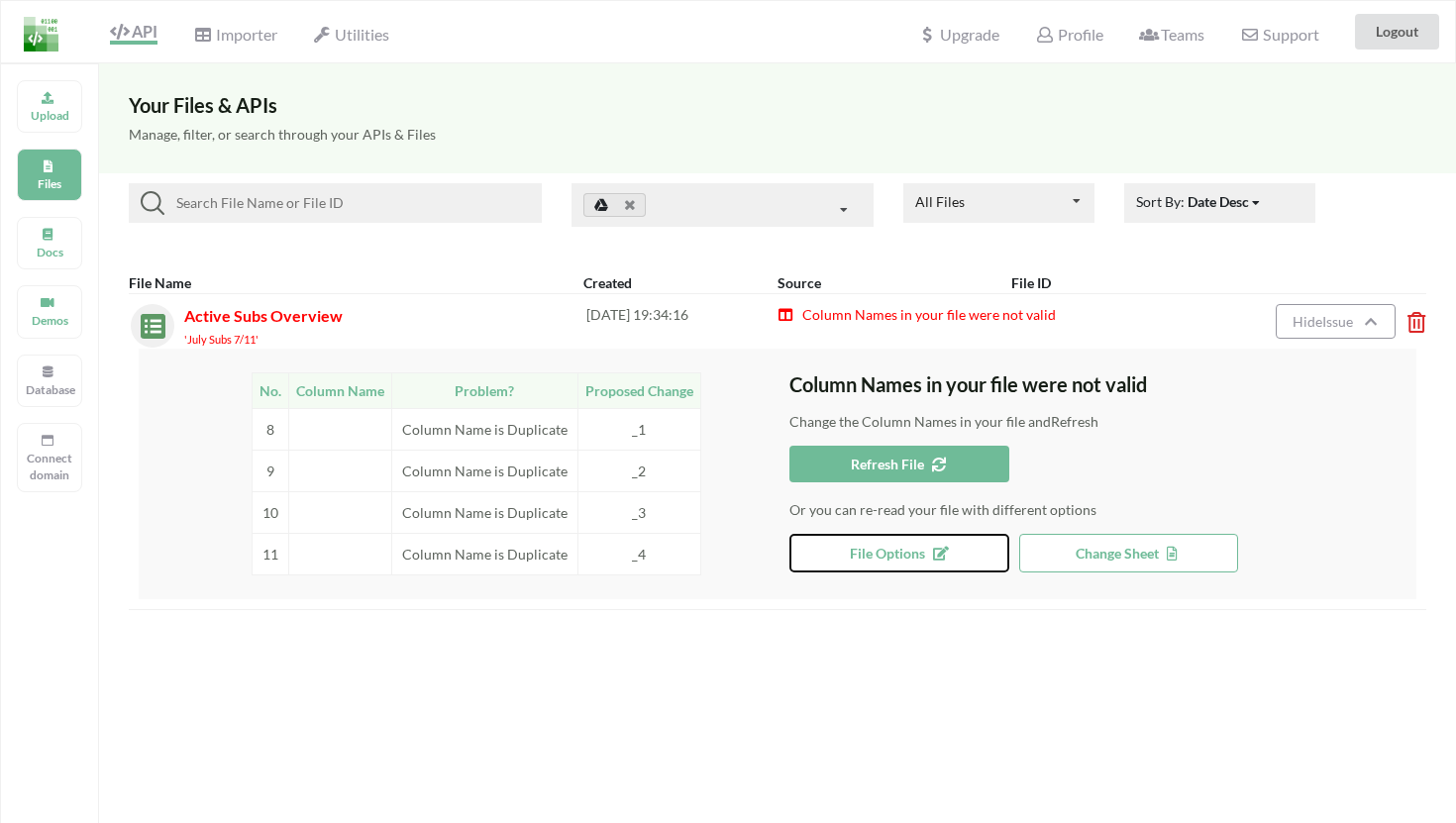 click on "File Options" at bounding box center (898, 553) 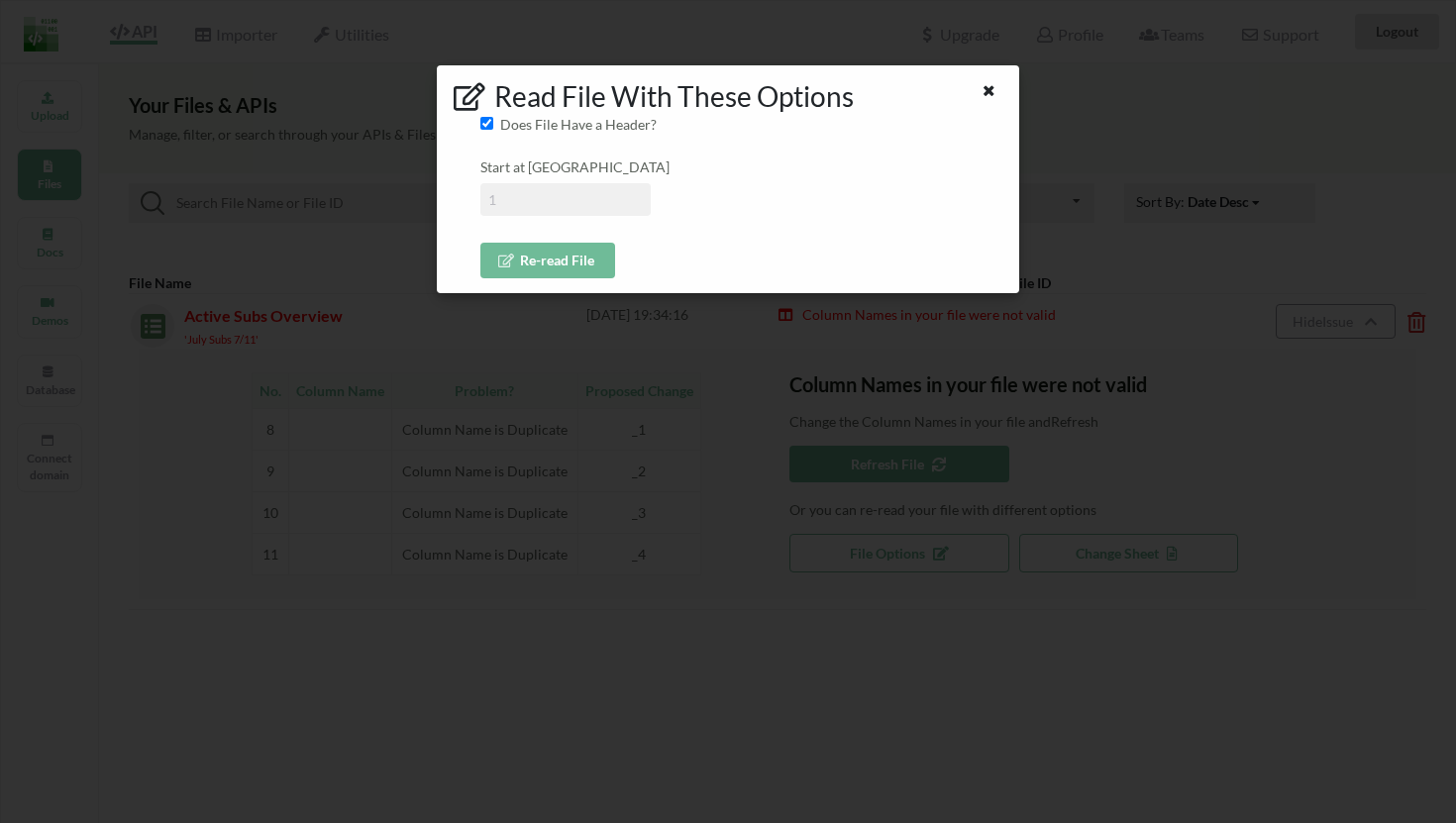 click at bounding box center [566, 199] 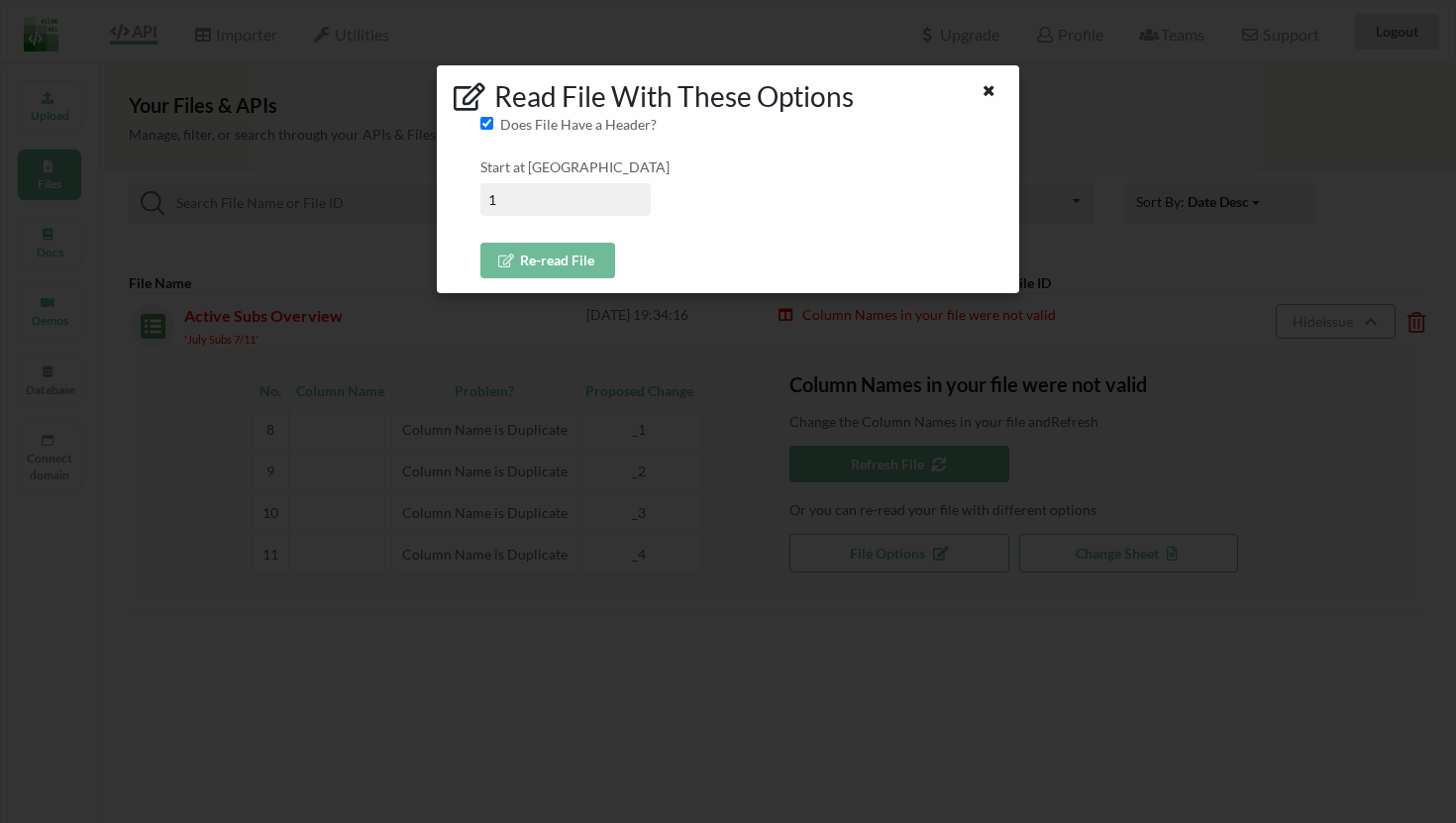 type on "1" 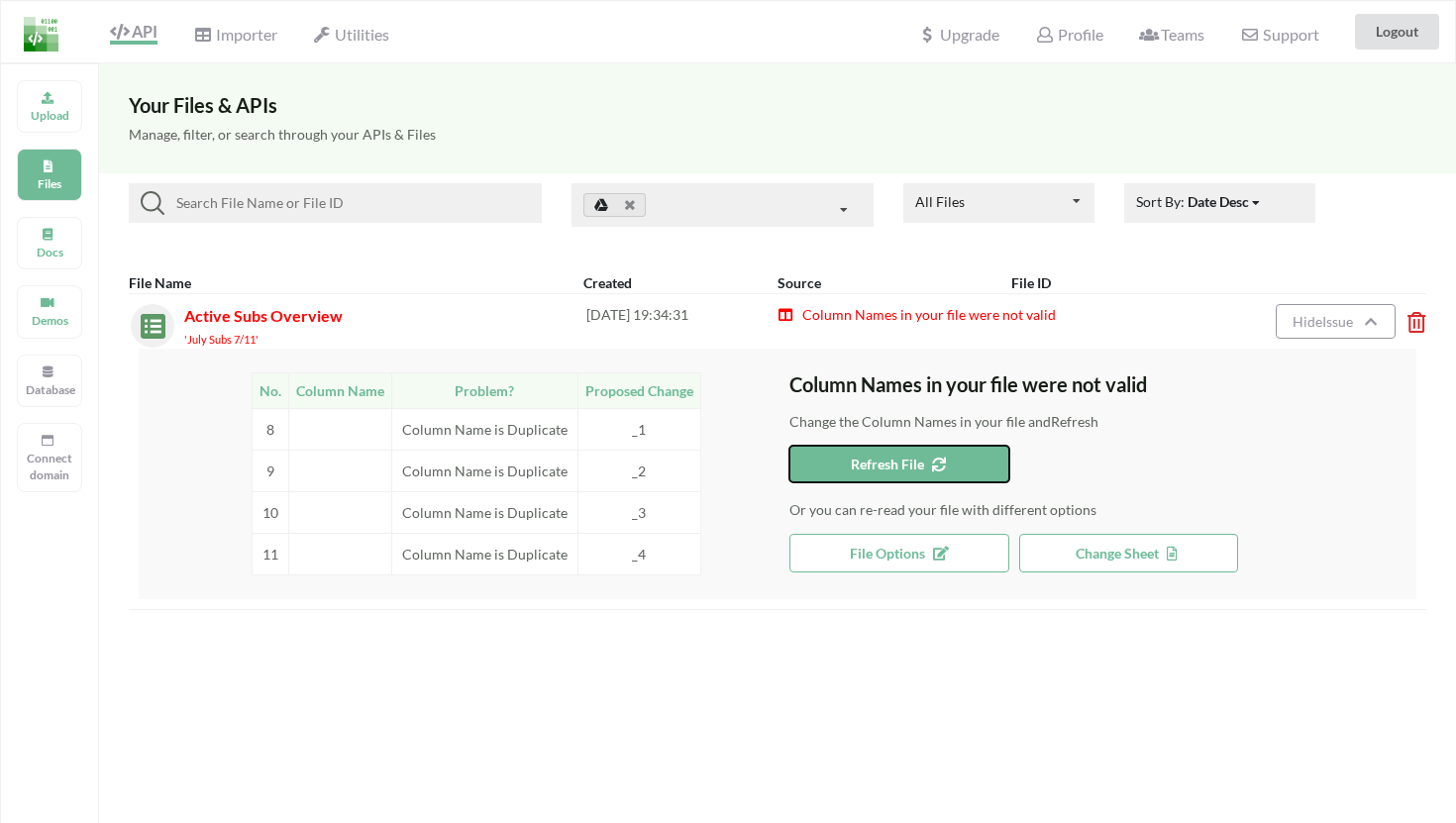 click on "Refresh File" at bounding box center (899, 463) 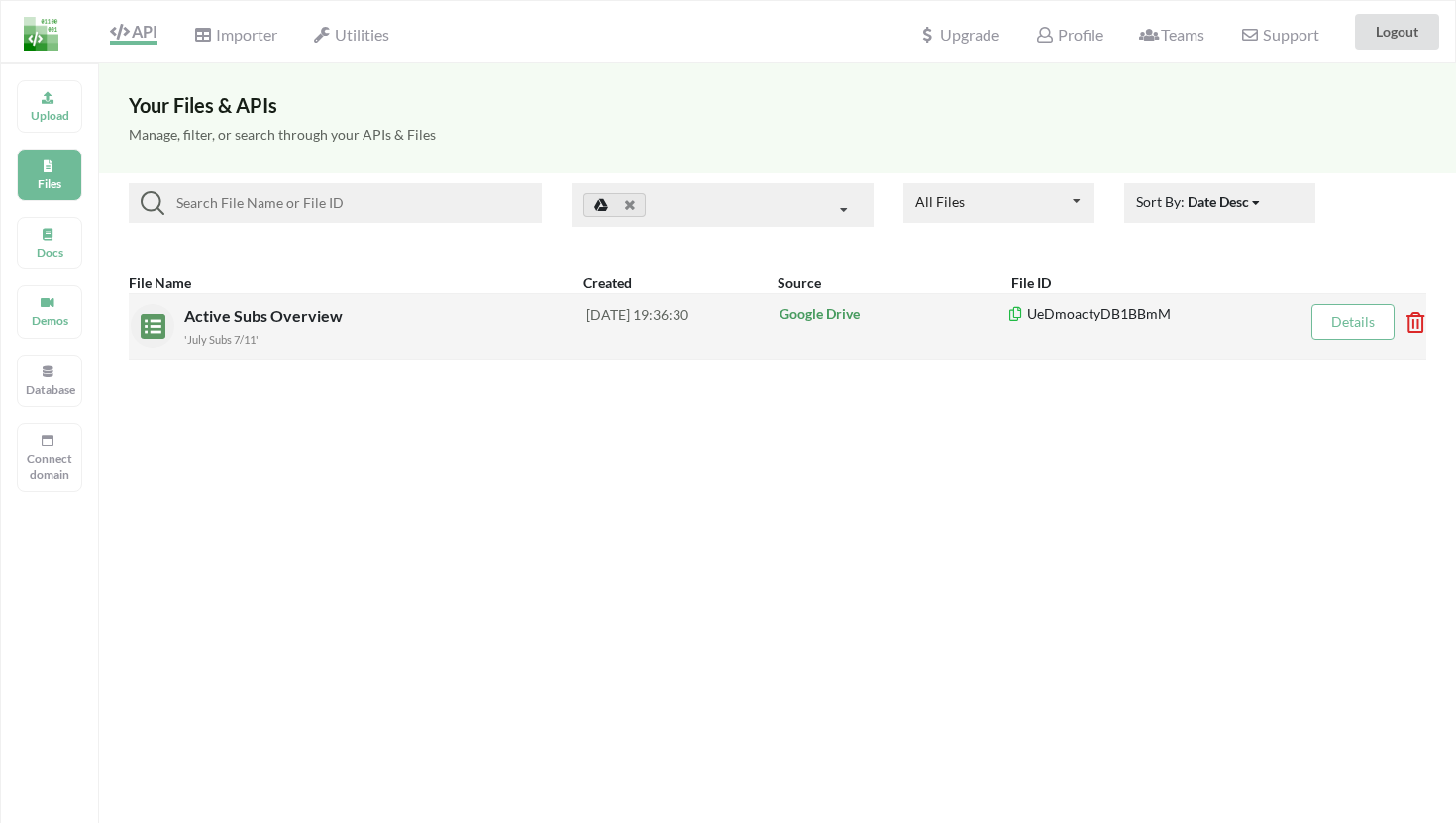 click on "Active Subs Overview" at bounding box center [265, 315] 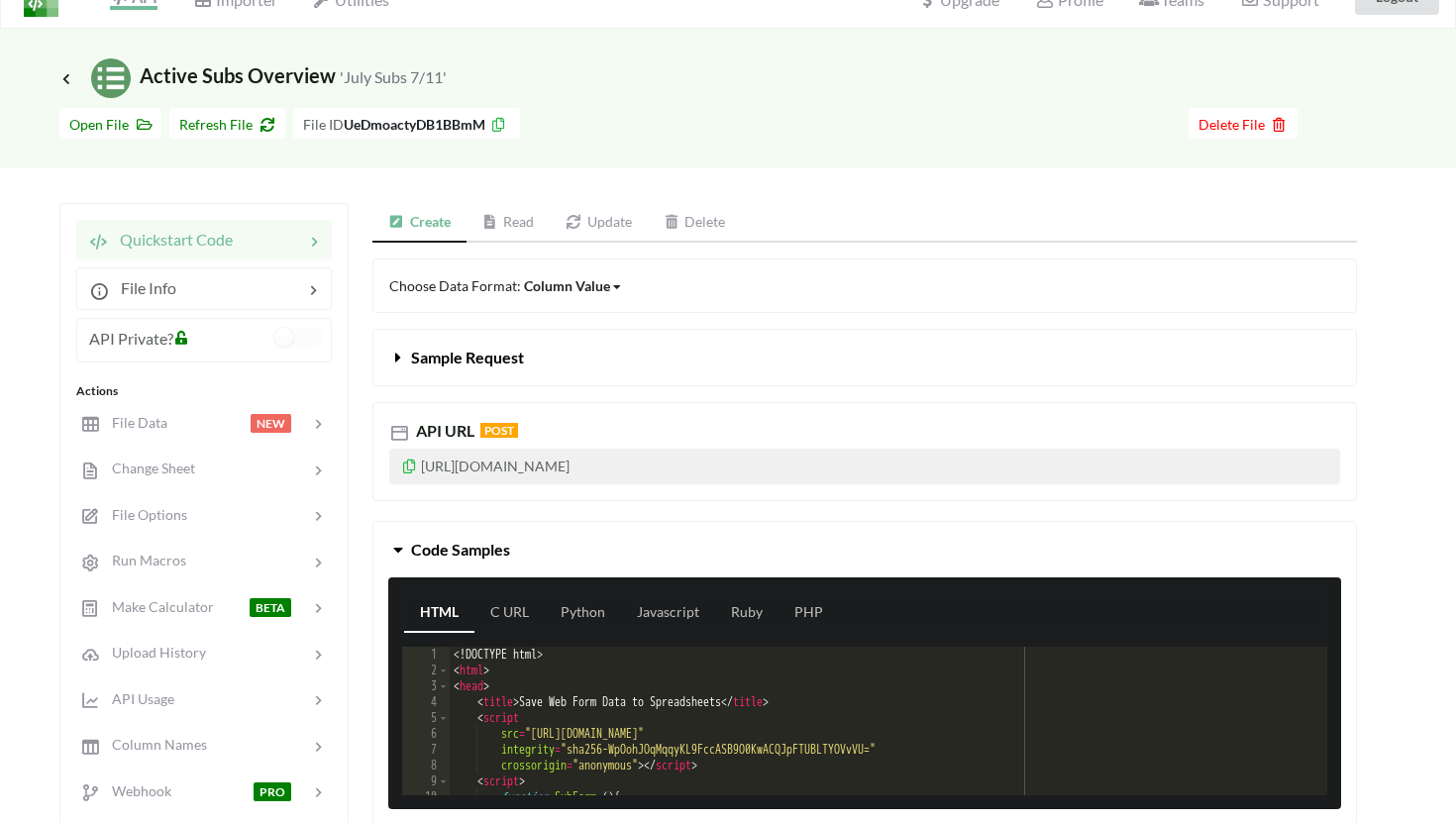 scroll, scrollTop: 42, scrollLeft: 0, axis: vertical 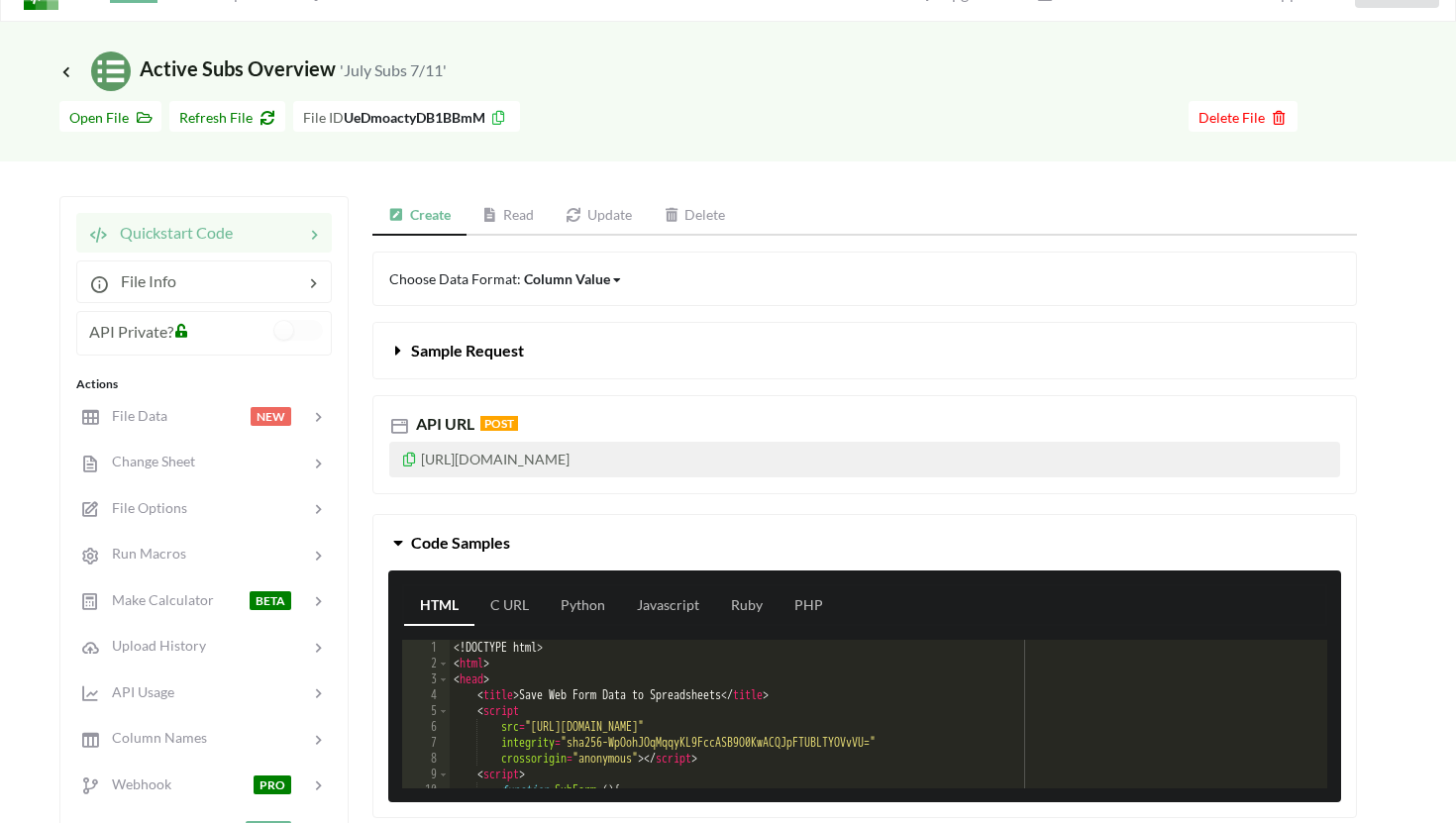 drag, startPoint x: 836, startPoint y: 445, endPoint x: 639, endPoint y: 464, distance: 197.9141 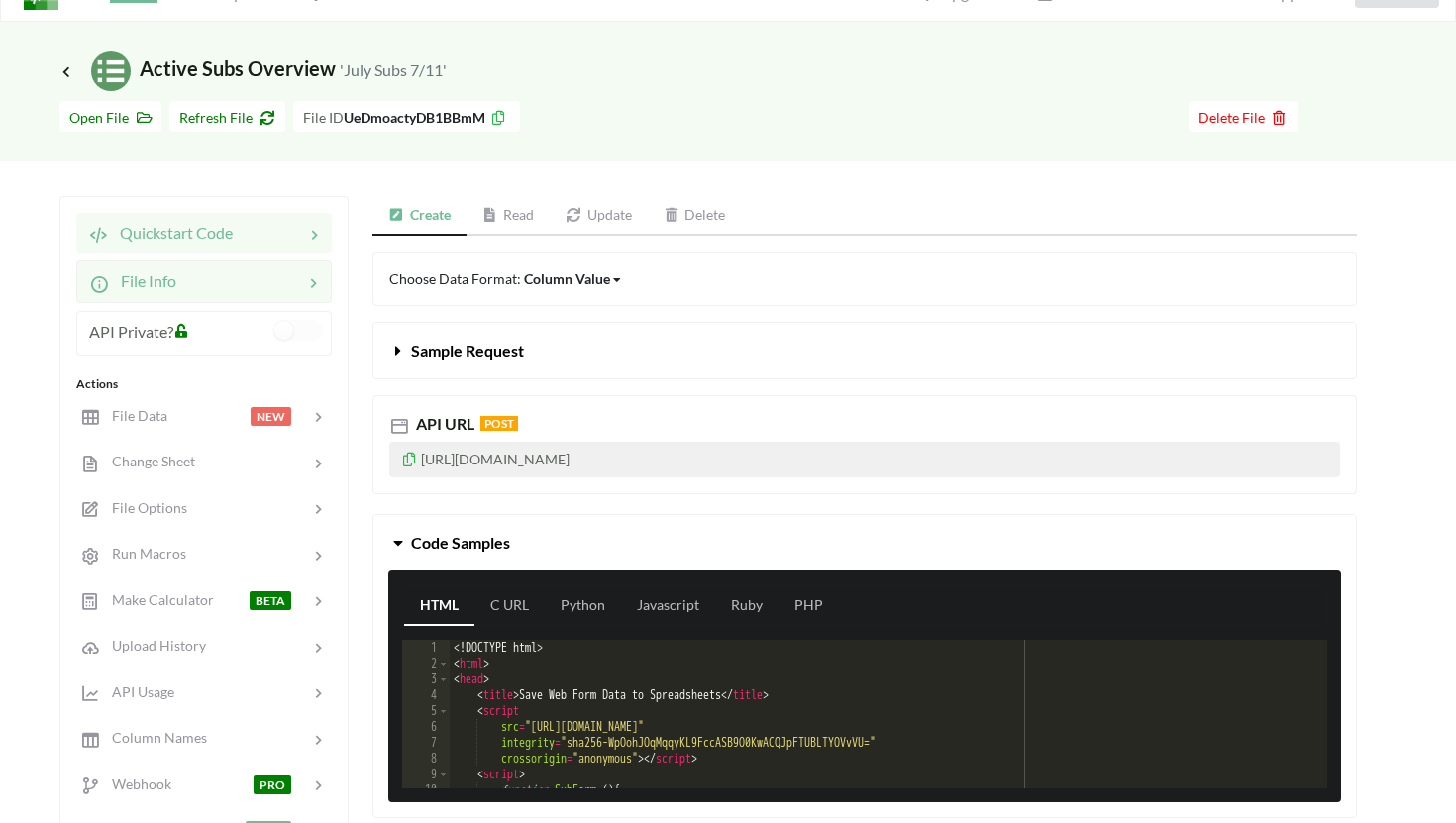 click at bounding box center (240, 281) 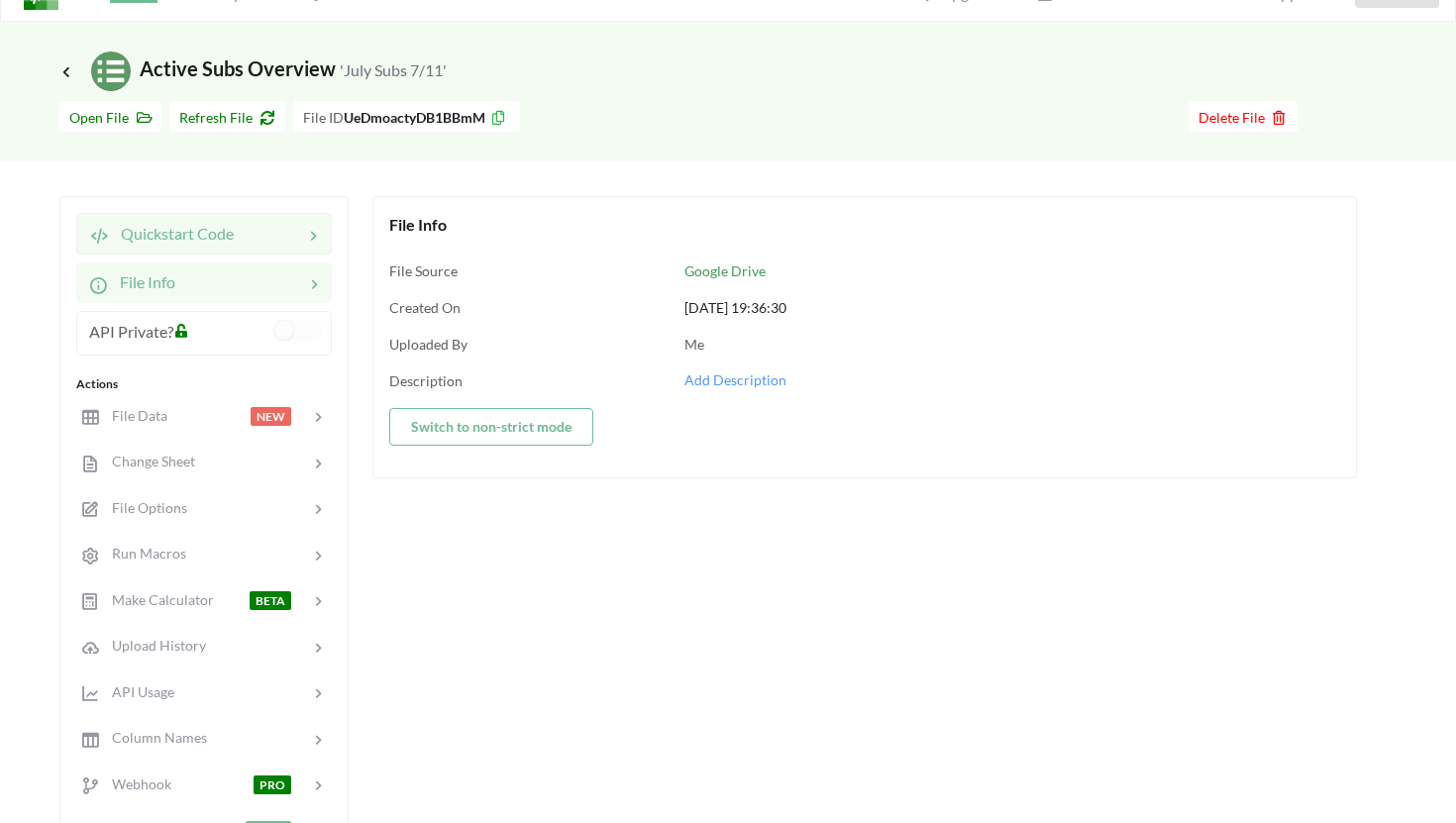 click at bounding box center (268, 234) 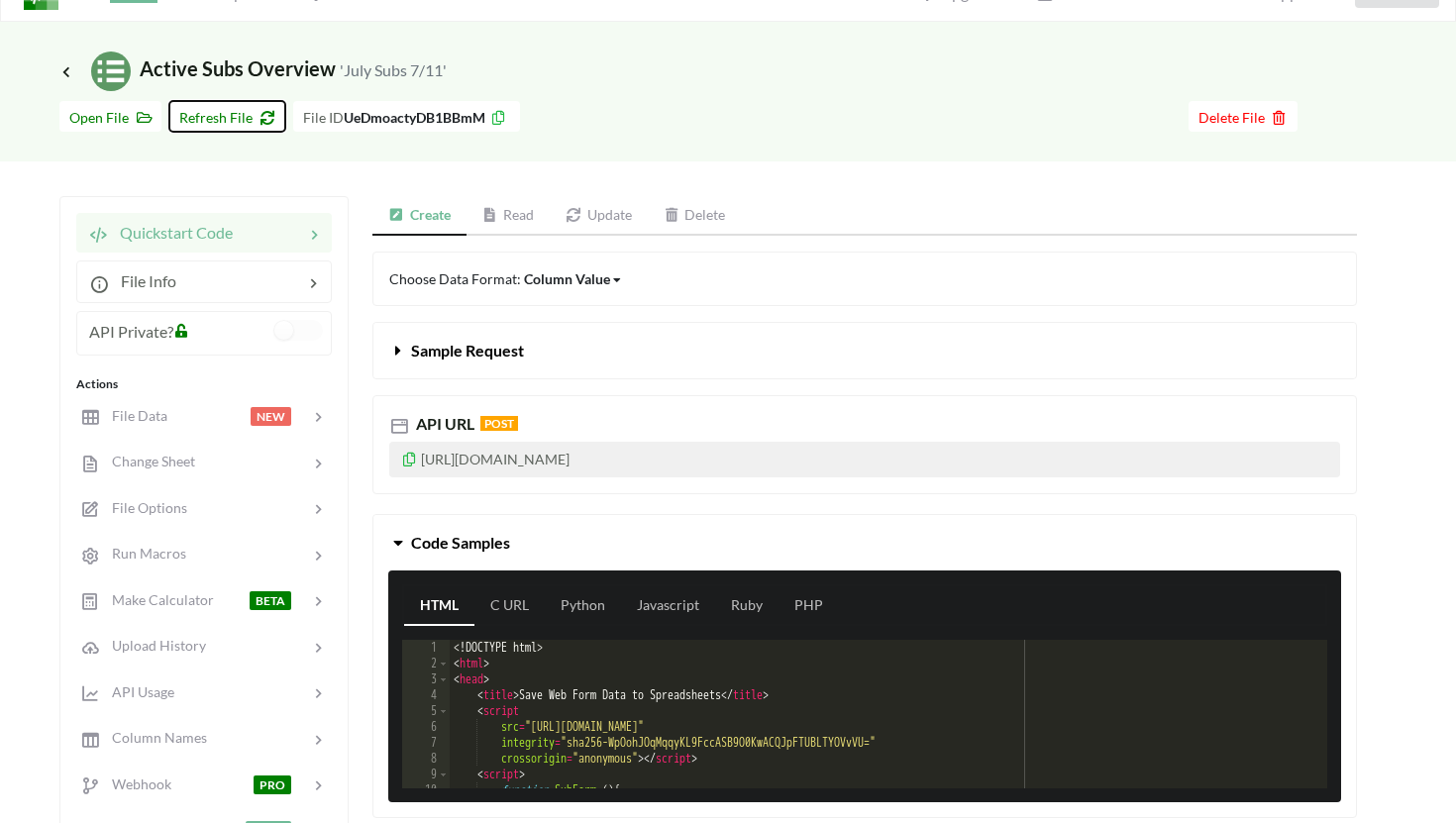 click on "Refresh File" at bounding box center [227, 116] 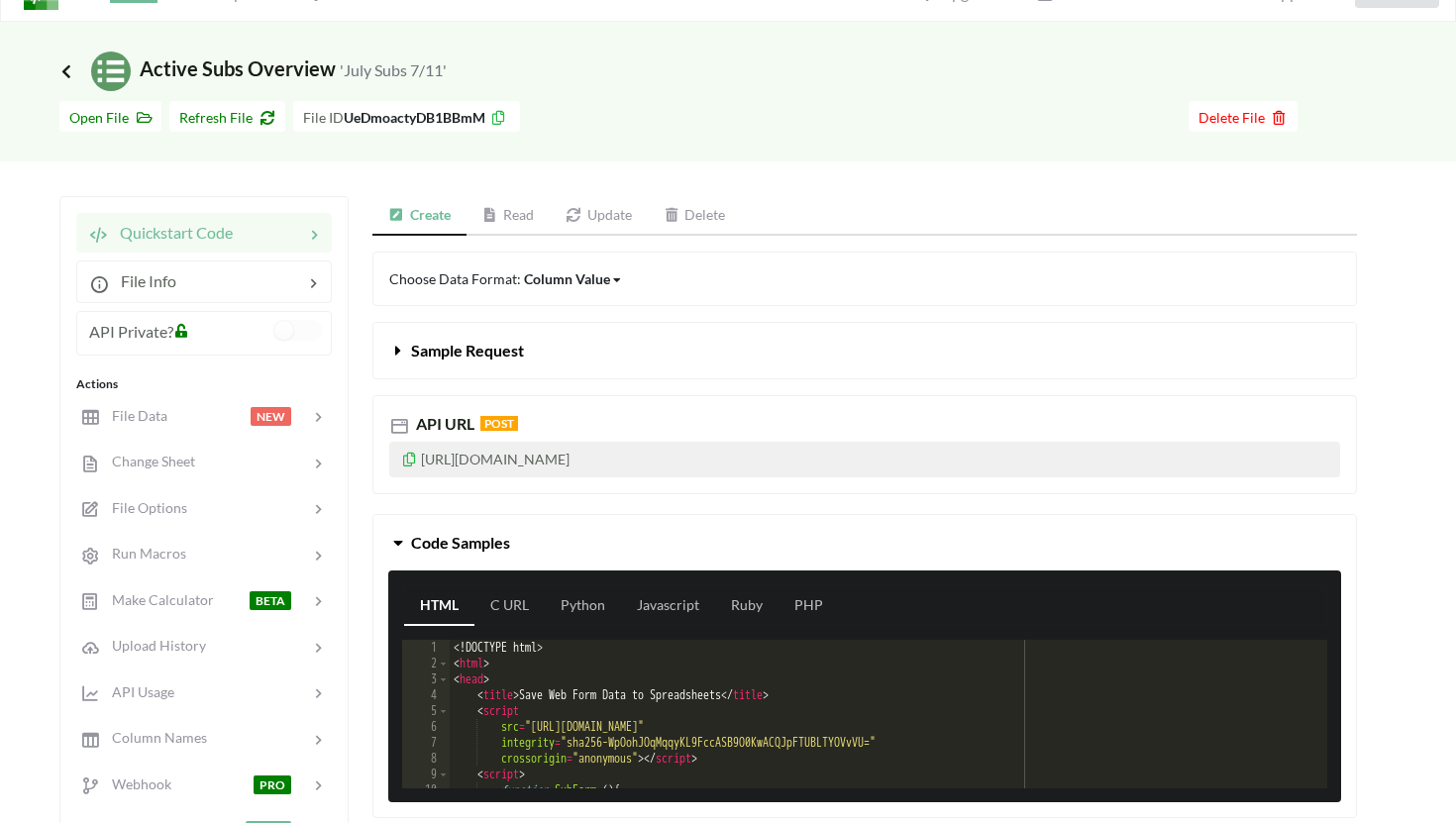 click at bounding box center (66, 71) 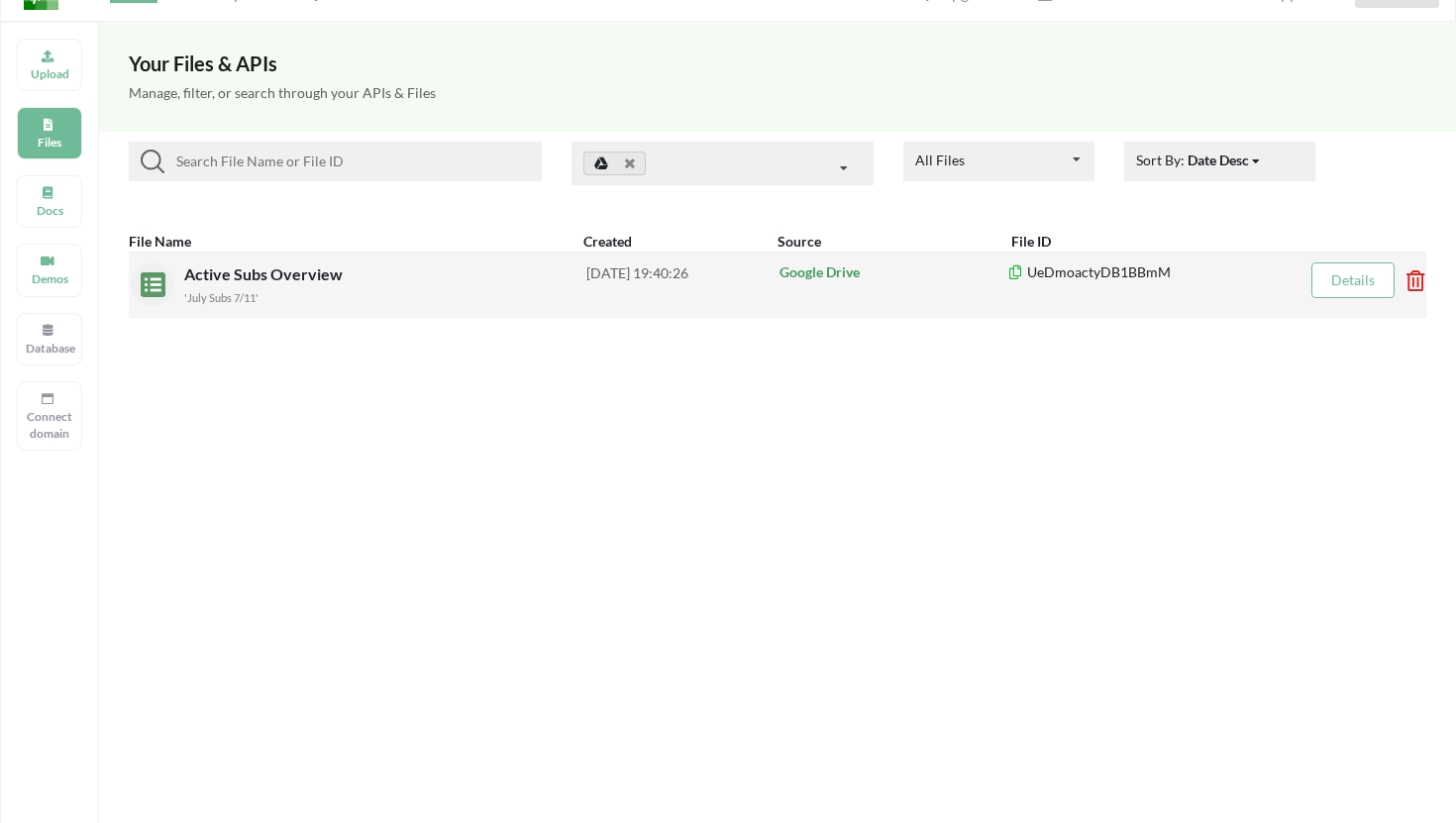click on "Details" at bounding box center (1353, 279) 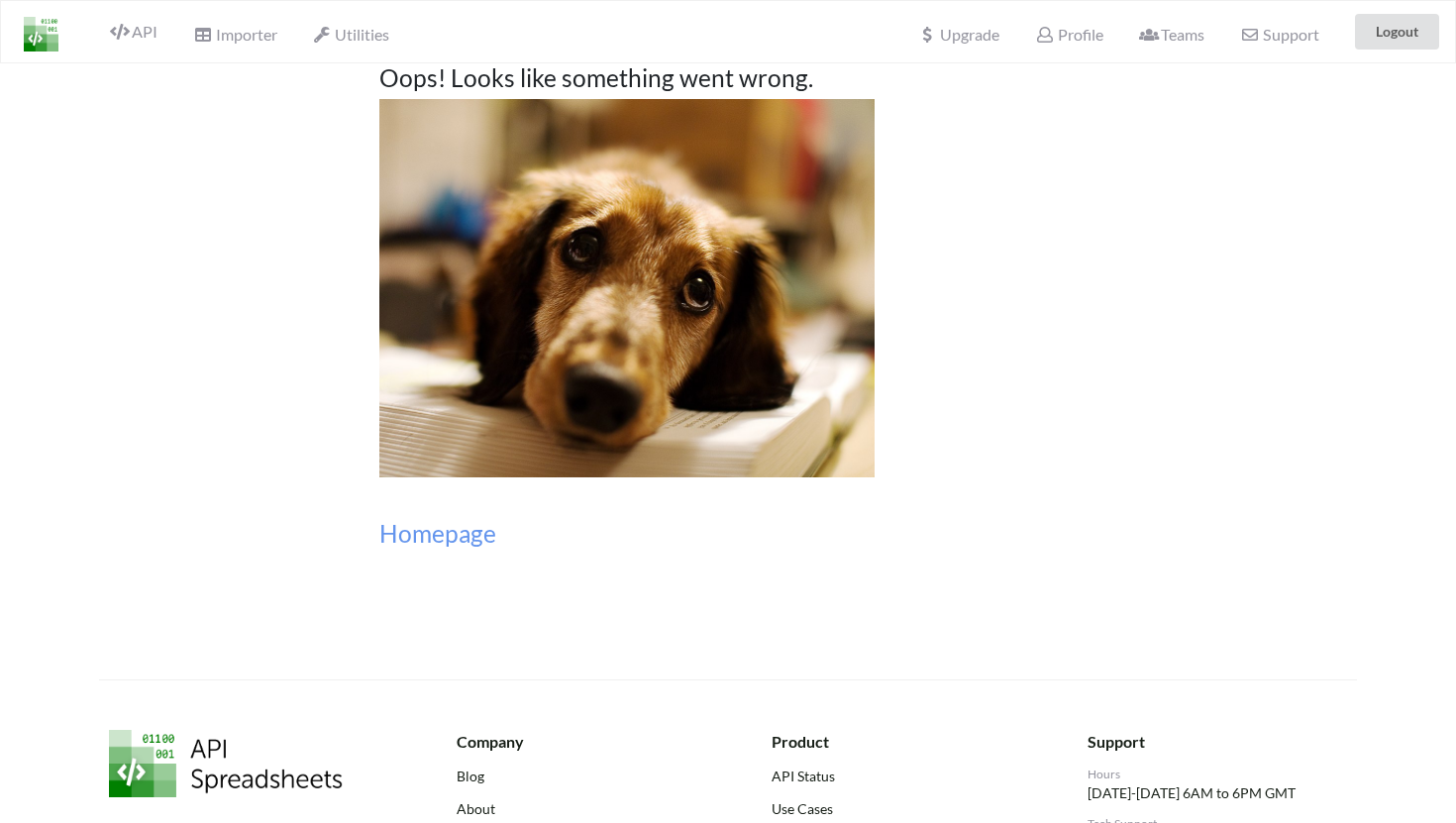 scroll, scrollTop: 0, scrollLeft: 0, axis: both 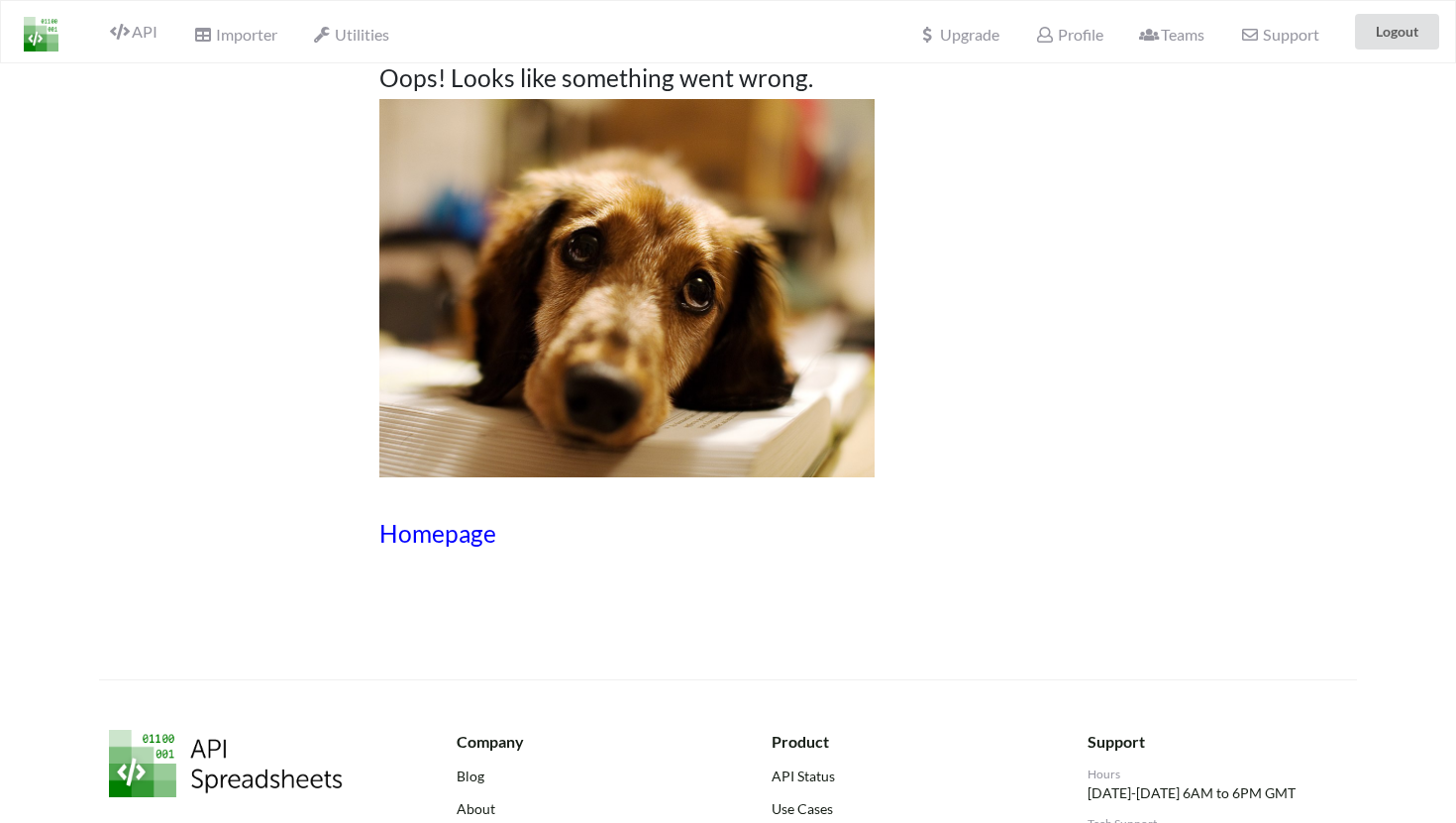 click on "Homepage" at bounding box center [728, 533] 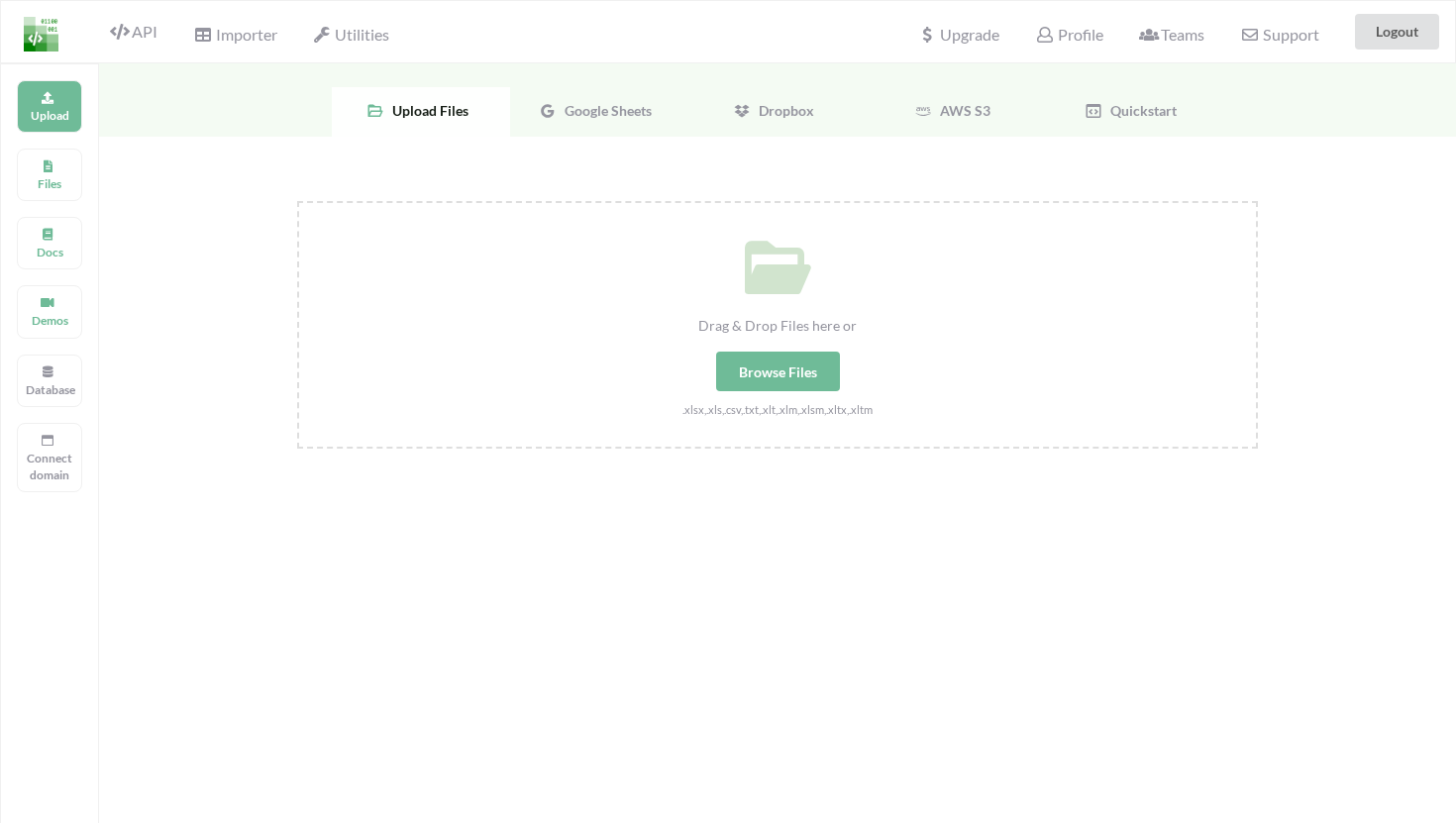 click on "Google Sheets" at bounding box center [604, 110] 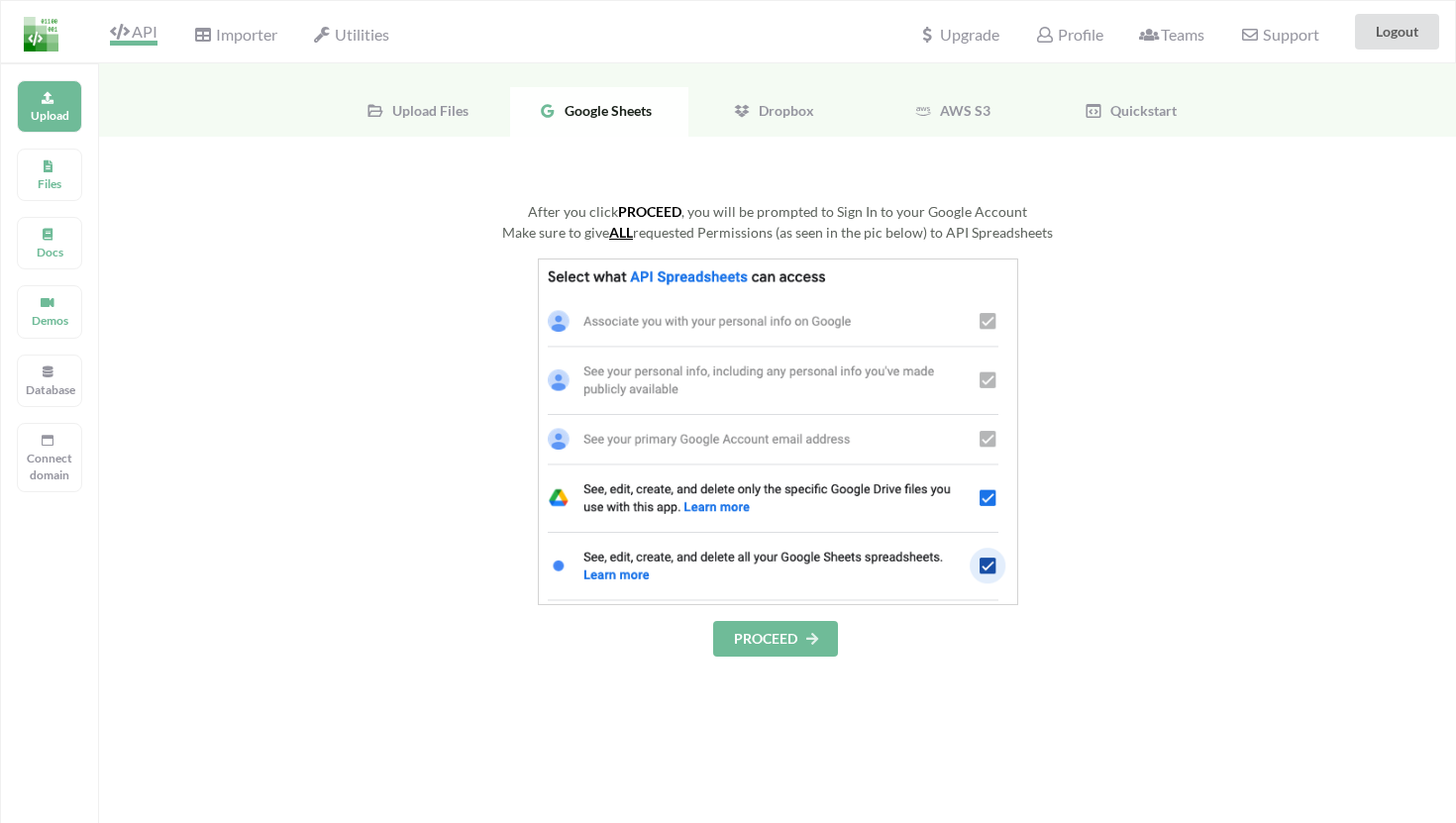 click on "API" at bounding box center [134, 34] 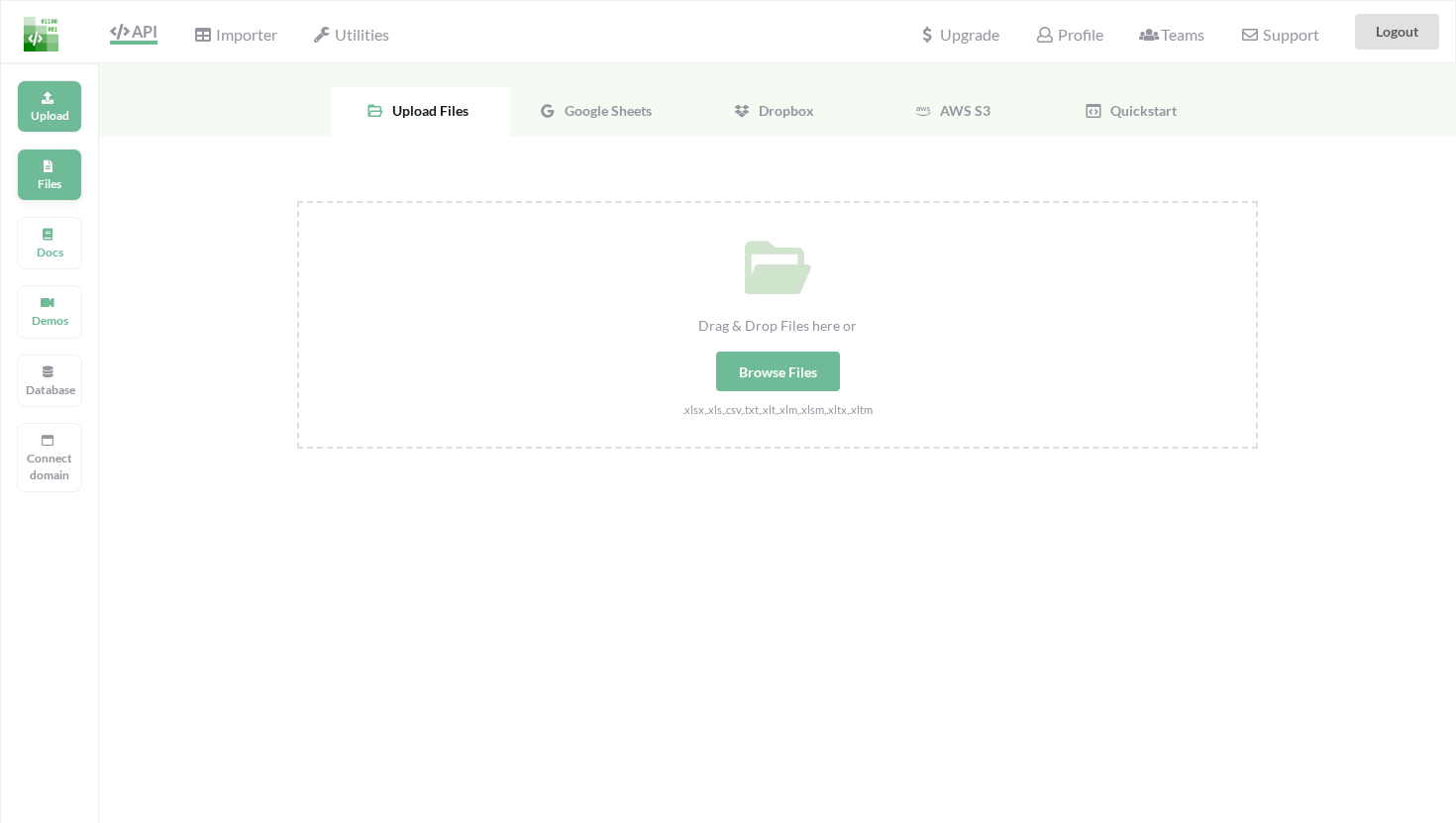 click on "Files" at bounding box center [50, 183] 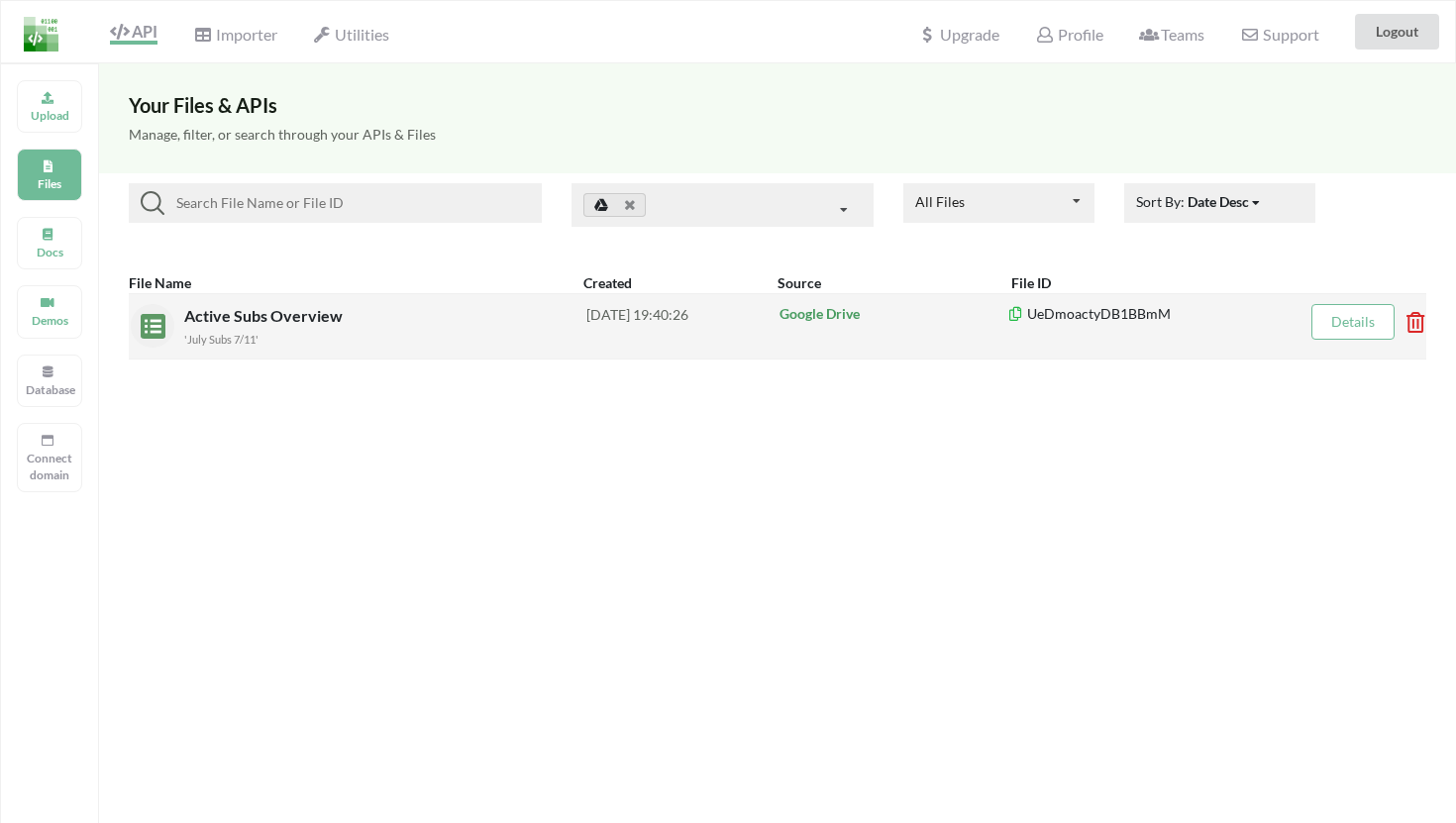 click on "Active Subs Overview" at bounding box center (265, 315) 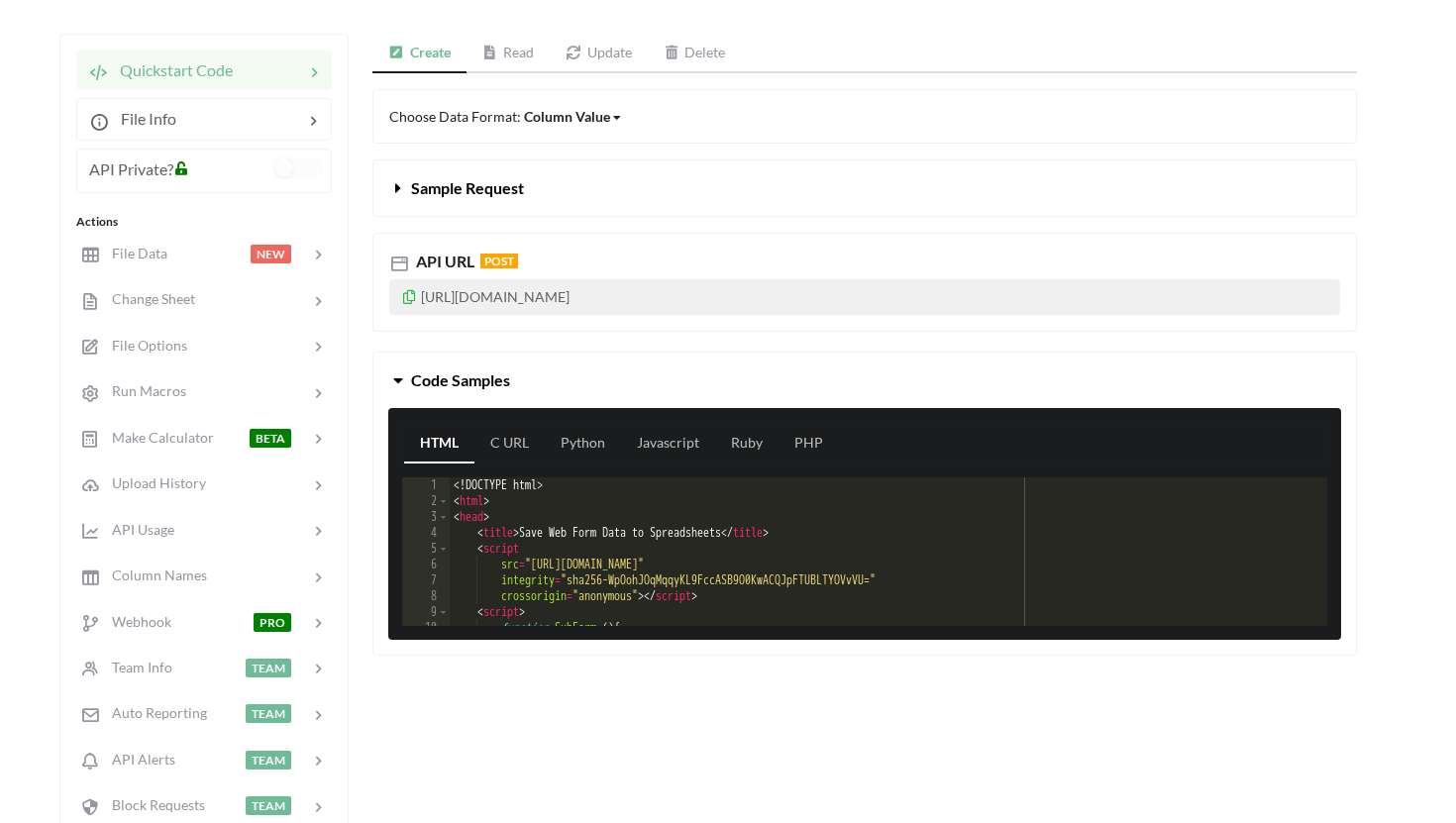 scroll, scrollTop: 226, scrollLeft: 0, axis: vertical 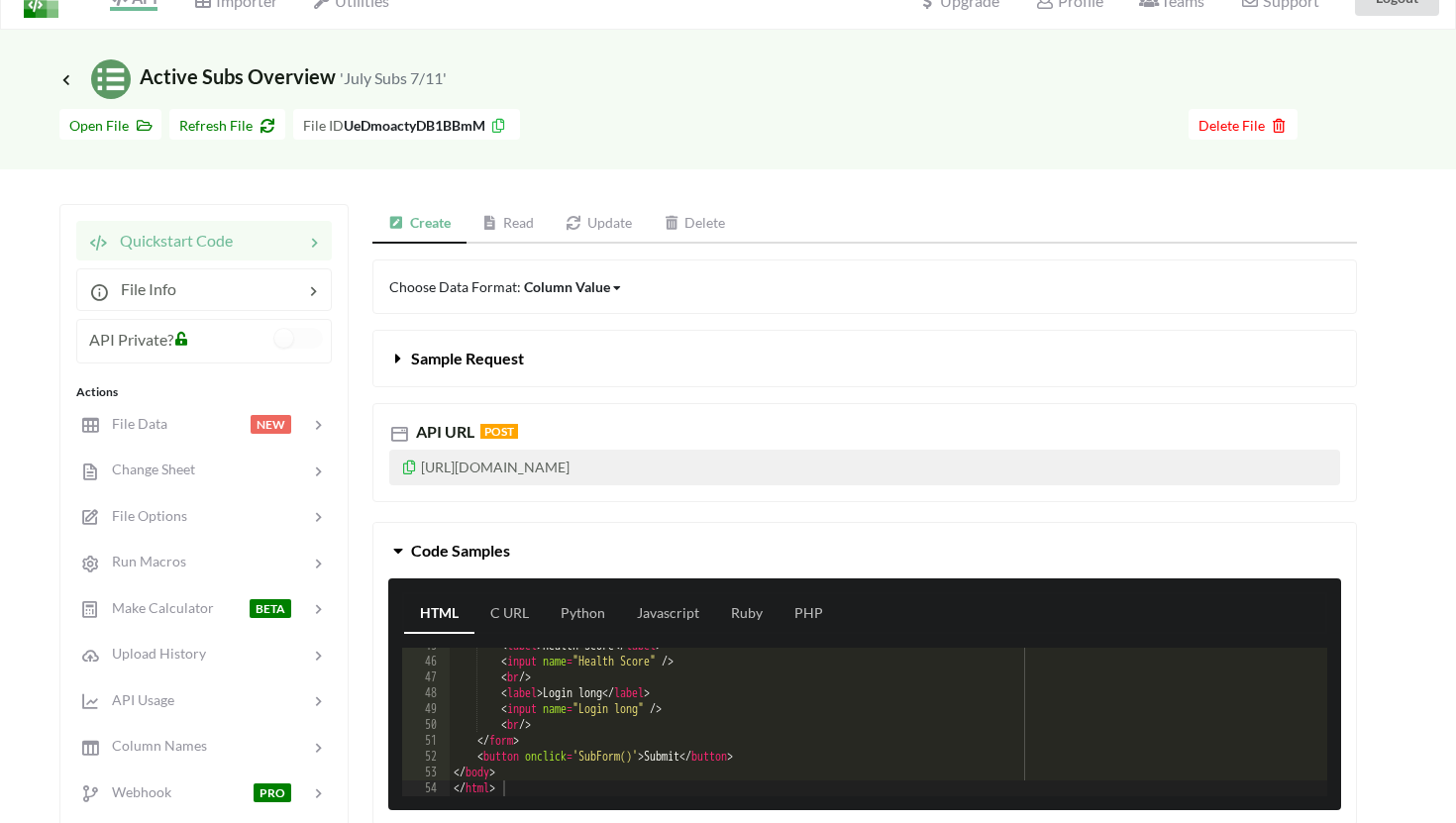 drag, startPoint x: 820, startPoint y: 468, endPoint x: 422, endPoint y: 472, distance: 398.0201 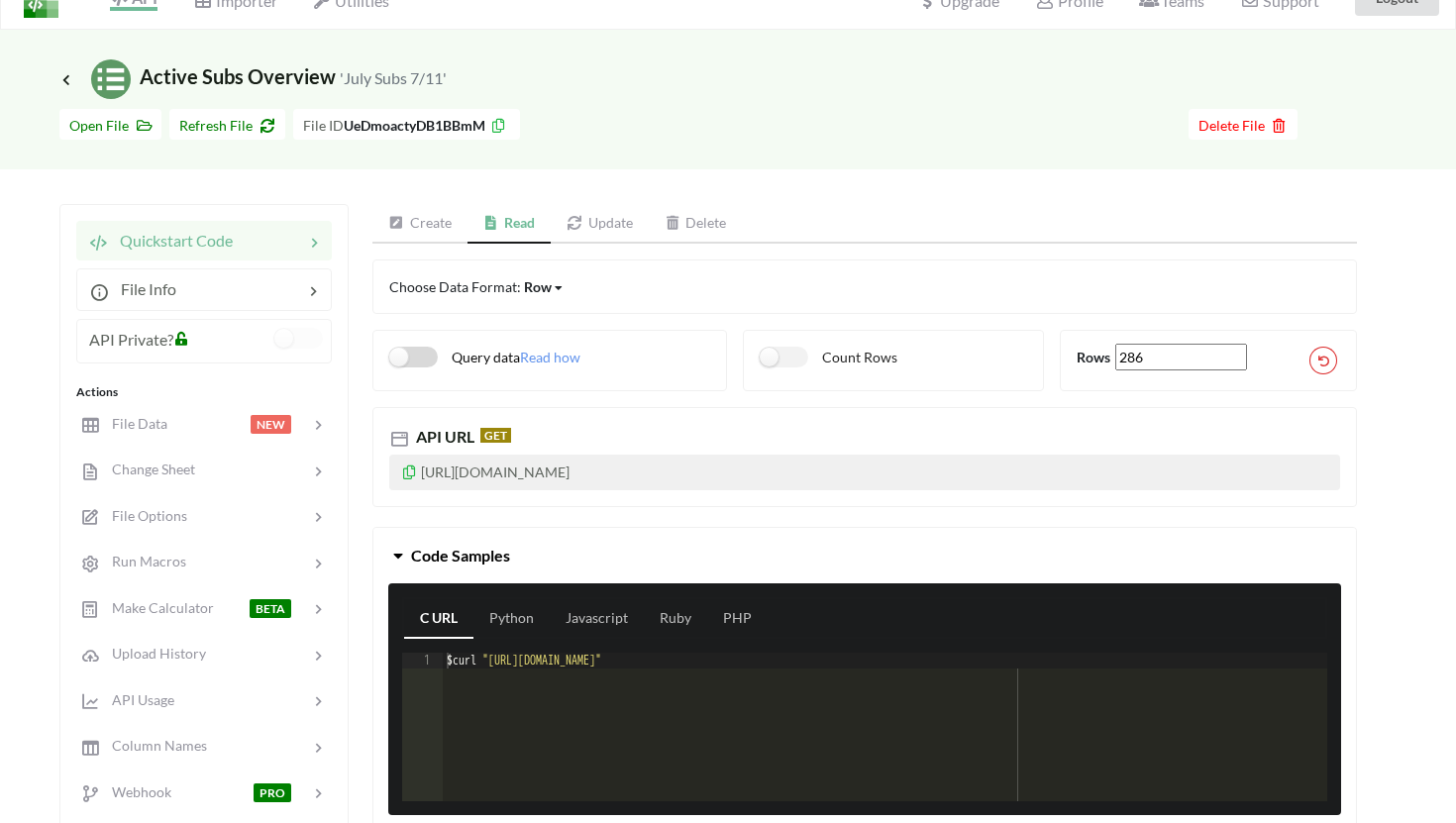 click on "Query data" at bounding box center [455, 357] 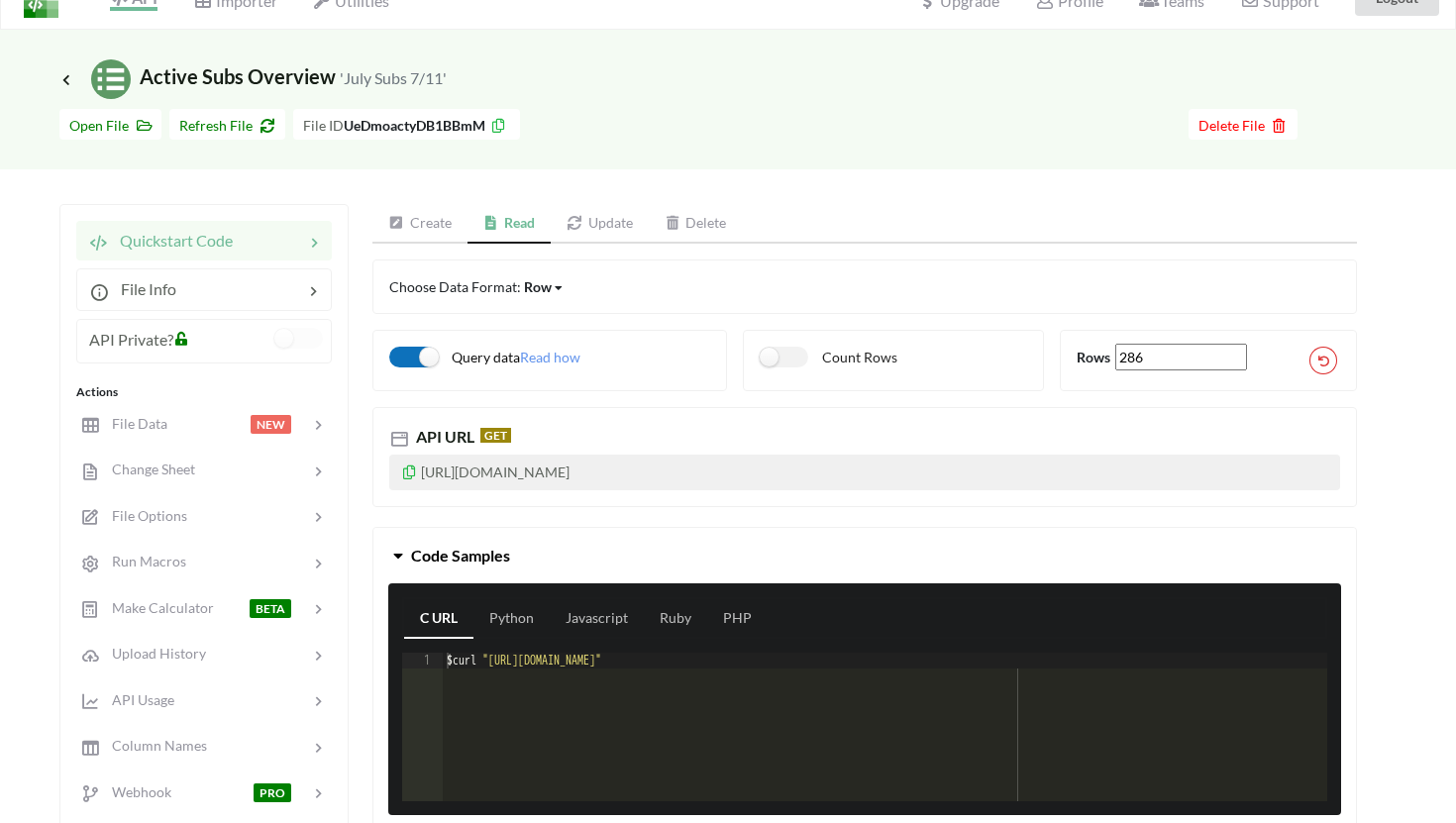 checkbox on "true" 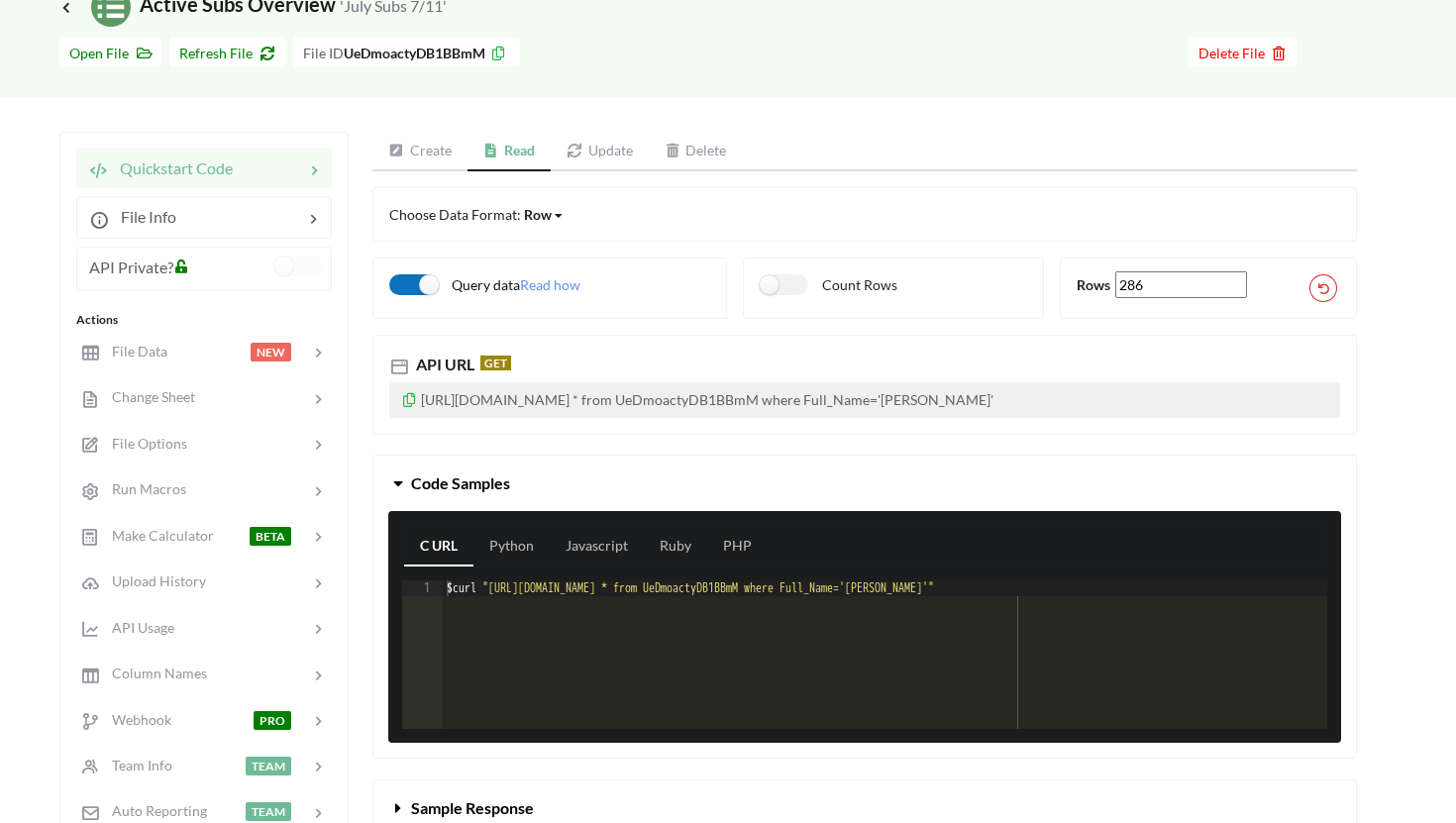 scroll, scrollTop: 109, scrollLeft: 0, axis: vertical 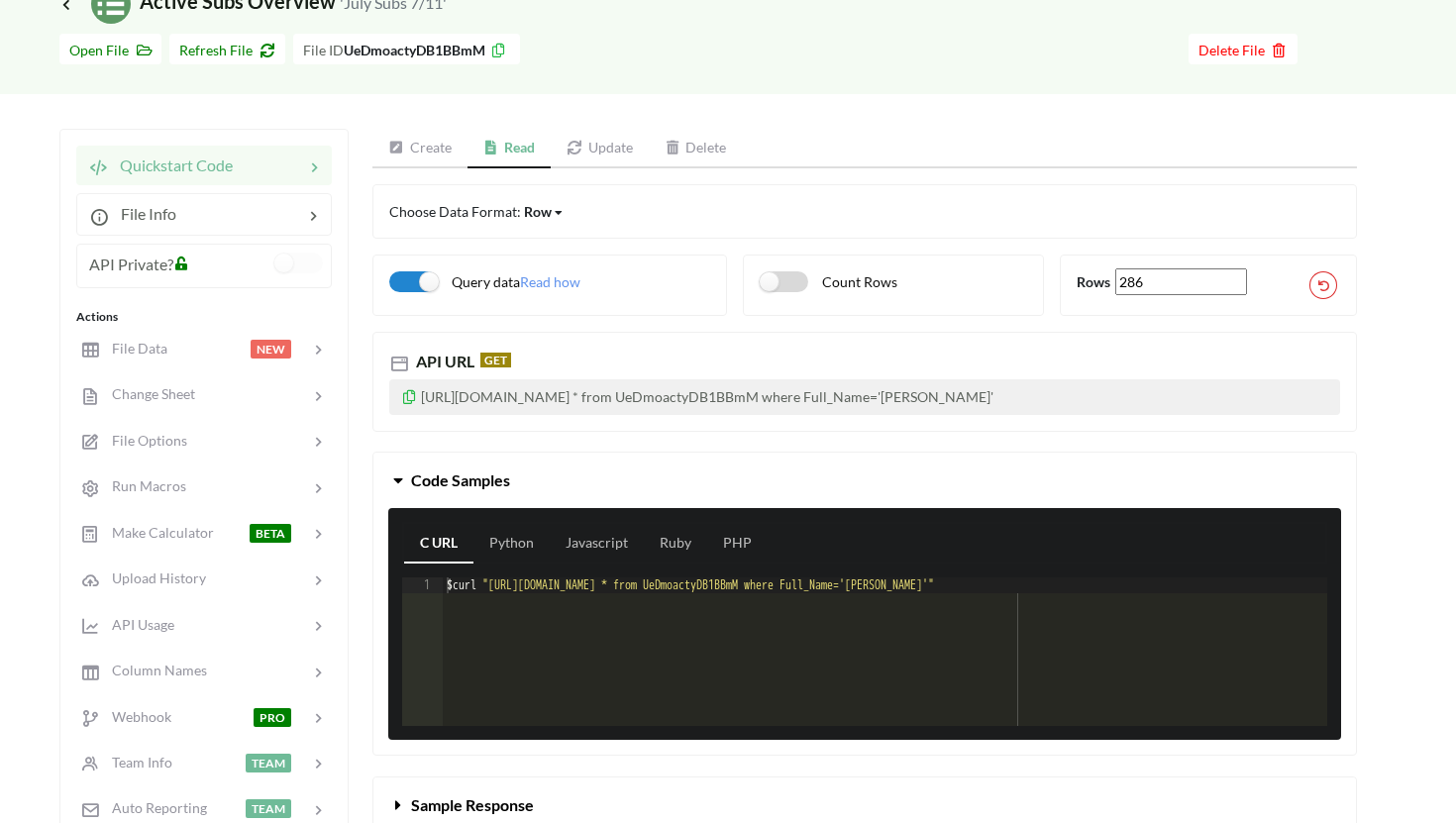 click on "Count Rows" at bounding box center [828, 281] 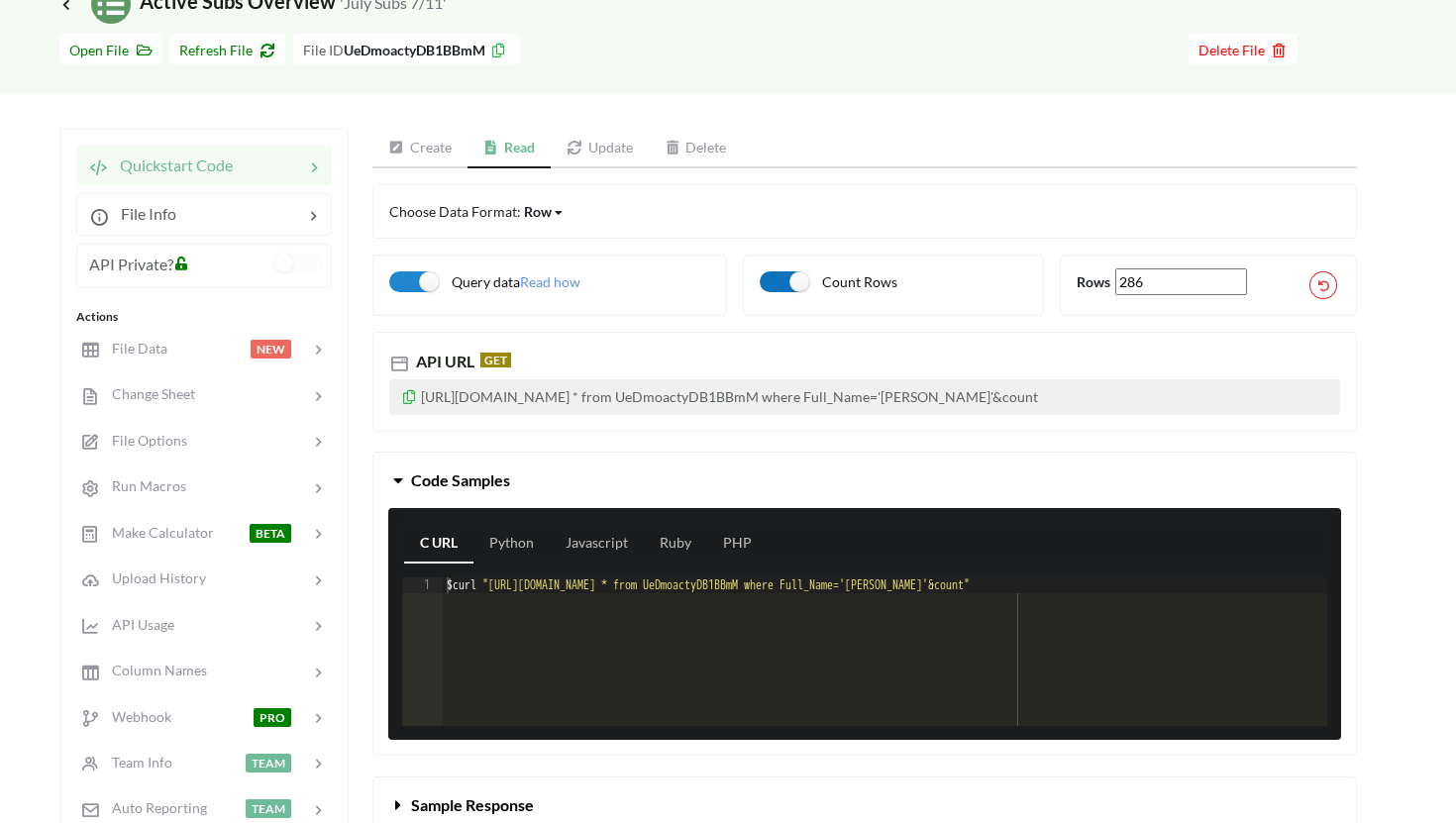 click on "Count Rows" at bounding box center [828, 281] 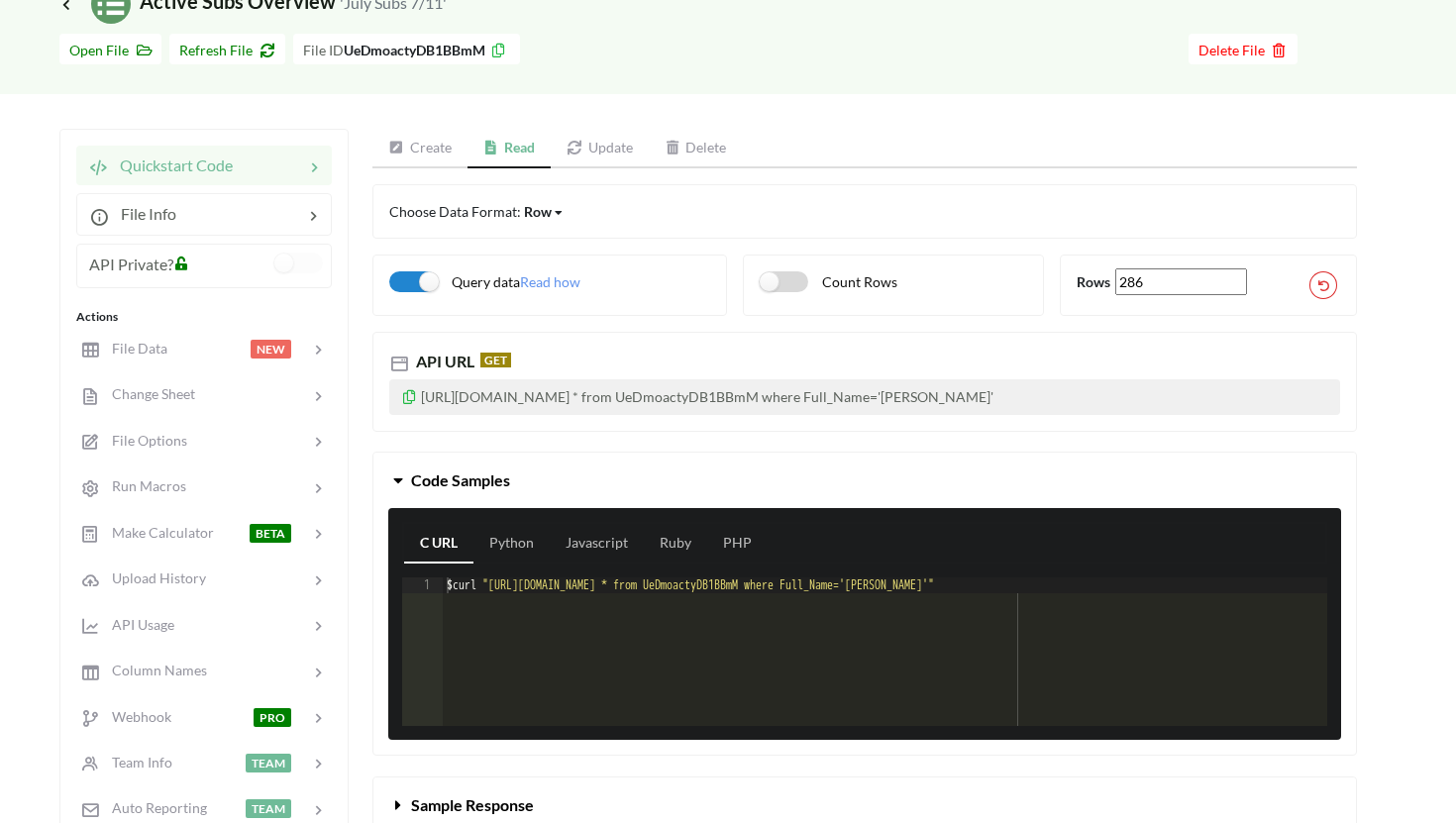 click on "Count Rows" at bounding box center (828, 281) 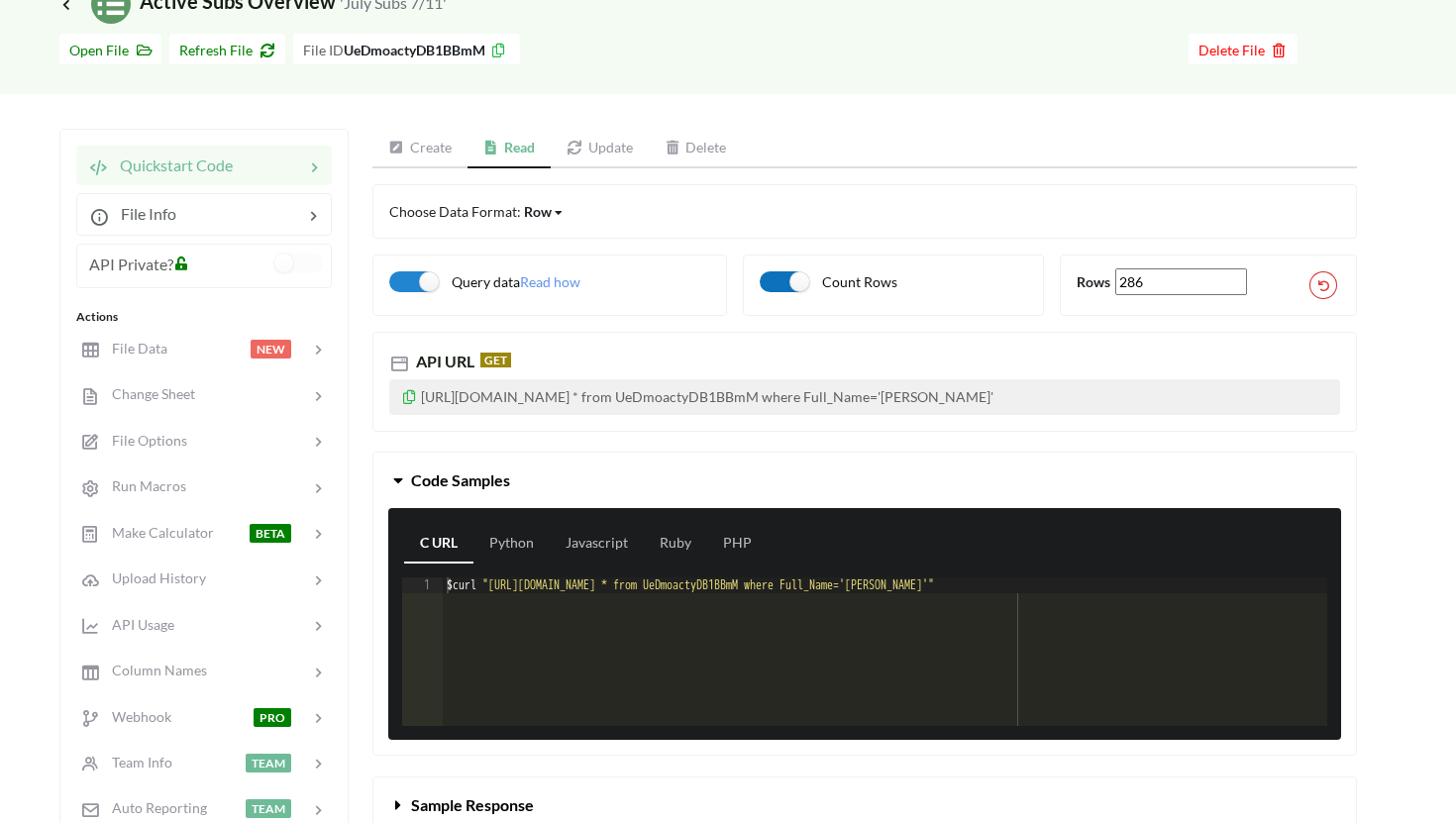 checkbox on "true" 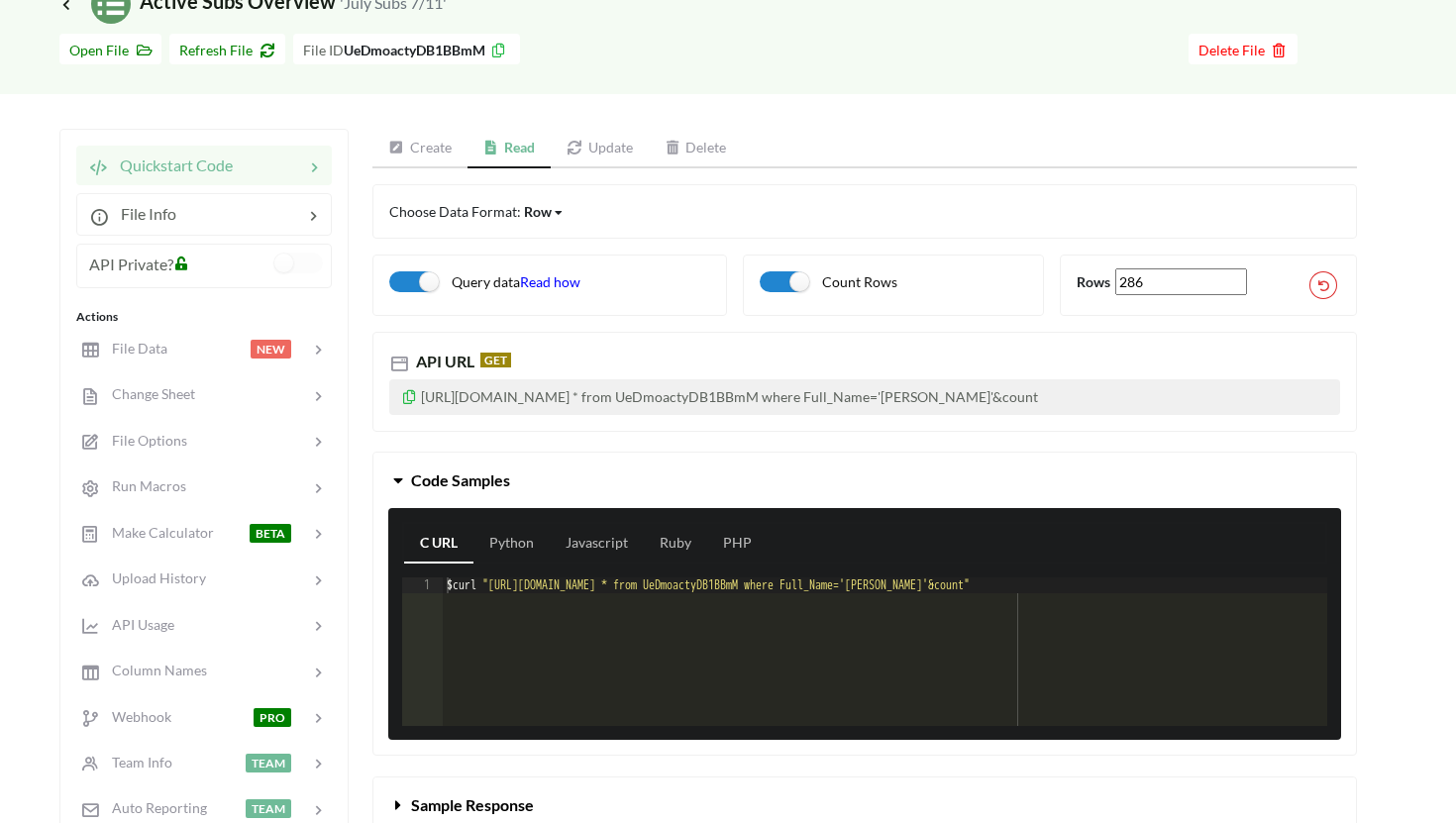 click on "Read how" at bounding box center [550, 281] 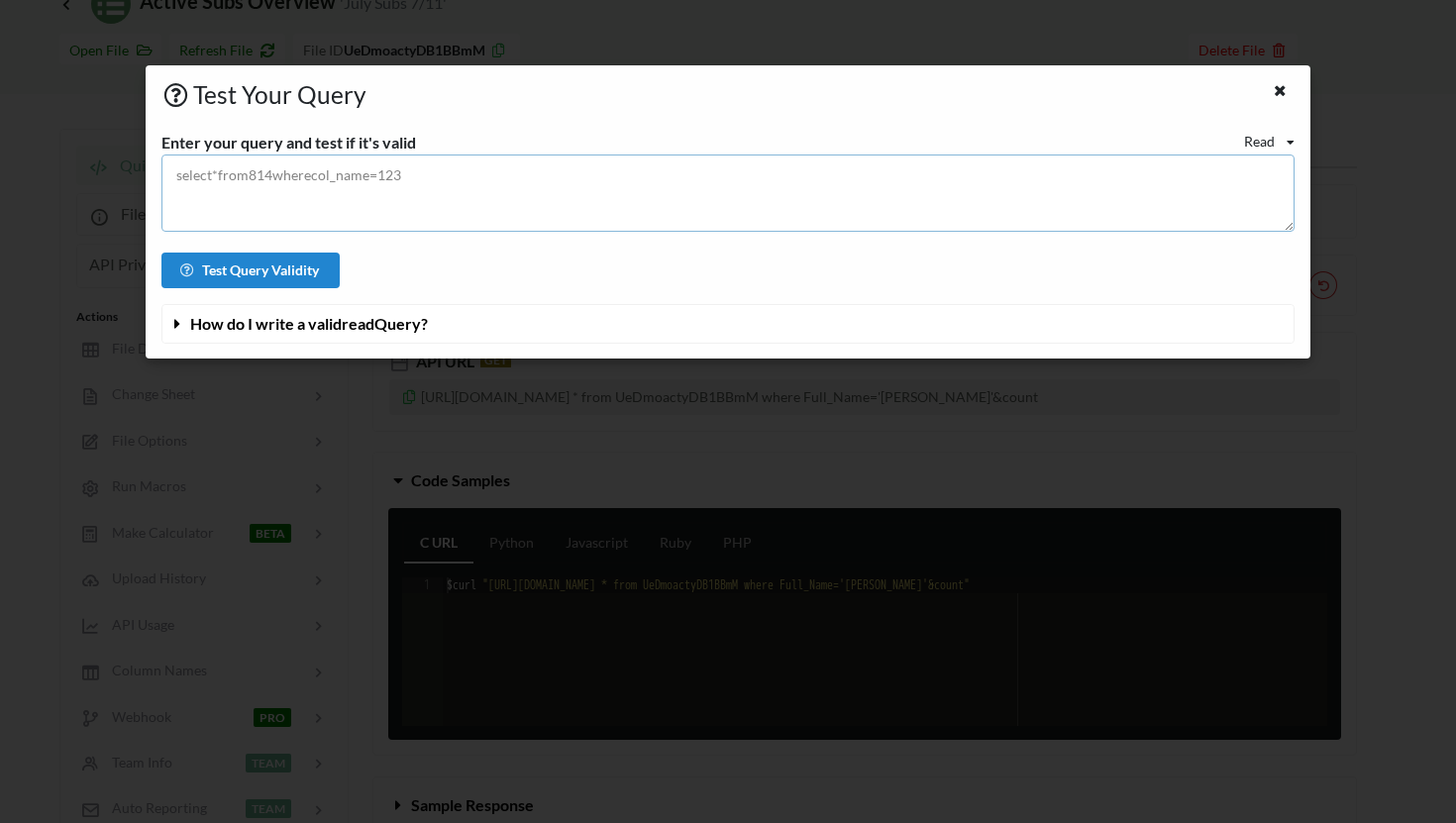 click at bounding box center (728, 193) 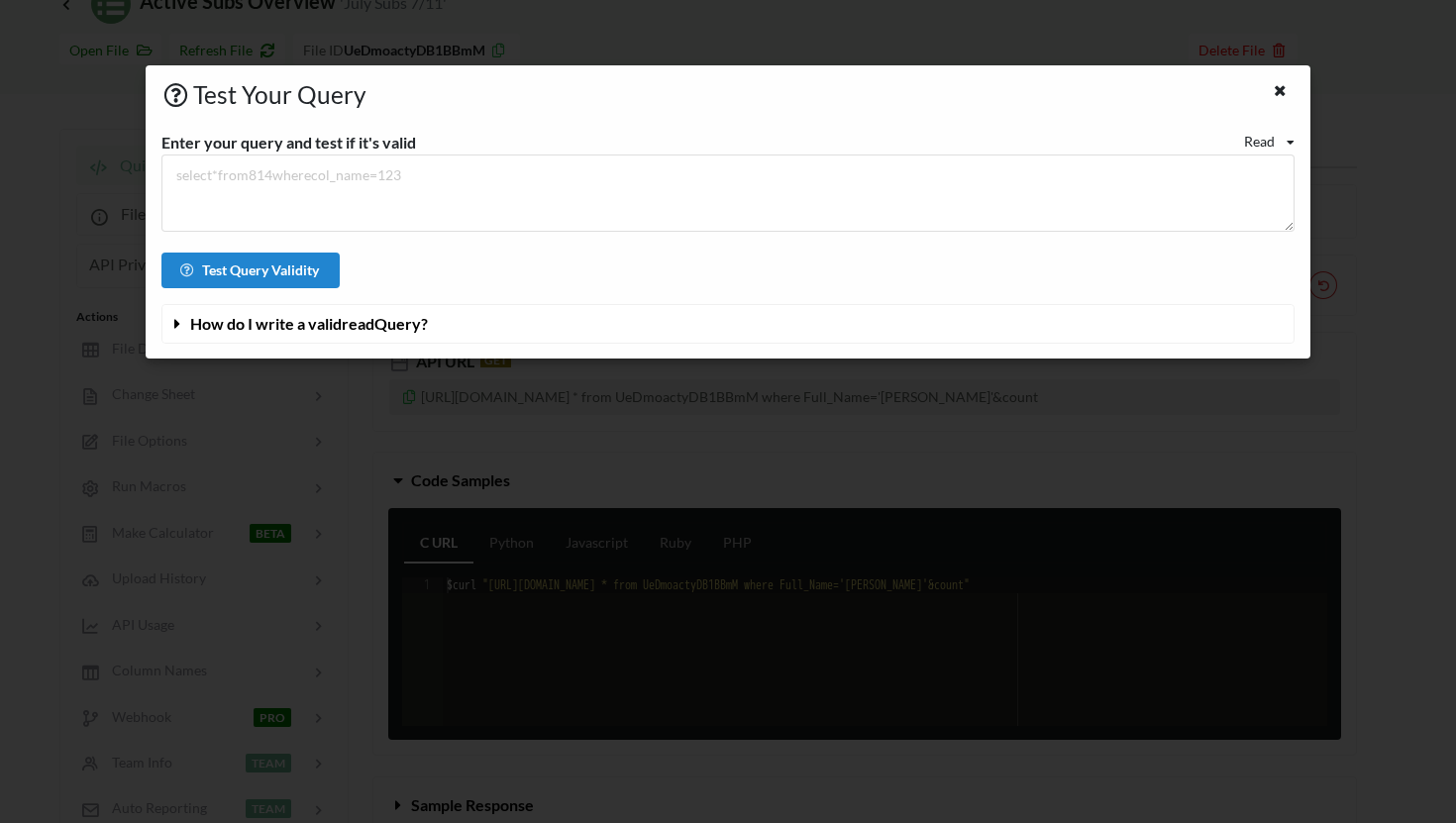 click on "How do I write a valid  read  Query?" at bounding box center [309, 323] 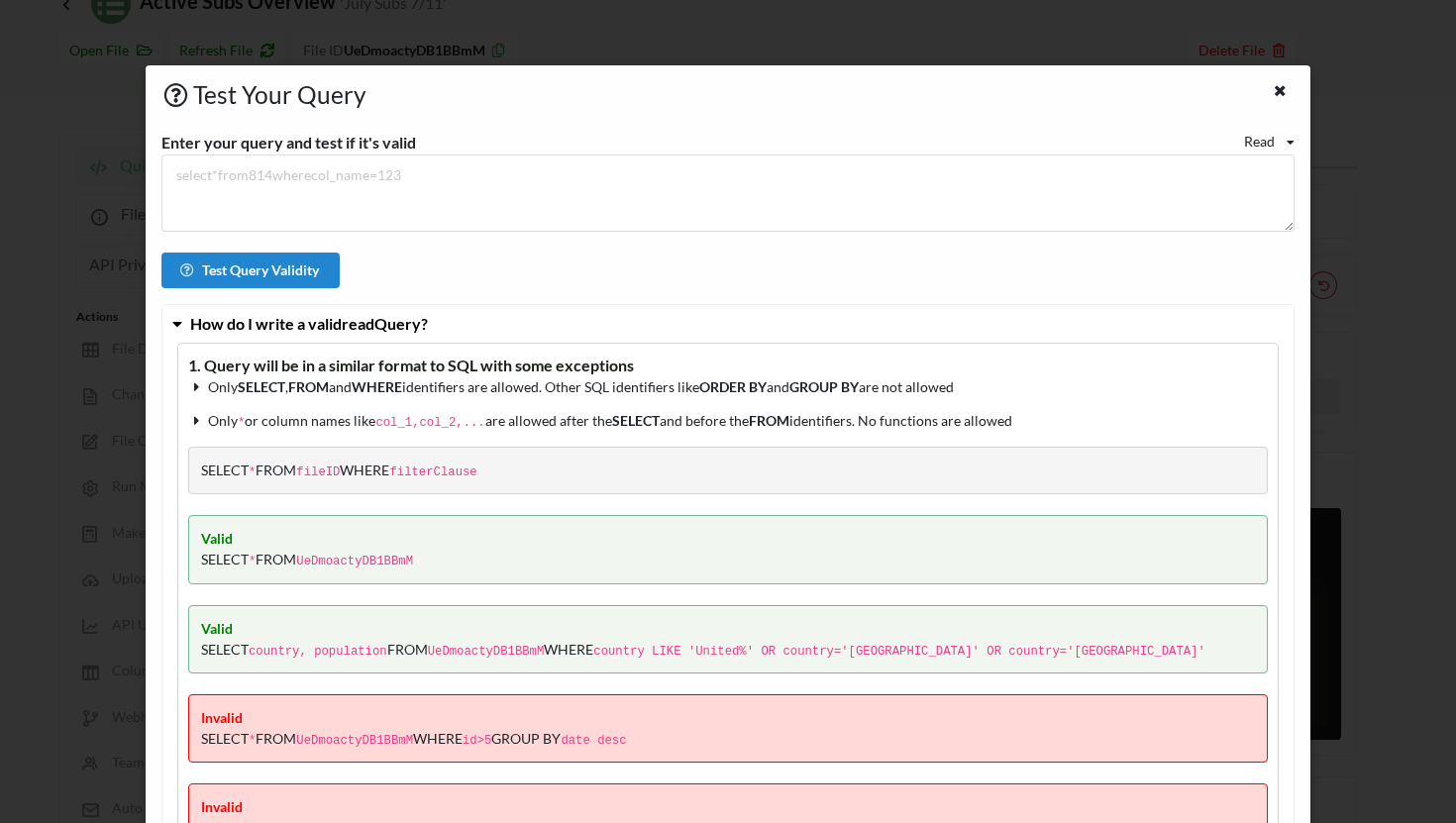 click on "How do I write a valid  read  Query?" at bounding box center [309, 323] 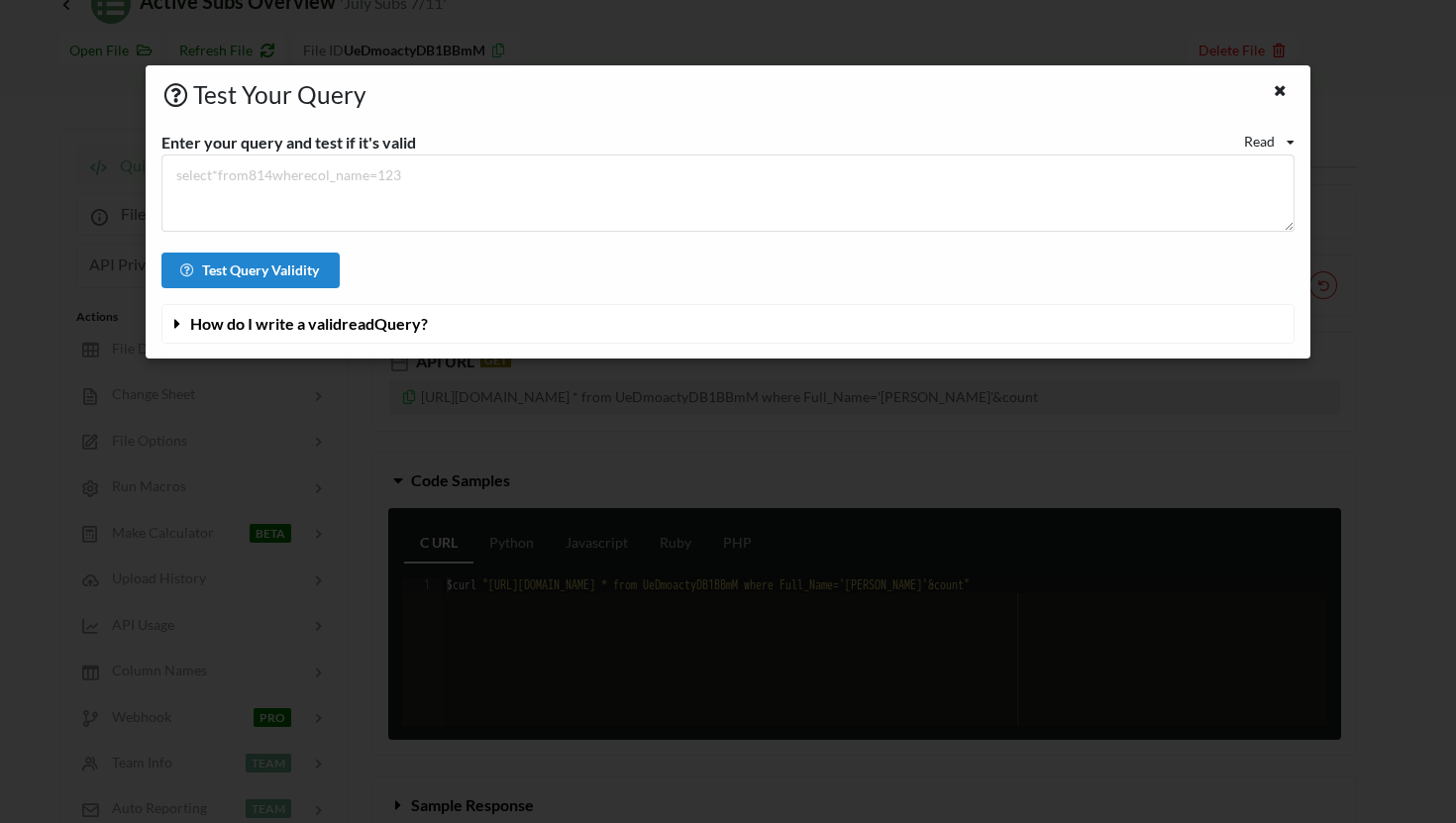 click on "Read" at bounding box center (1259, 141) 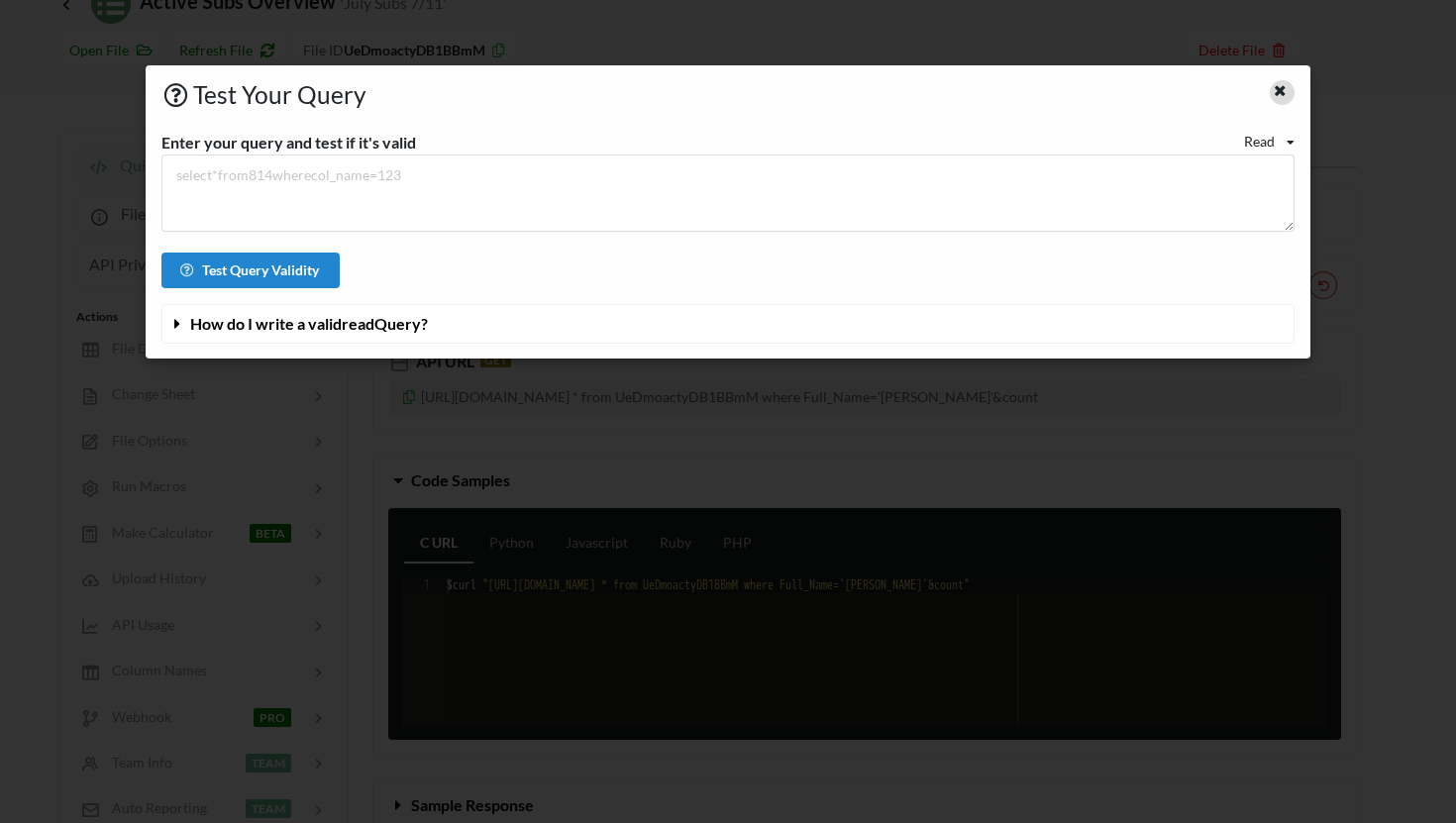 click at bounding box center (1282, 92) 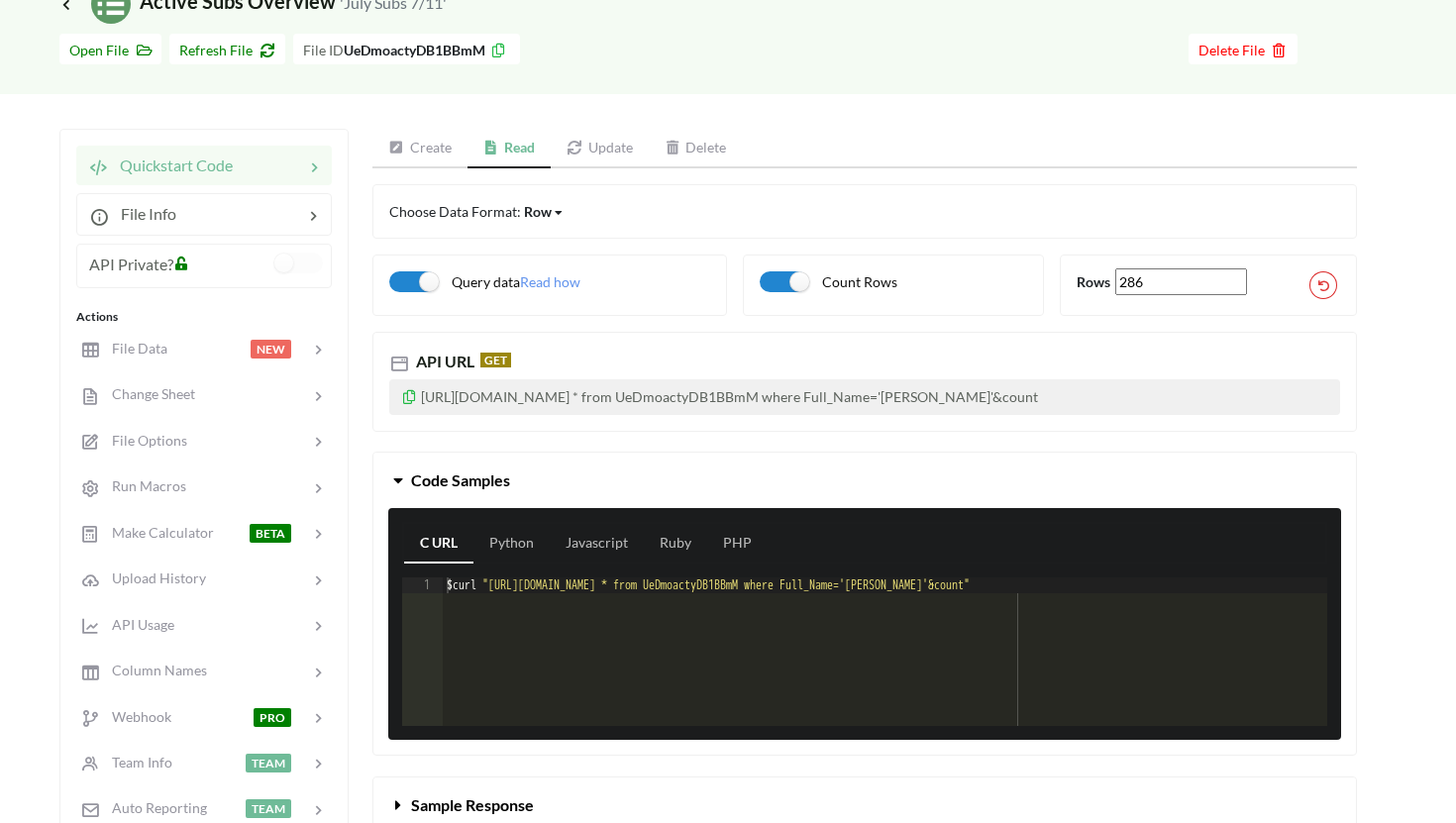 click on "Update" at bounding box center (599, 149) 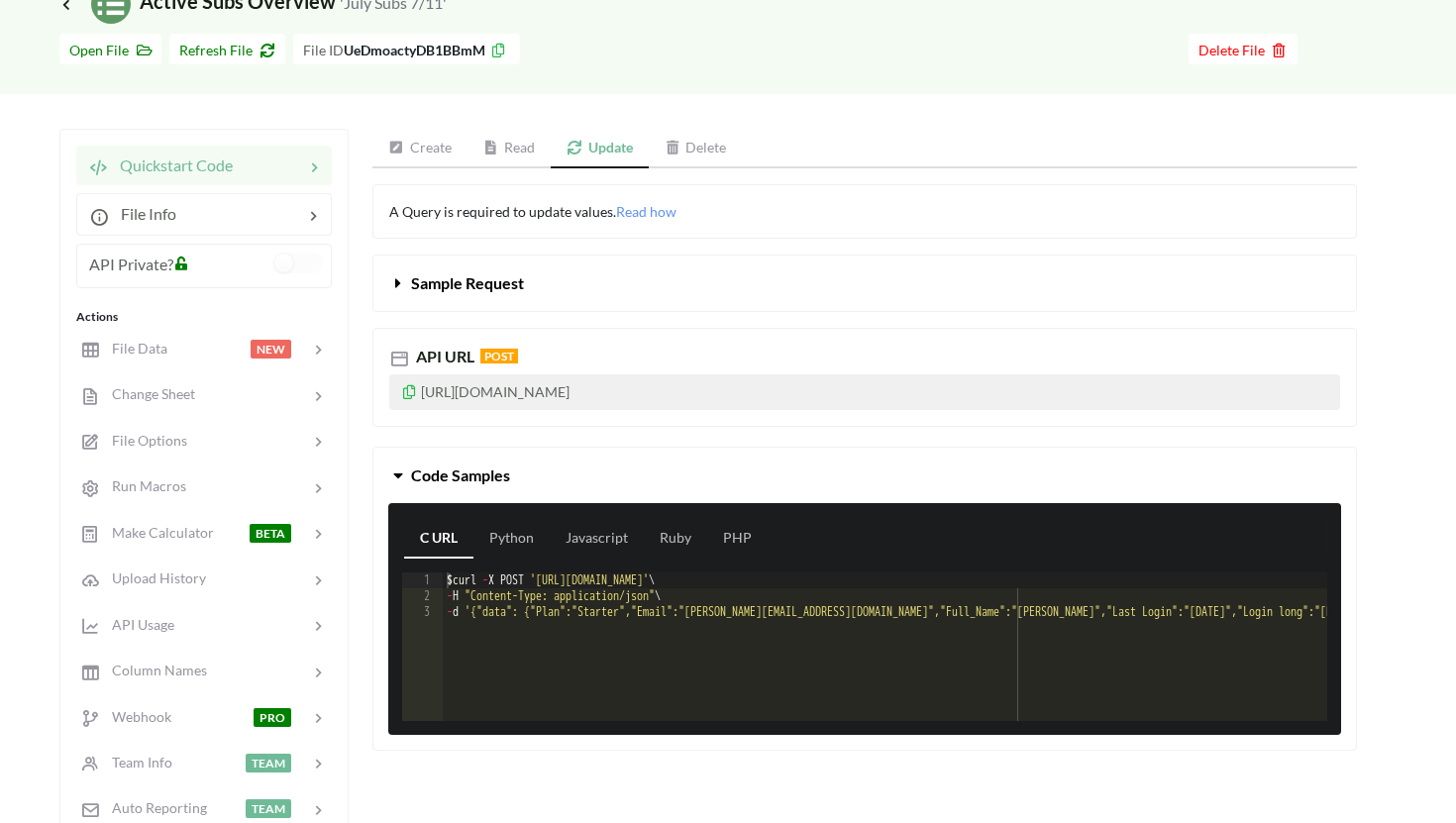 click on "Read" at bounding box center (509, 149) 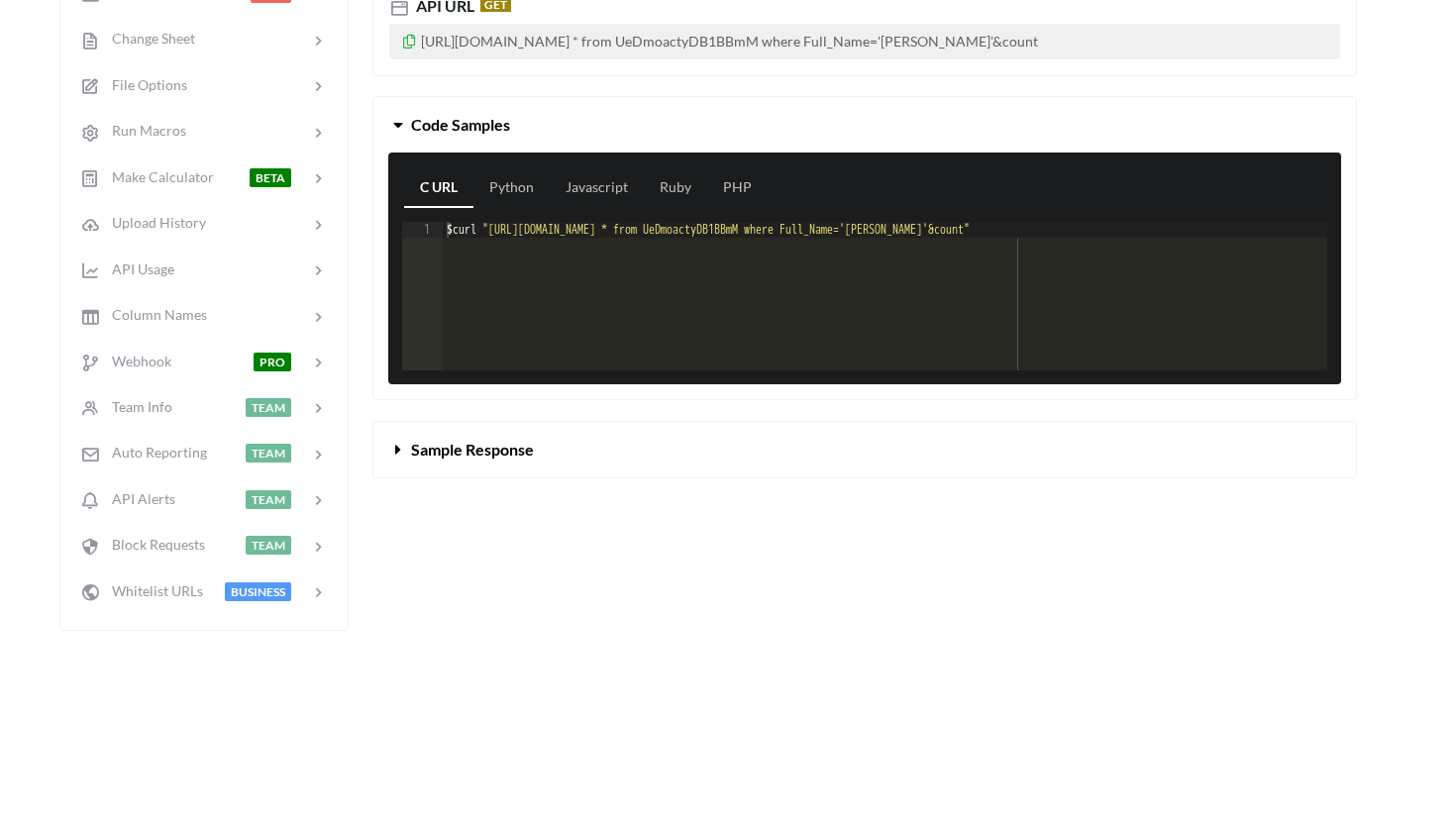 scroll, scrollTop: 19, scrollLeft: 0, axis: vertical 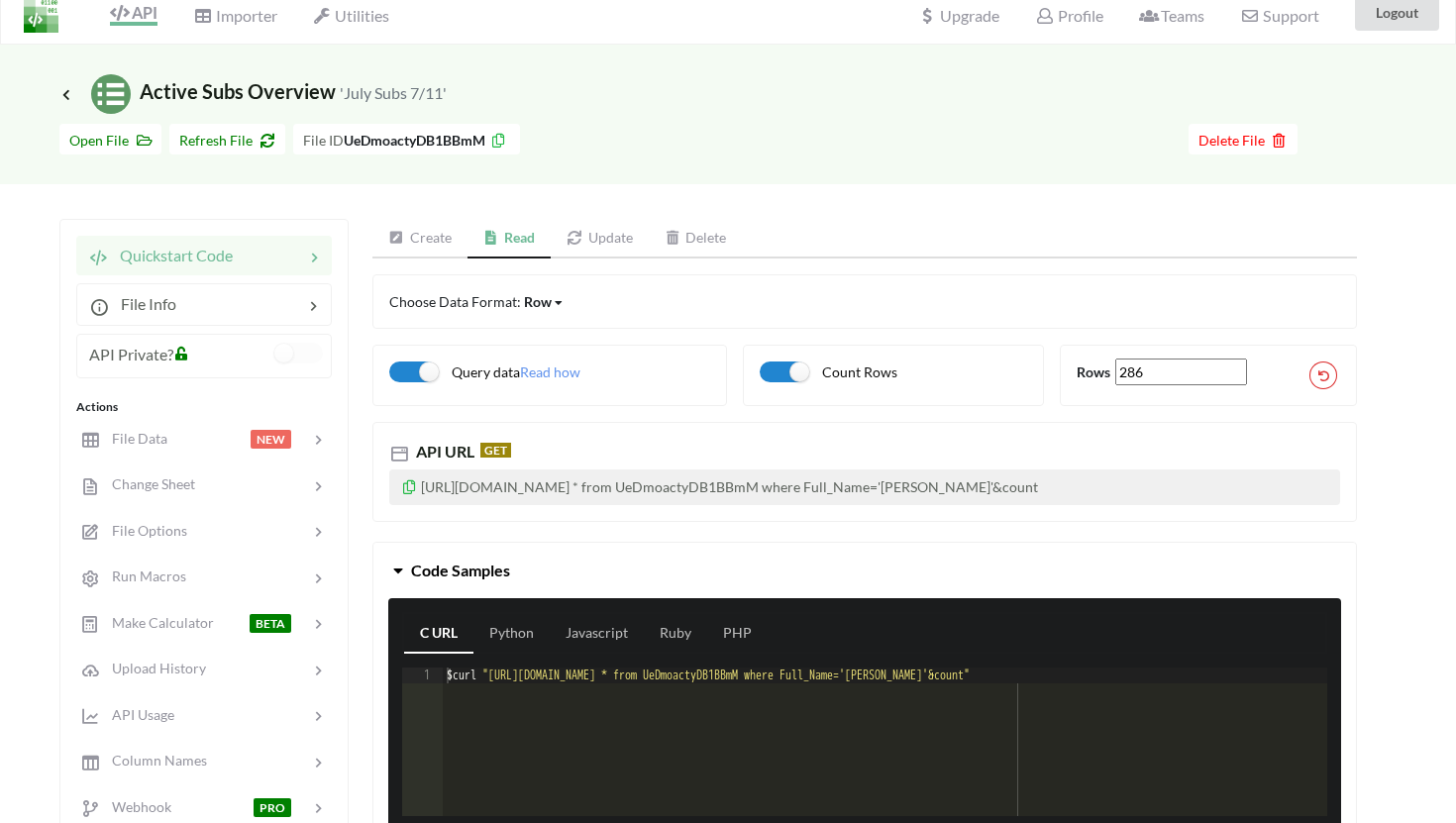 click at bounding box center [409, 484] 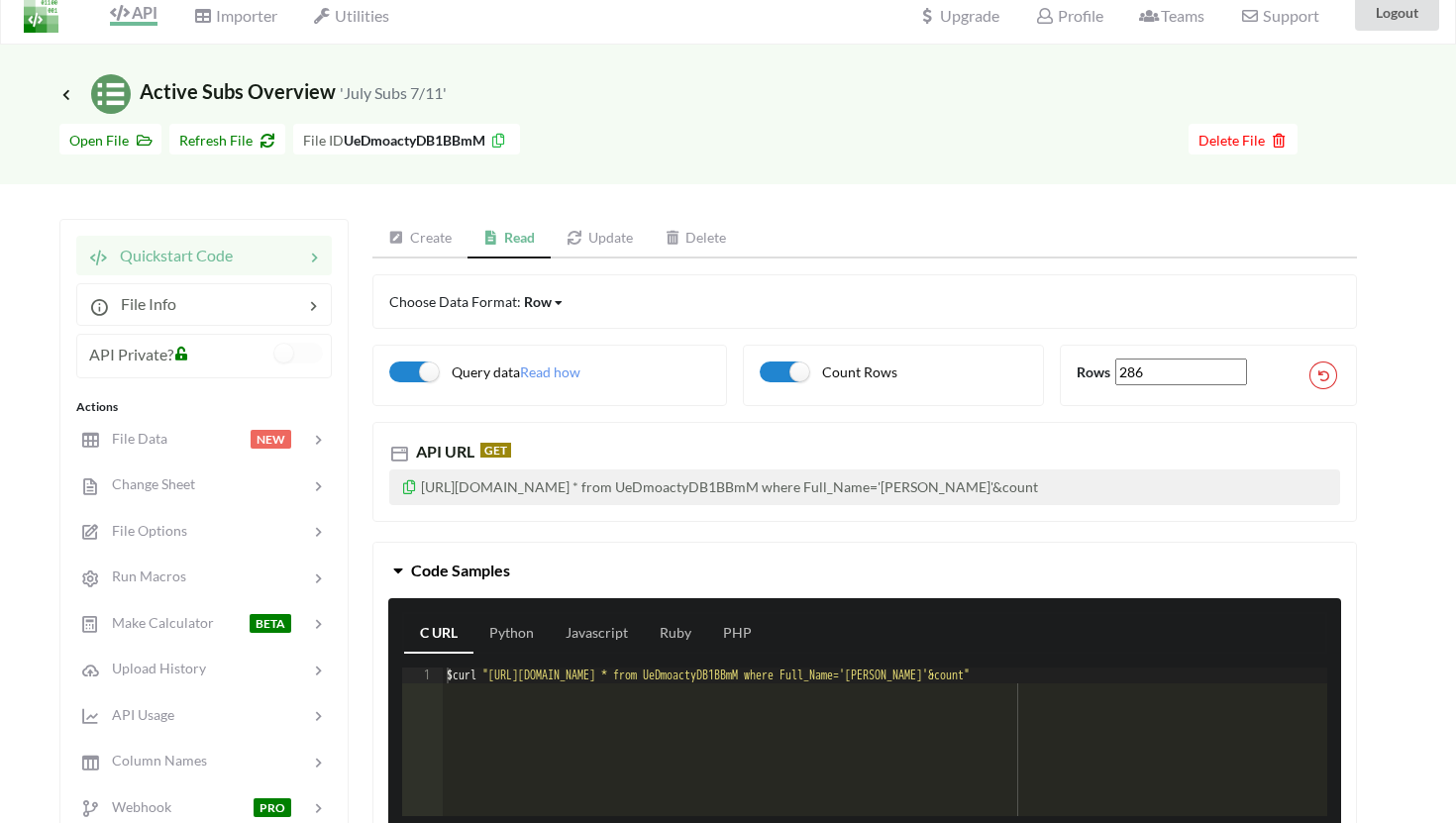 click on "Row" at bounding box center (538, 301) 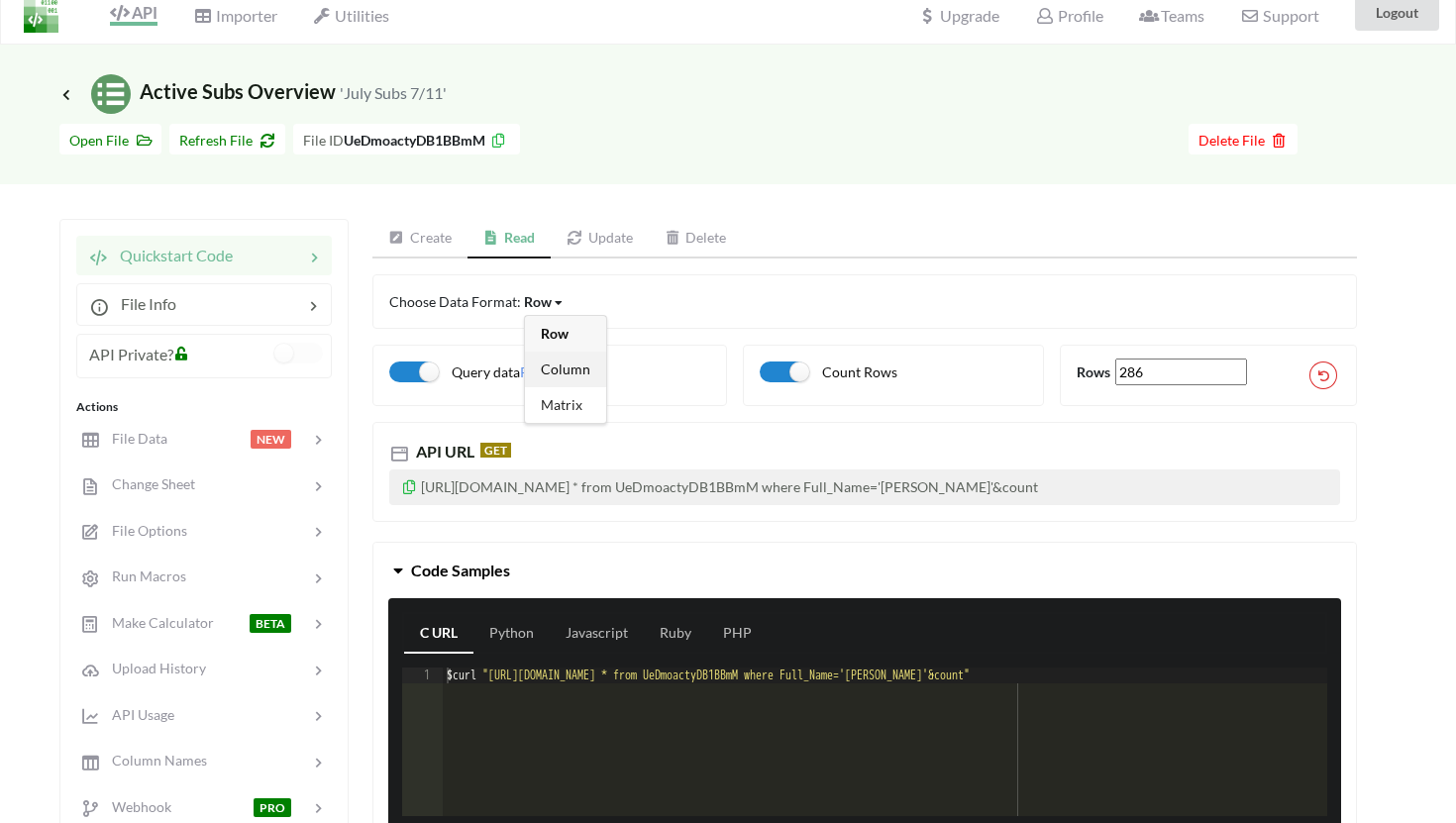click on "Column" at bounding box center (566, 368) 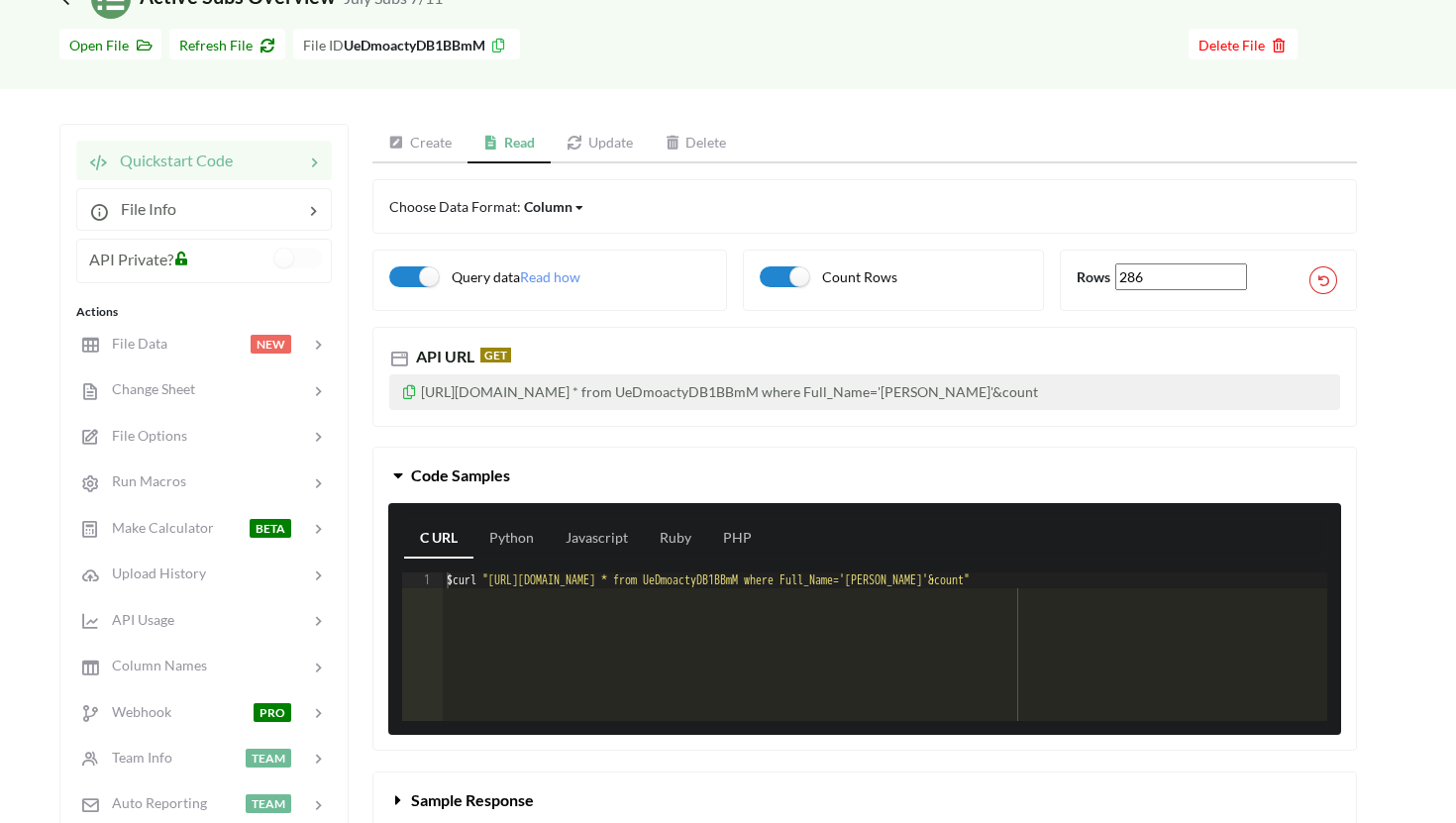 scroll, scrollTop: 119, scrollLeft: 0, axis: vertical 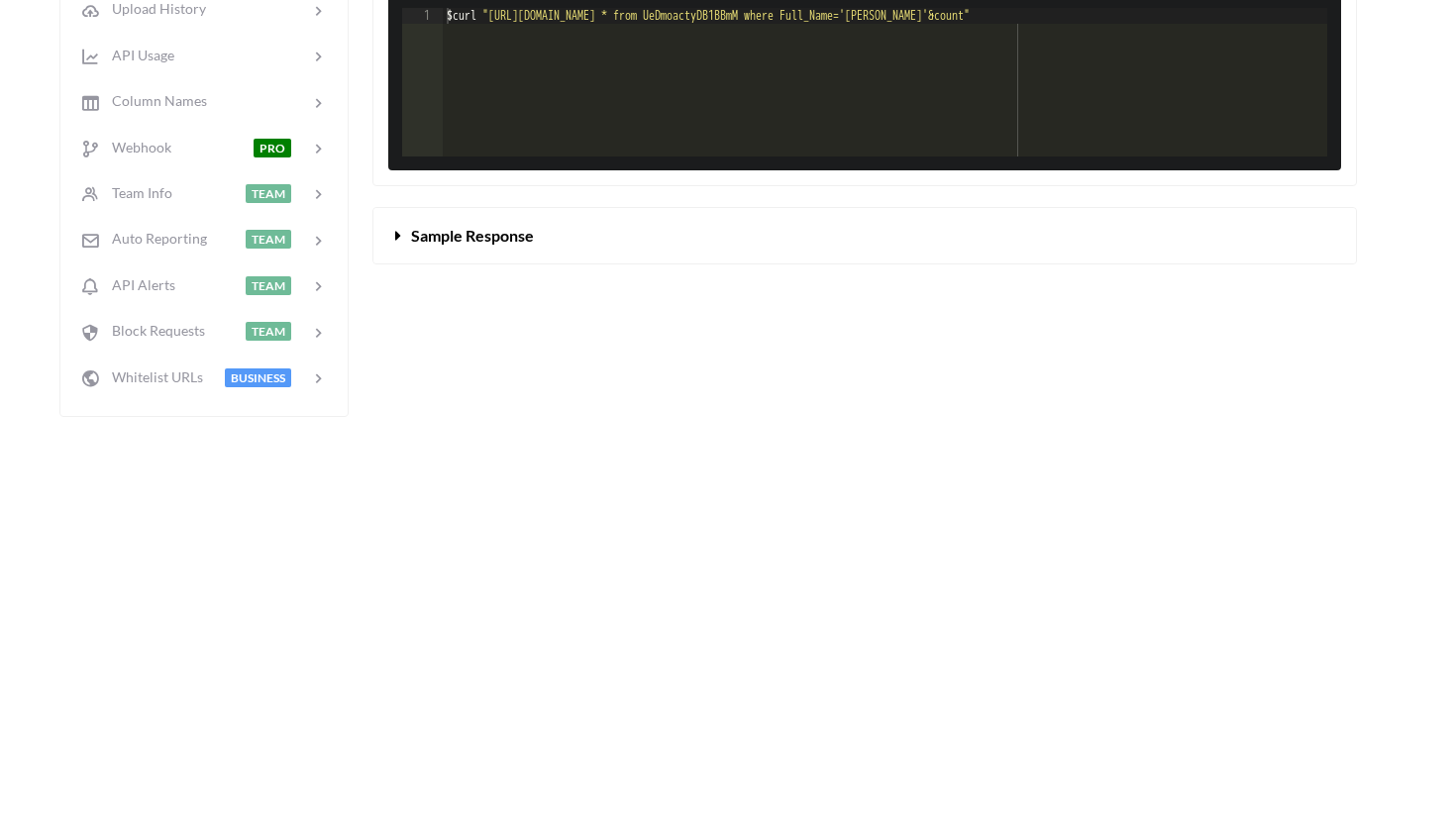 click on "Sample Response" at bounding box center [865, 236] 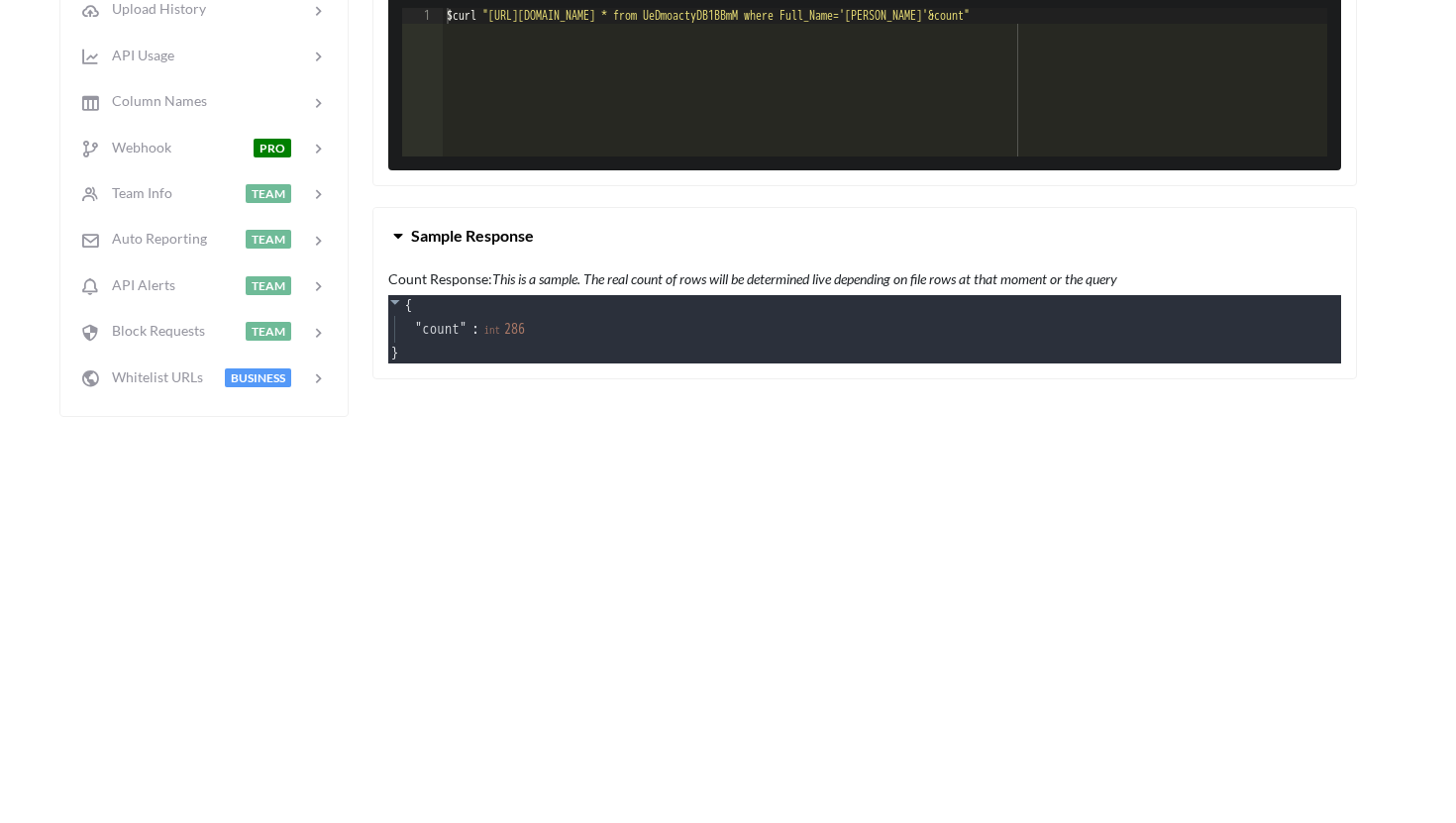 click on "Sample Response" at bounding box center (865, 236) 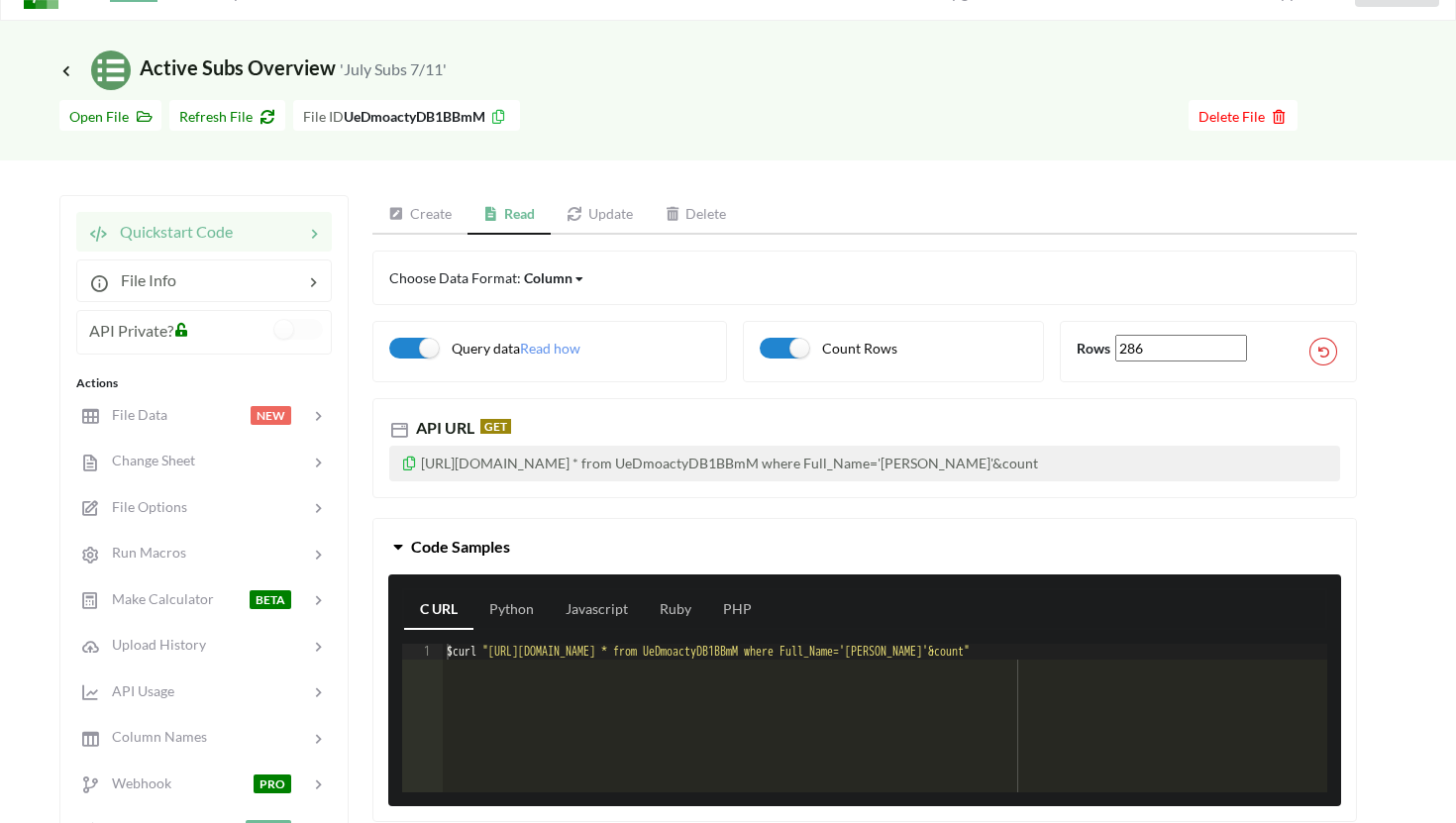 scroll, scrollTop: 42, scrollLeft: 0, axis: vertical 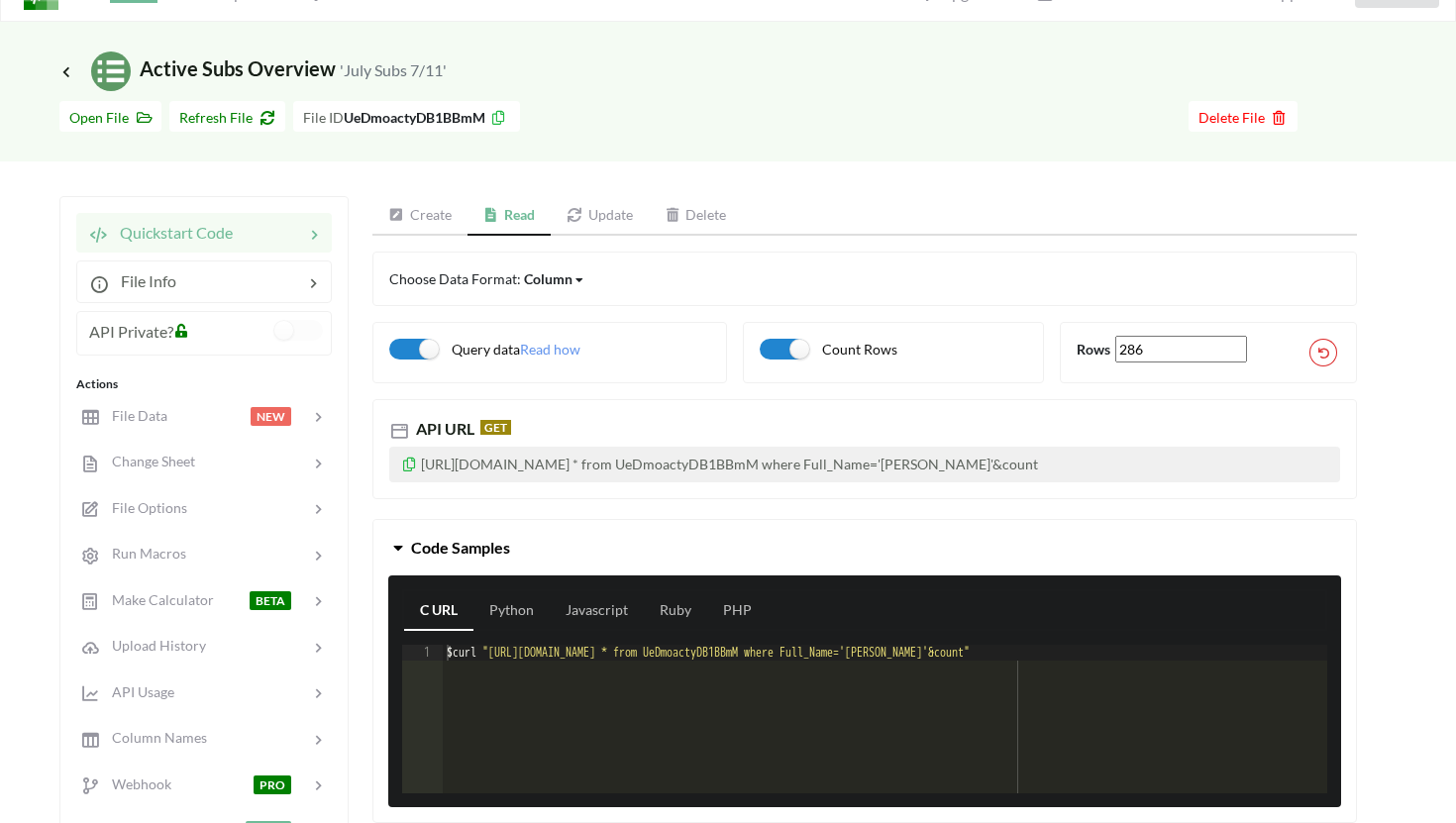 click on "Column" at bounding box center [548, 278] 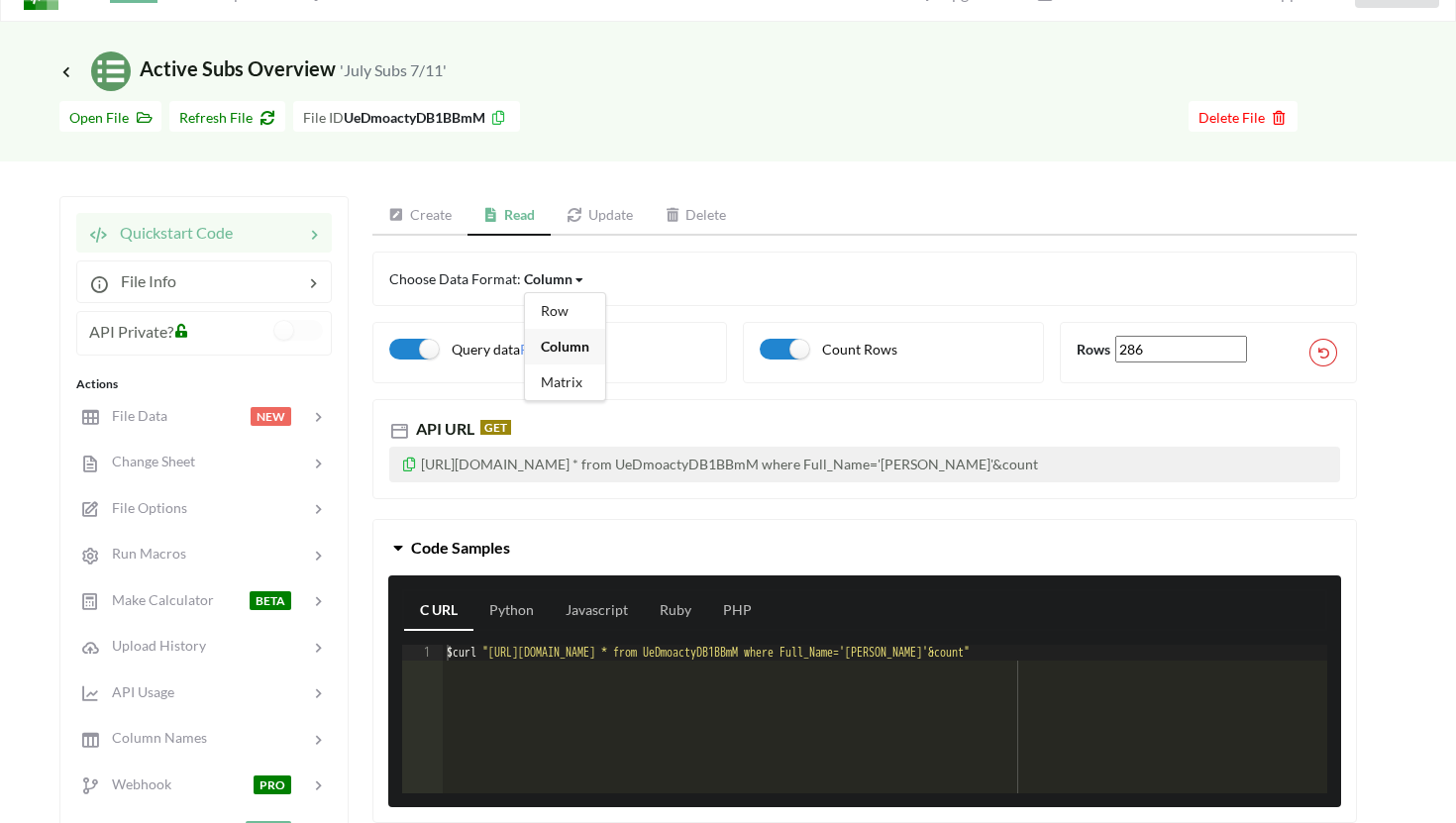 click on "Create" at bounding box center (420, 216) 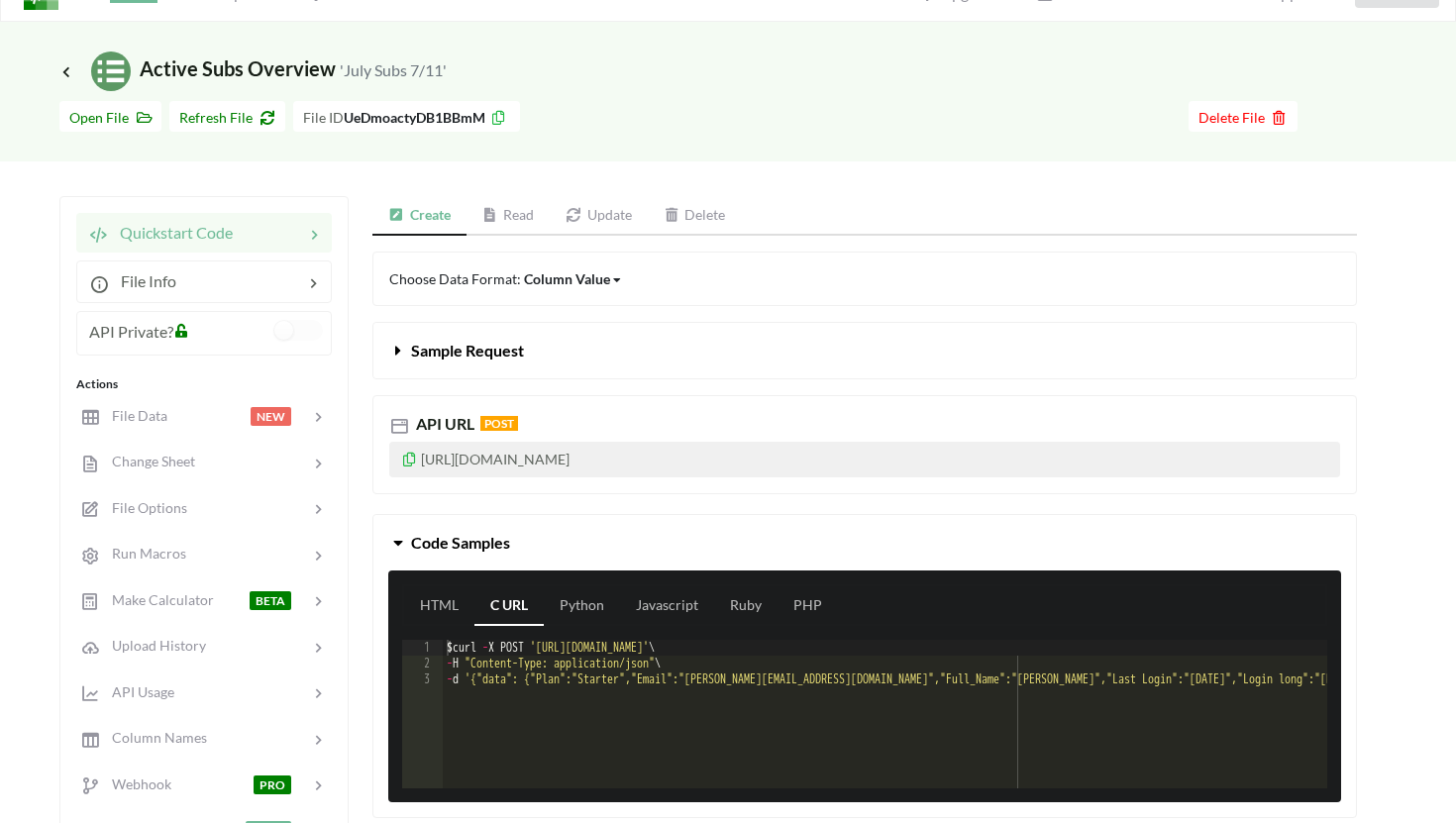 click on "Read" at bounding box center (508, 216) 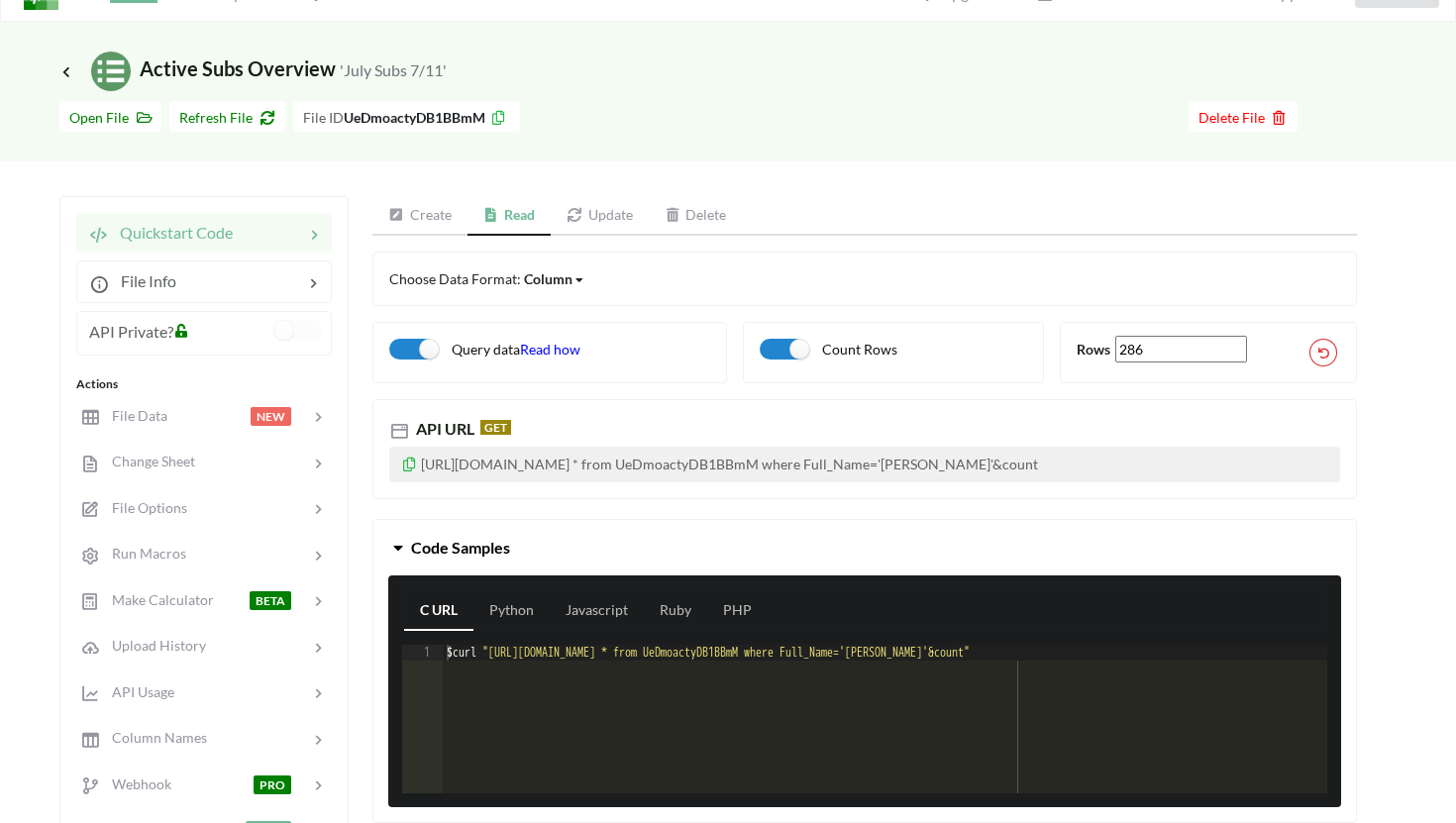 click on "Read how" at bounding box center [550, 349] 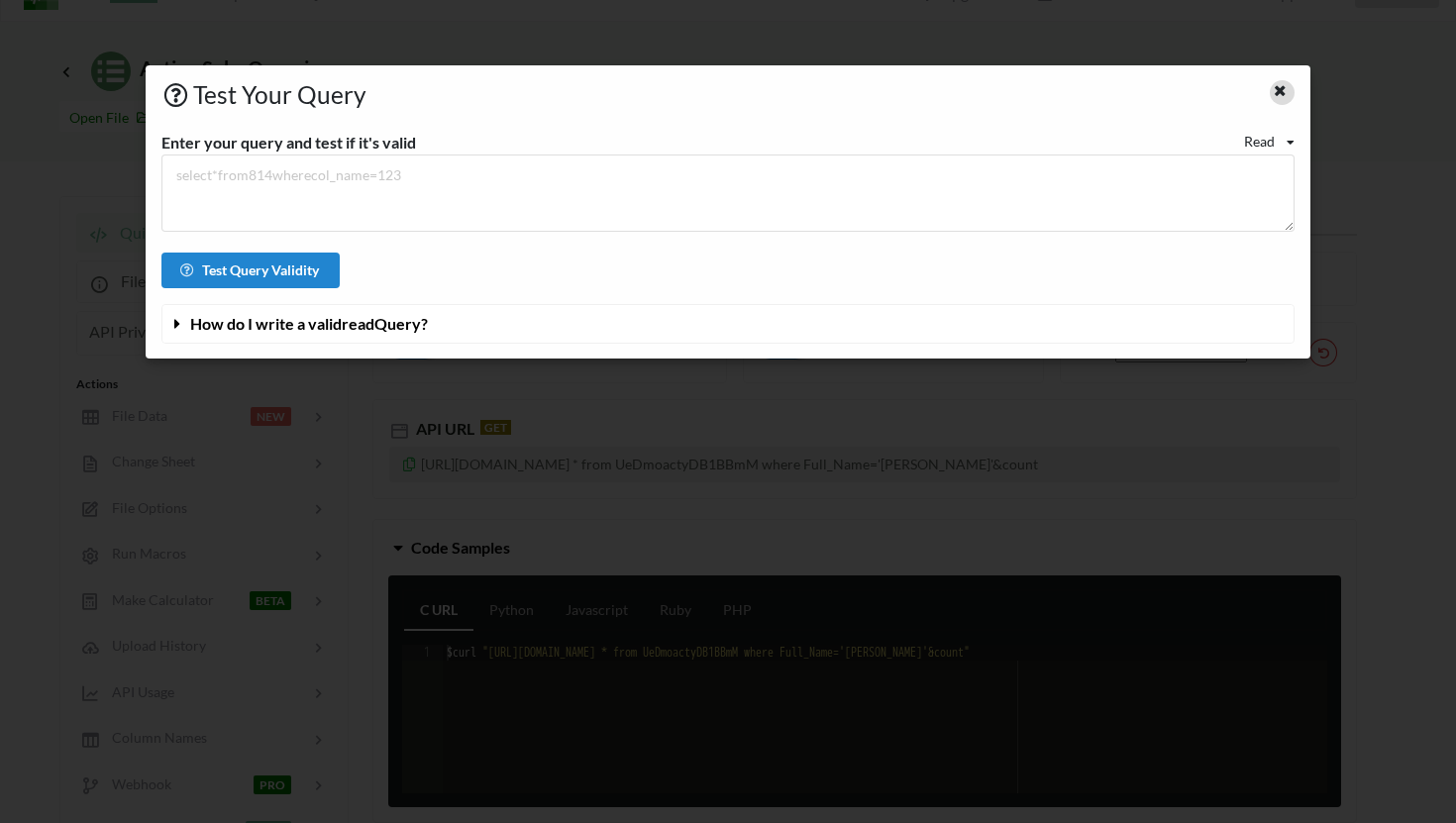 click at bounding box center (1280, 88) 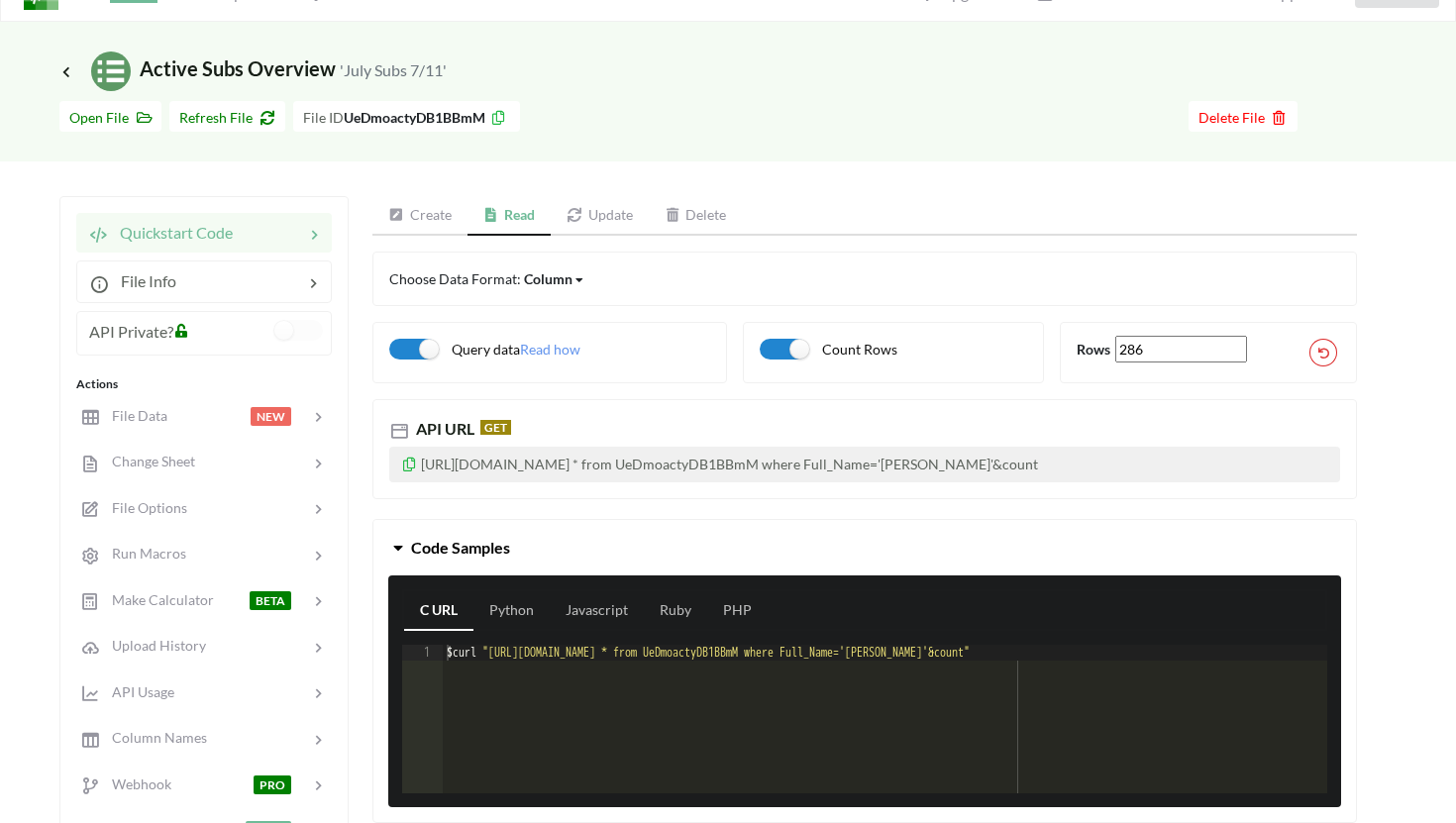 click on "Create" at bounding box center (420, 216) 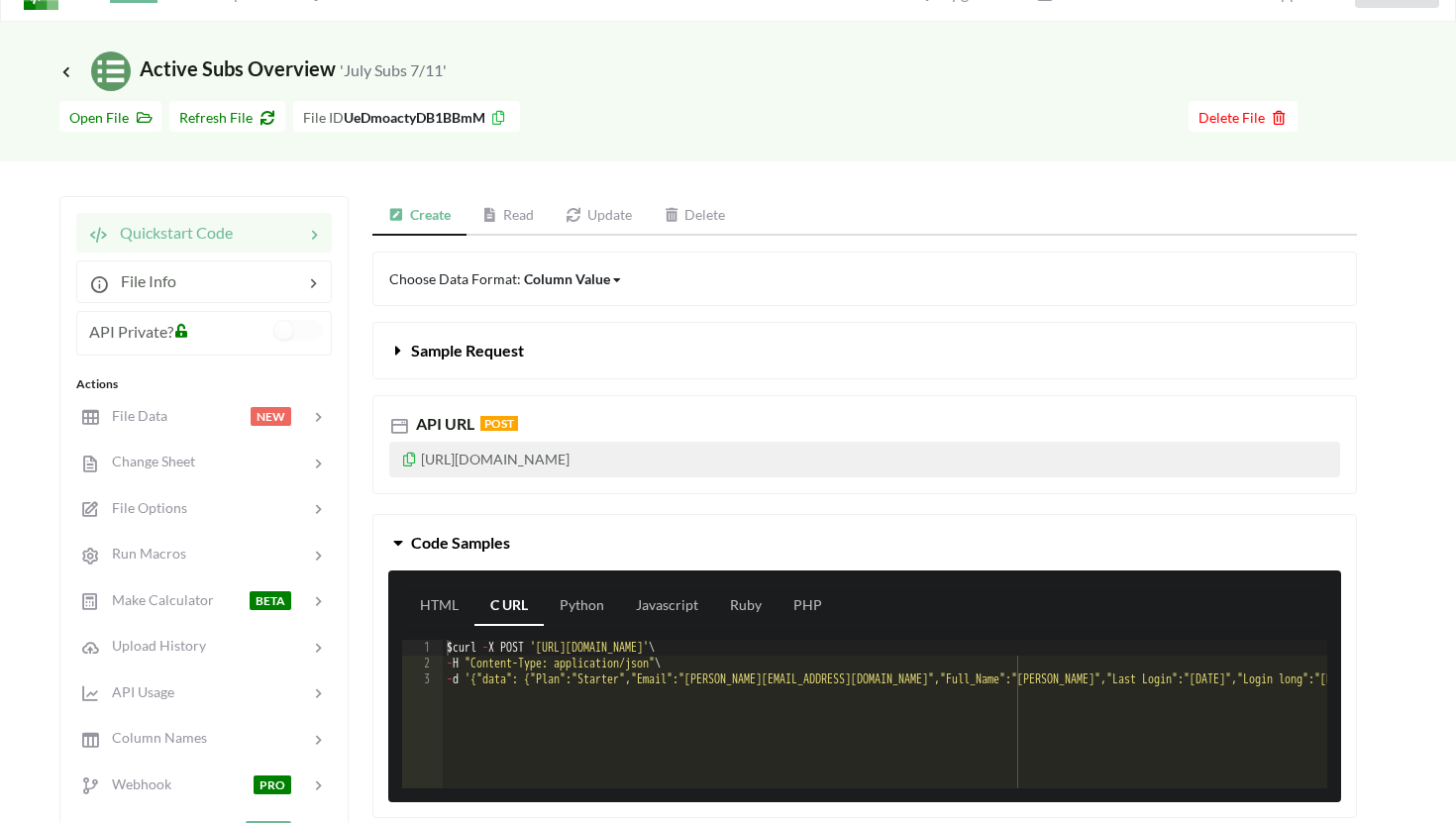 click on "Read" at bounding box center [508, 216] 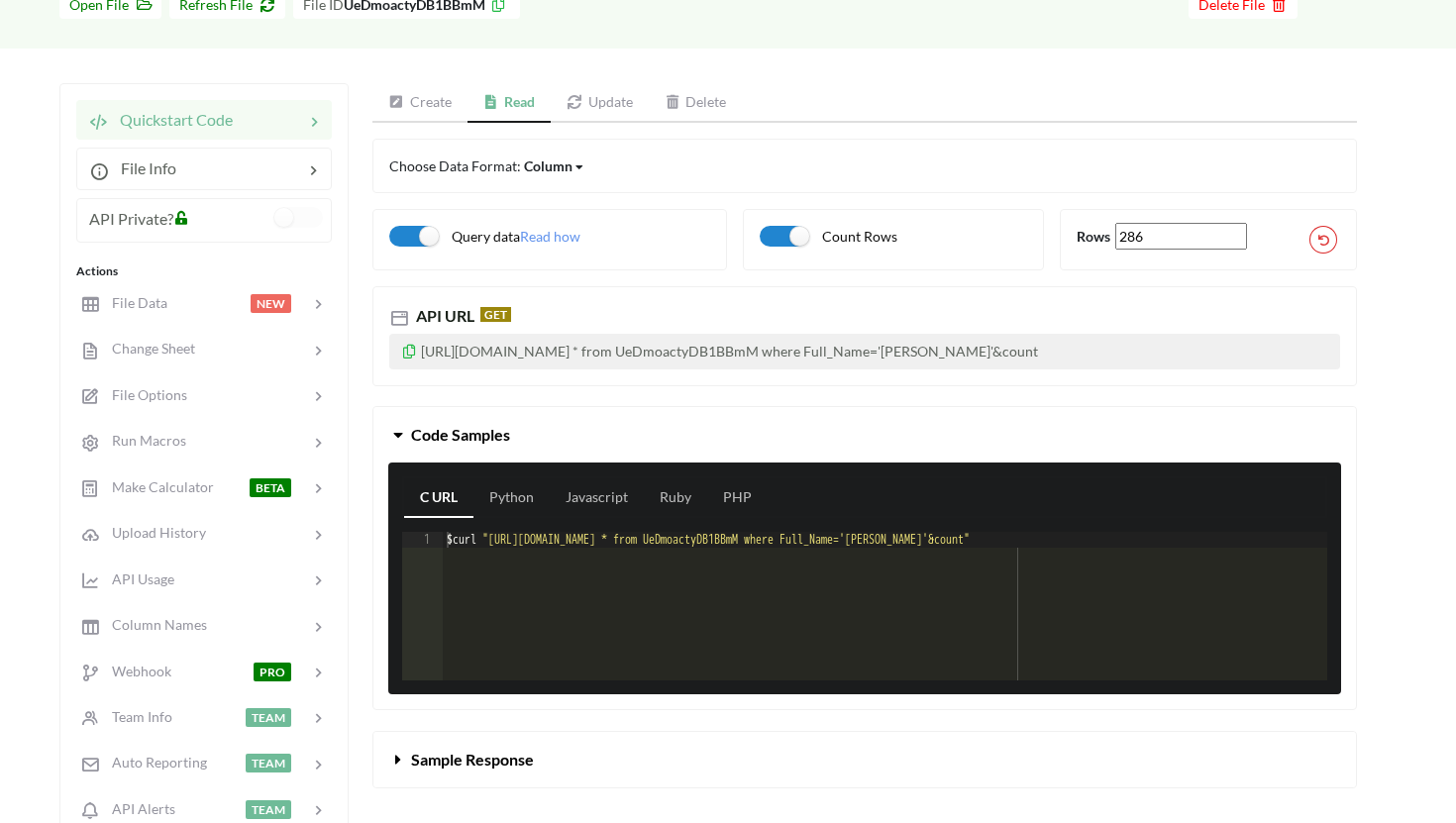scroll, scrollTop: 154, scrollLeft: 0, axis: vertical 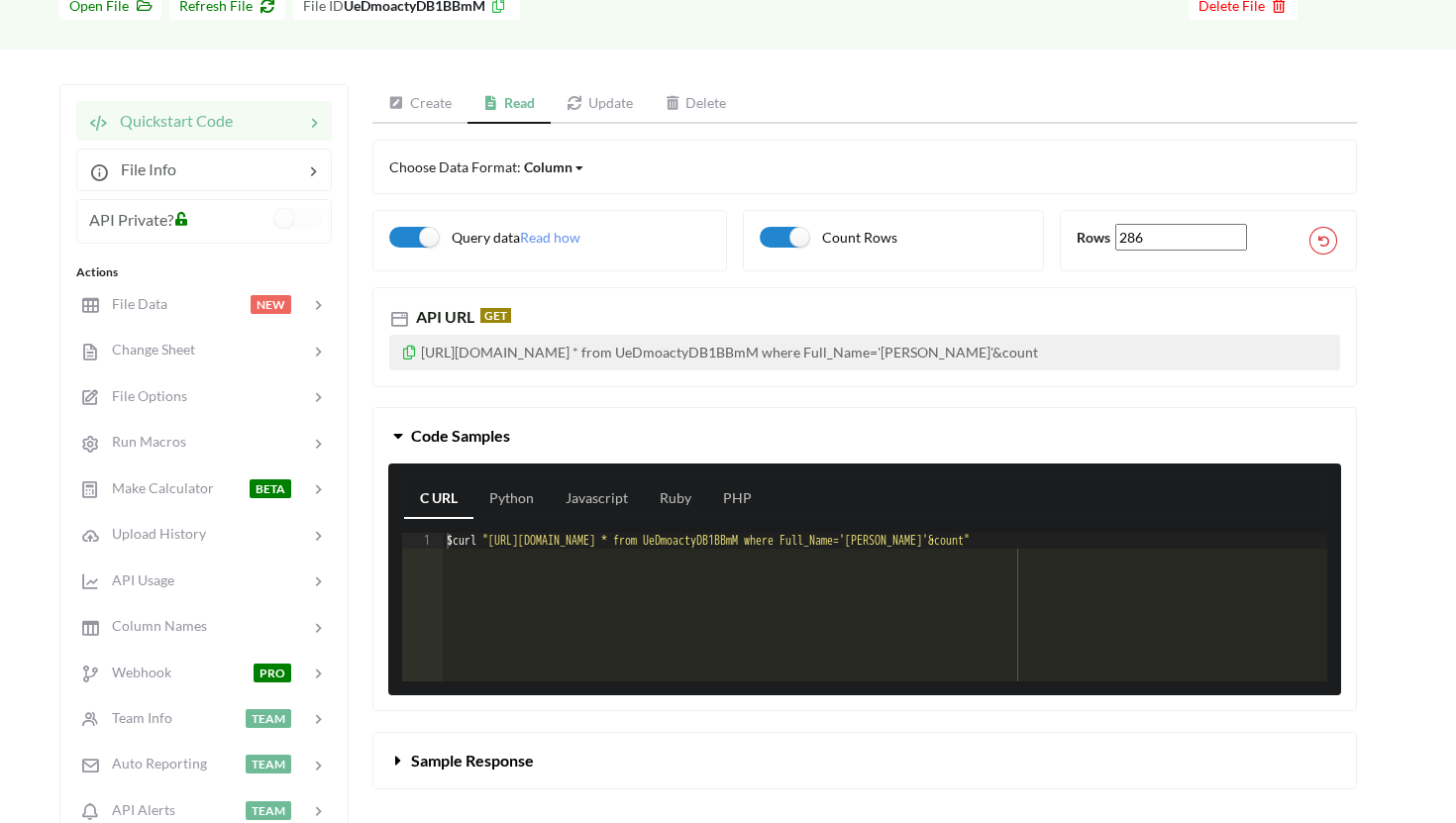 click on "Create" at bounding box center (420, 104) 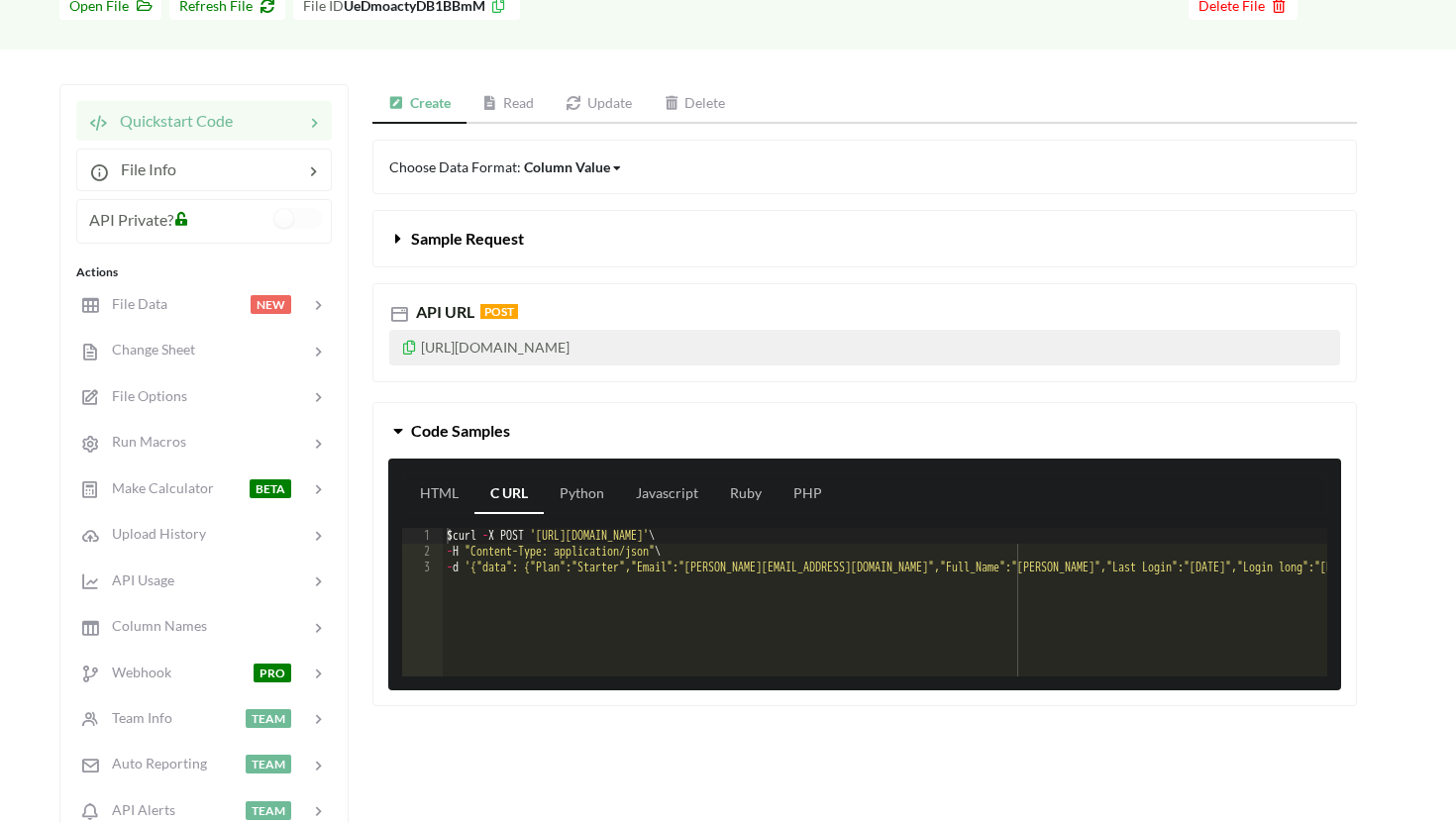 click on "[URL][DOMAIN_NAME]" at bounding box center (865, 348) 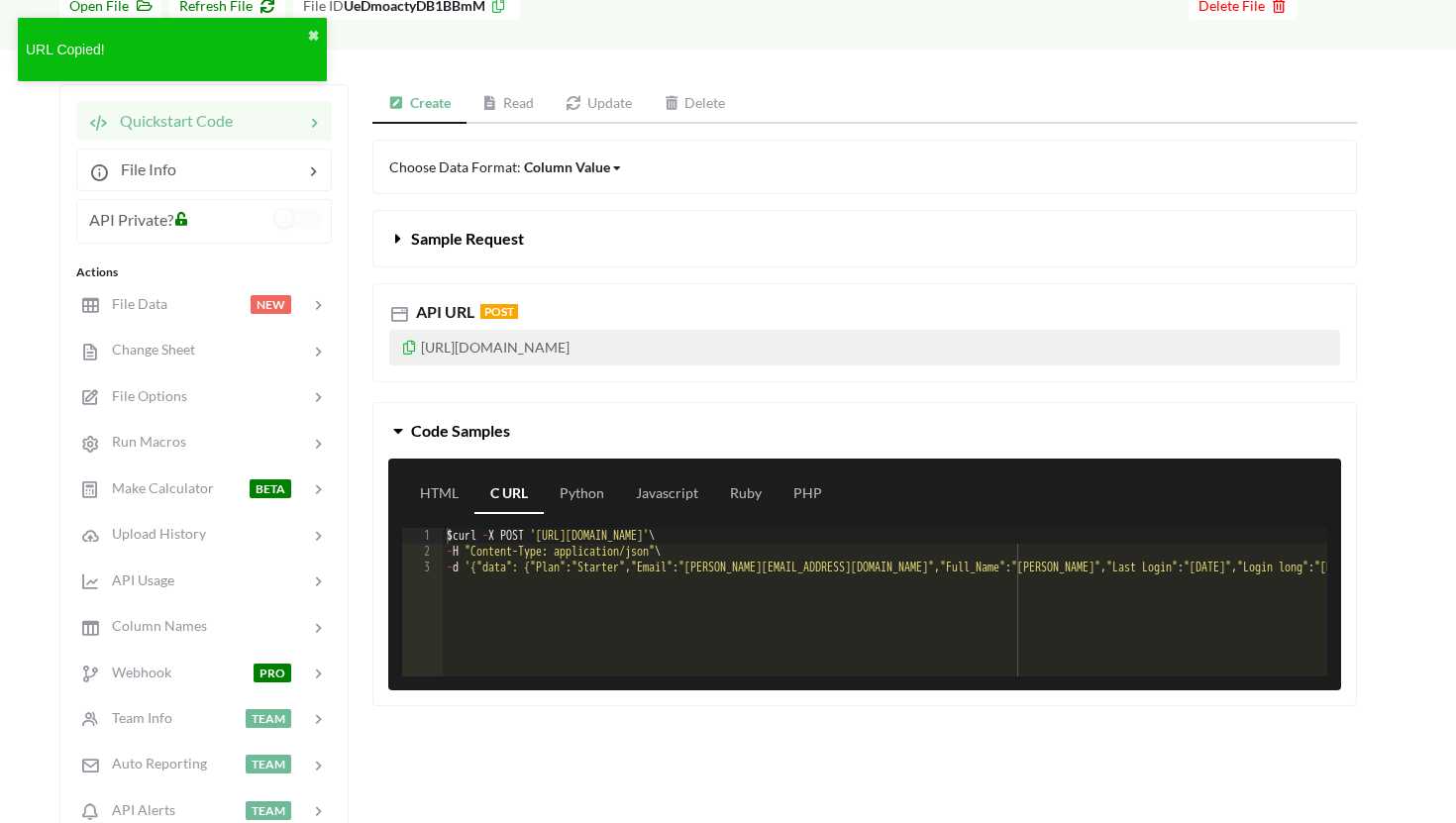 click on "Read" at bounding box center (508, 104) 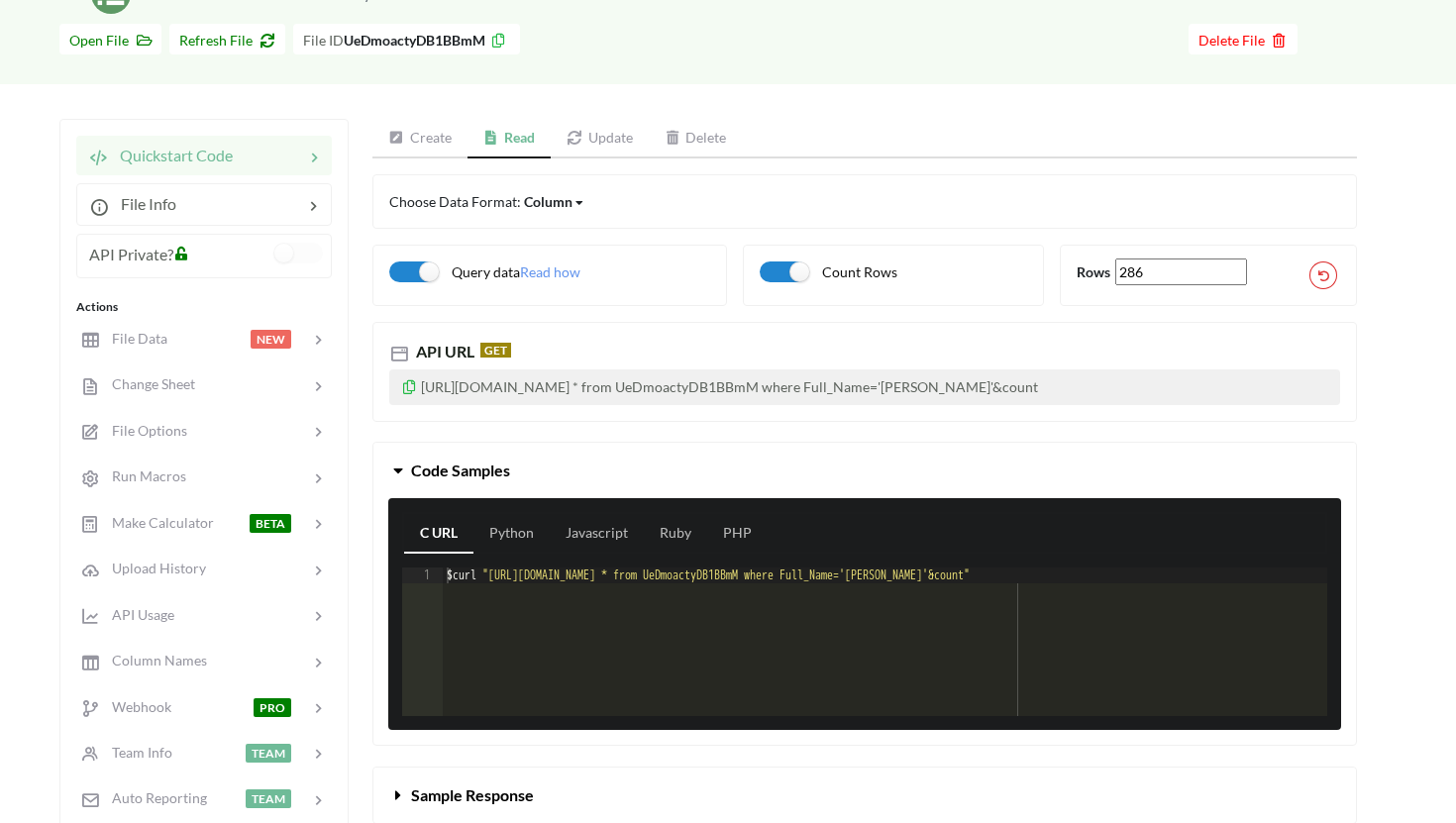 scroll, scrollTop: 0, scrollLeft: 0, axis: both 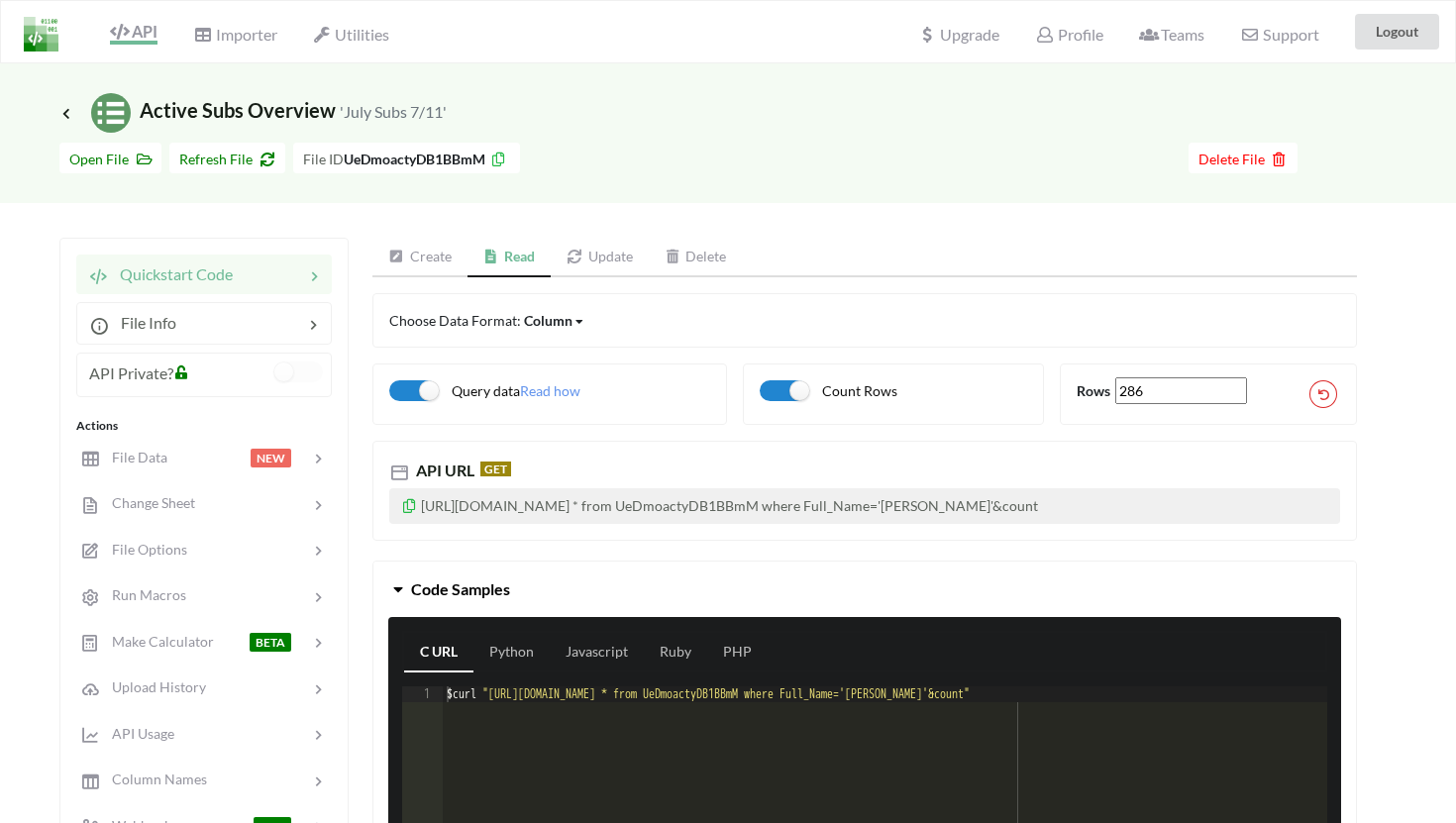 click at bounding box center (498, 156) 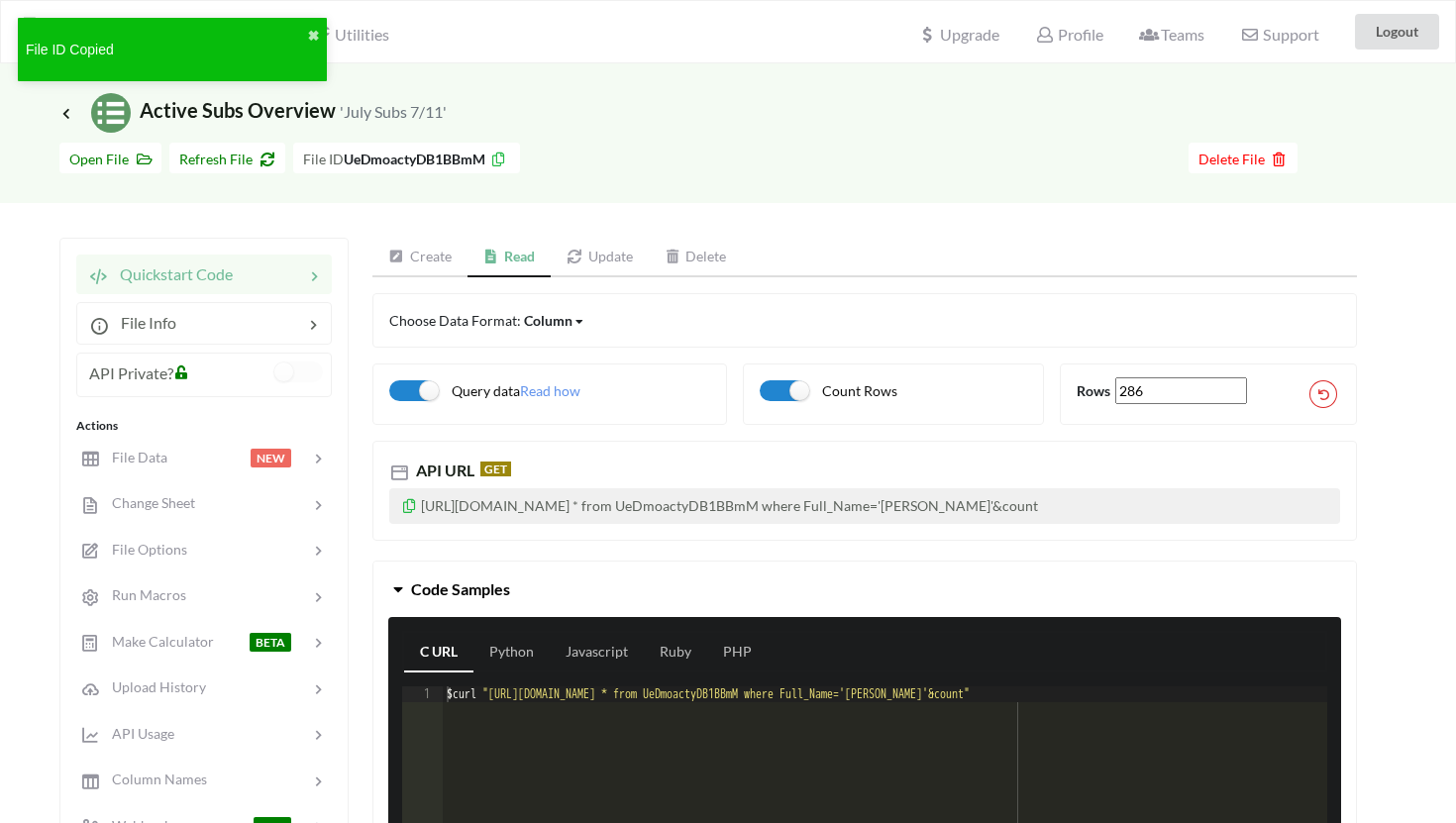 click on "Create" at bounding box center [420, 257] 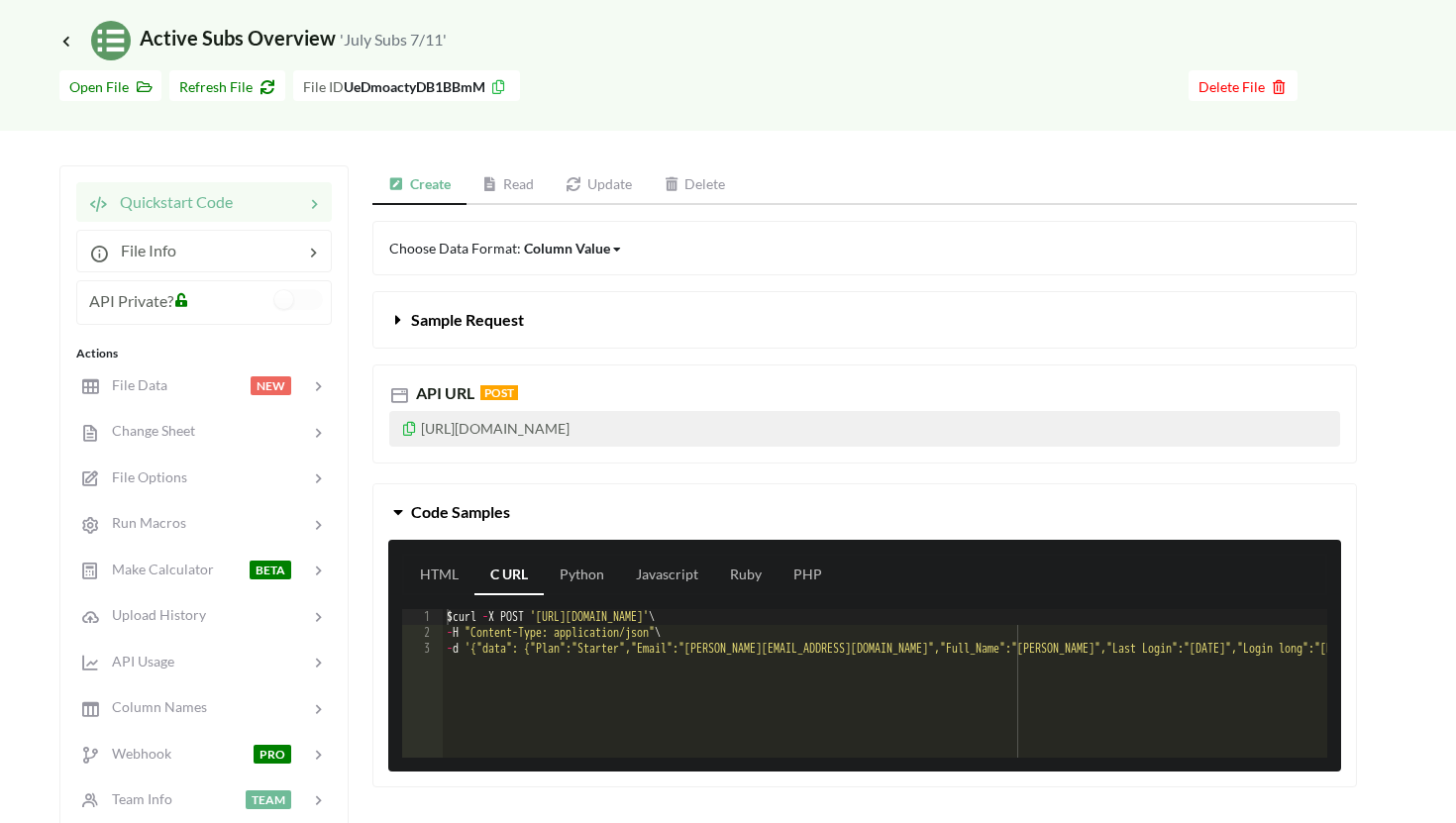 scroll, scrollTop: 83, scrollLeft: 0, axis: vertical 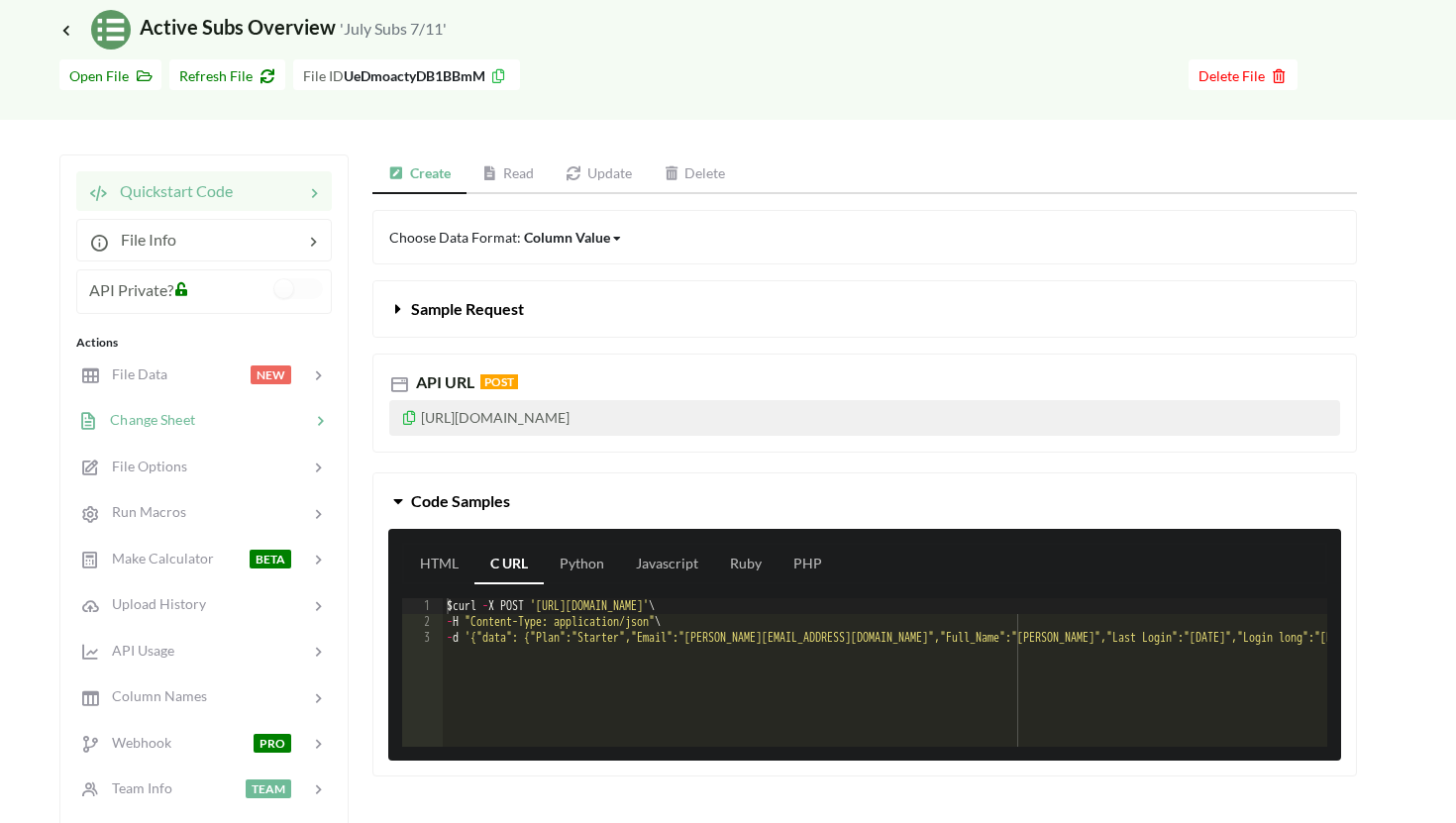 click at bounding box center [253, 420] 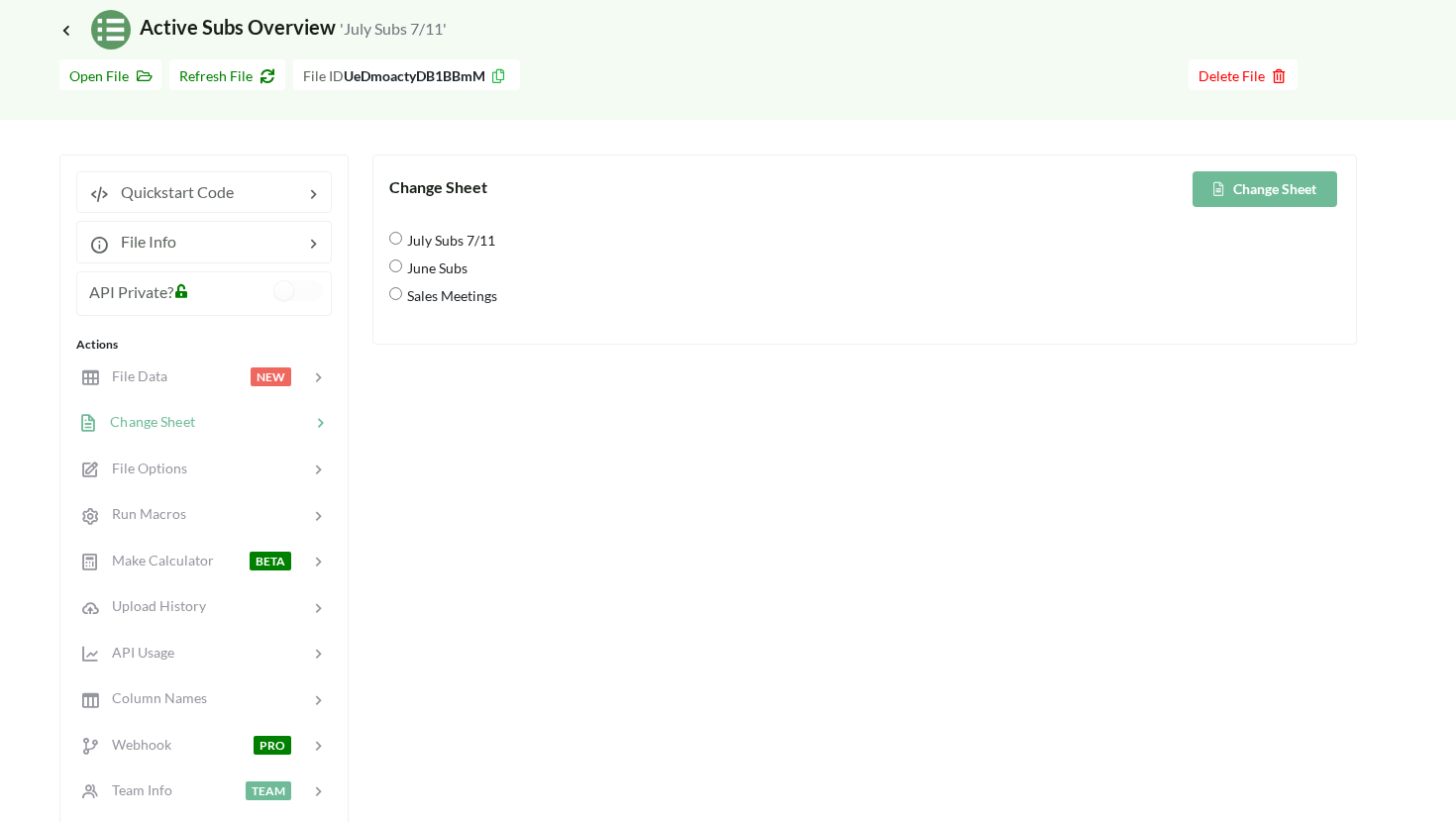 click on "July Subs 7/11" at bounding box center (449, 240) 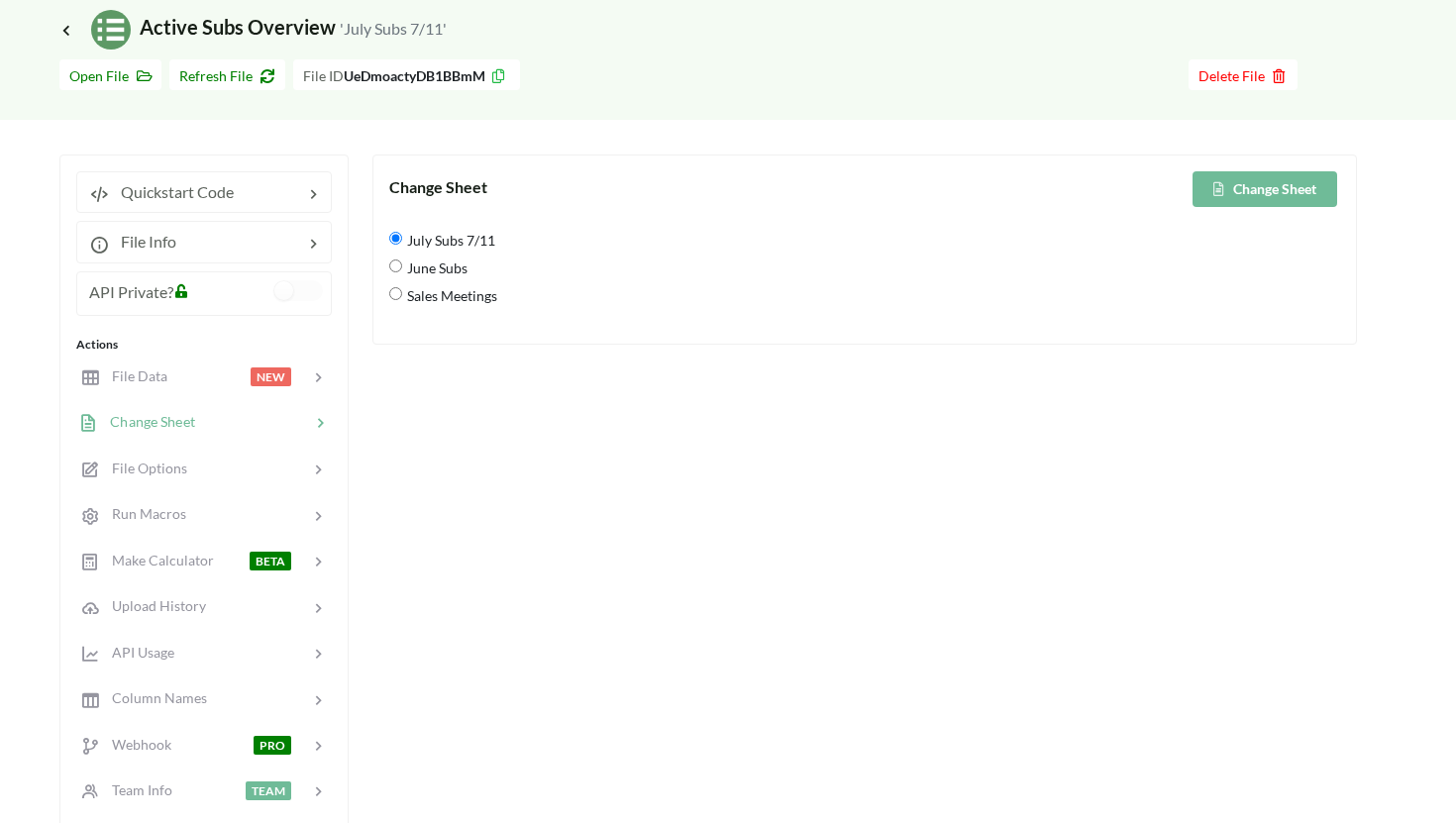 click on "Change Sheet" at bounding box center [1265, 189] 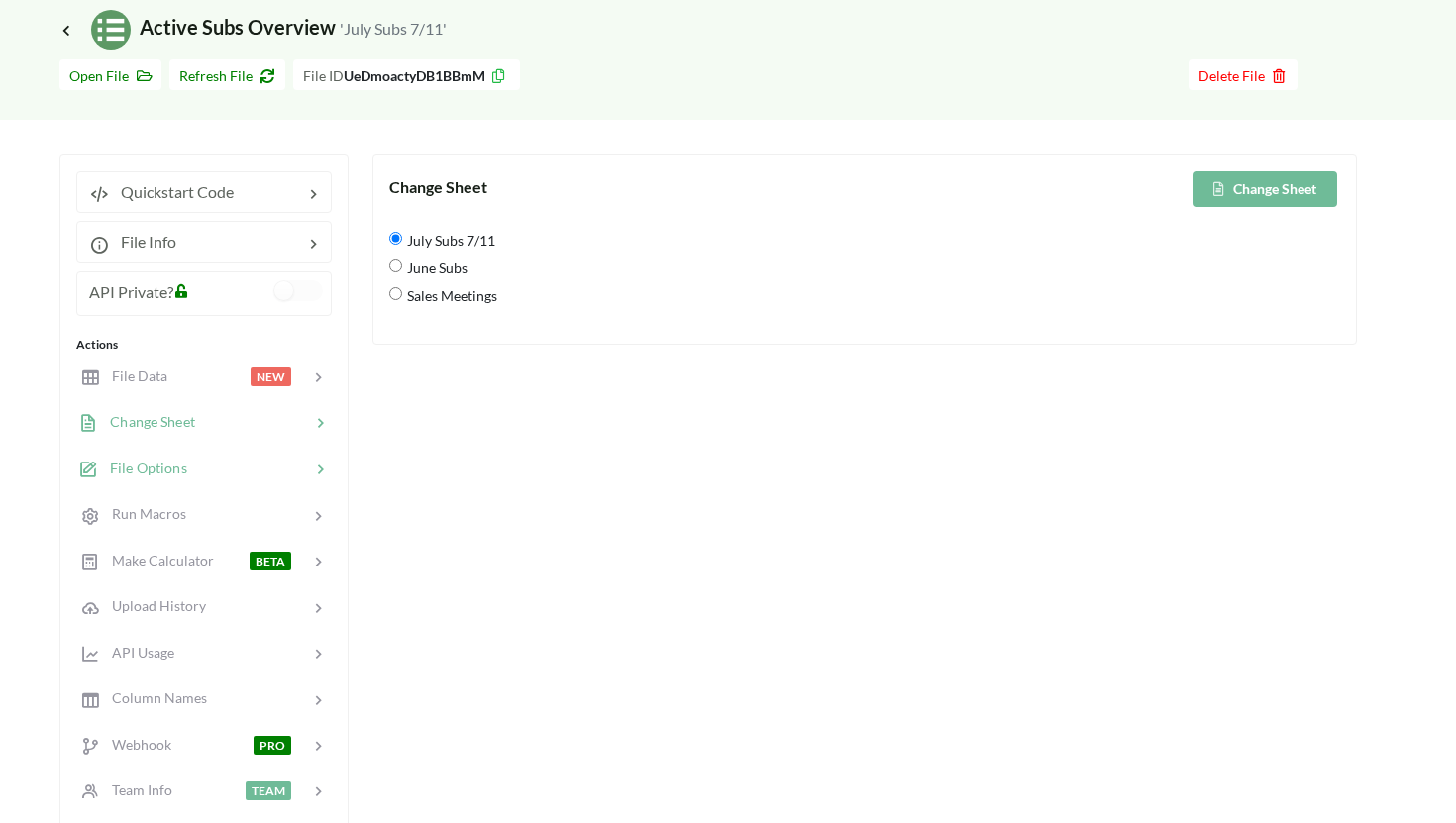 click on "File Options" at bounding box center [143, 467] 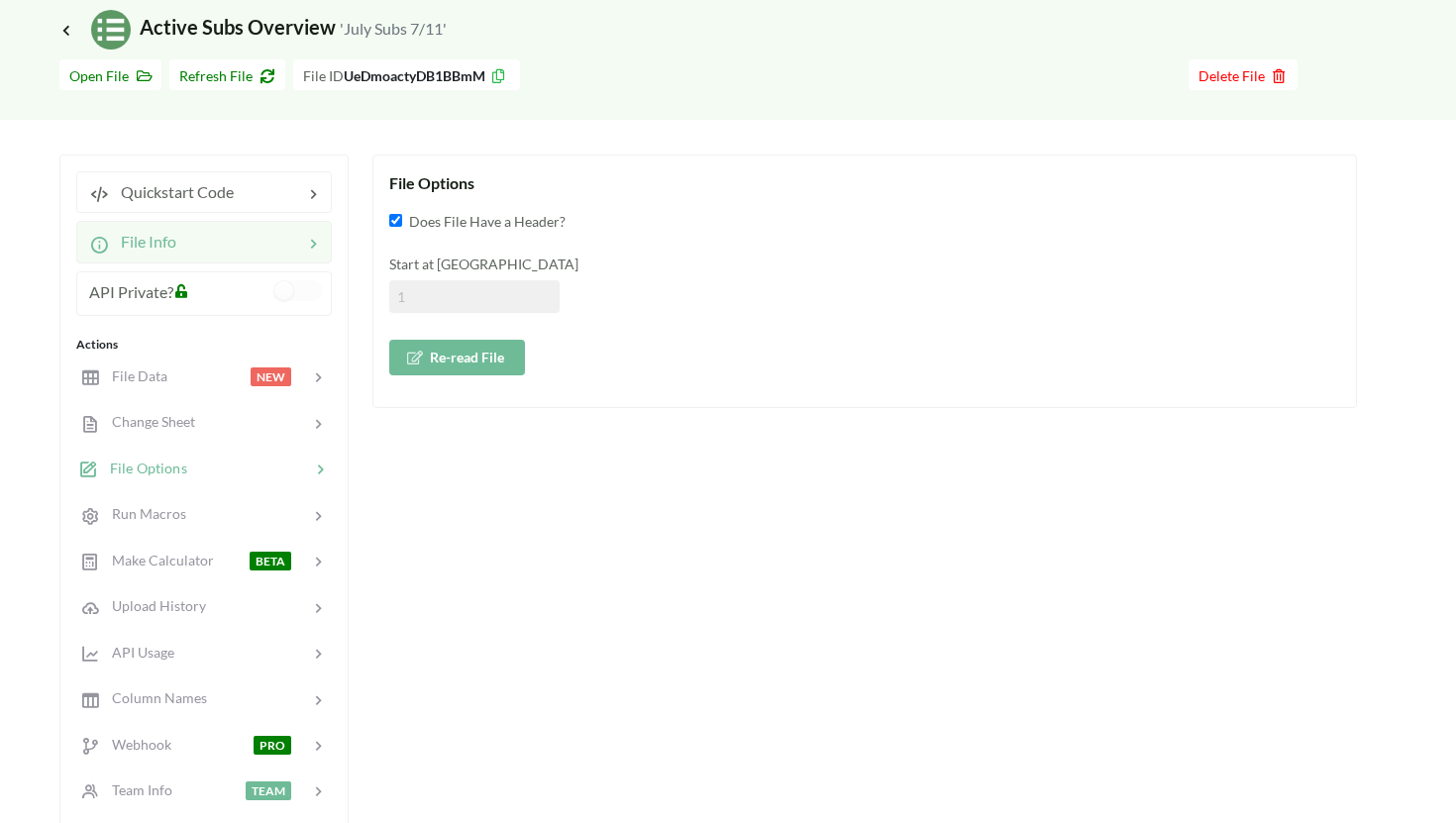 click at bounding box center [240, 242] 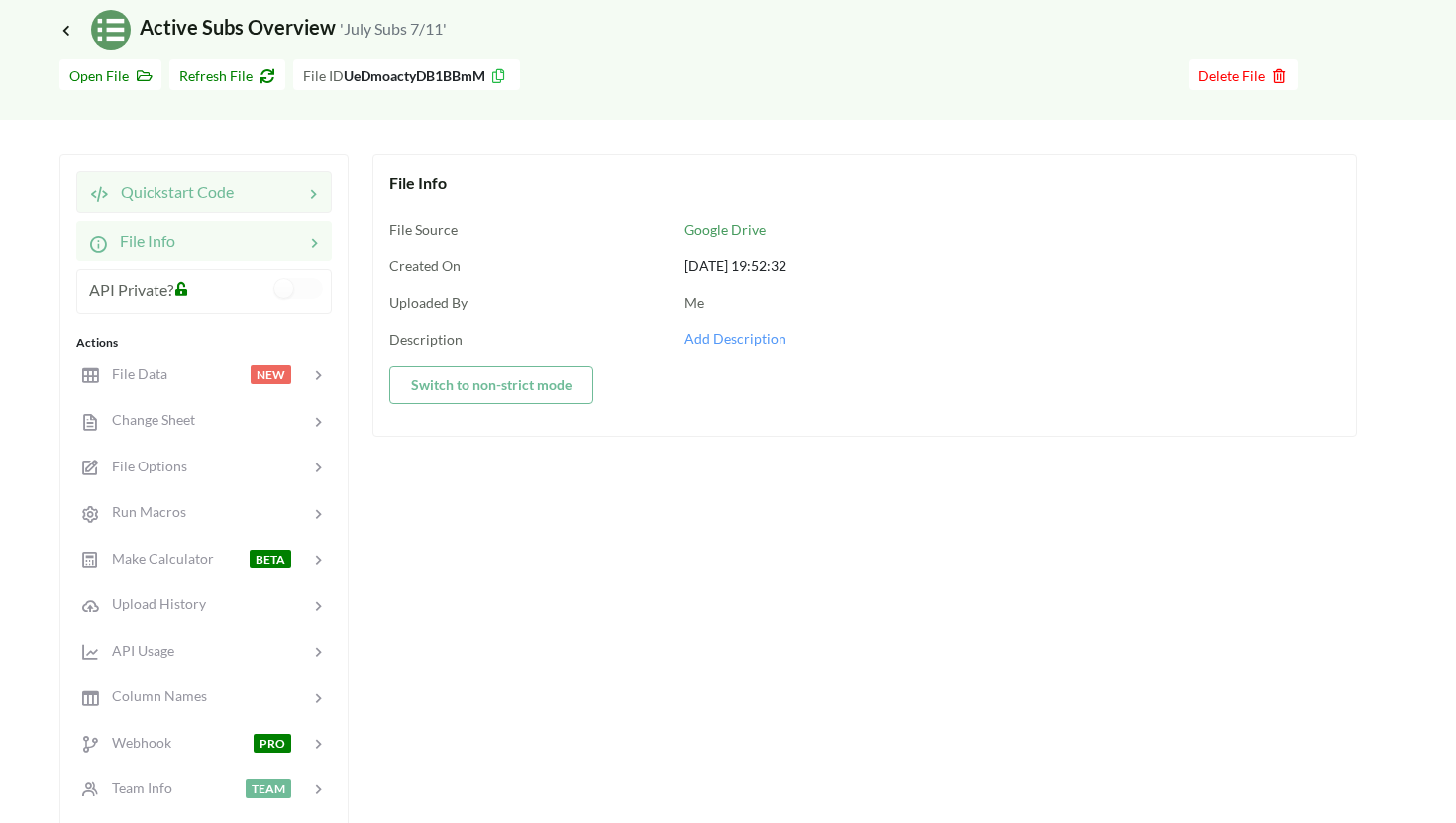 click on "Quickstart Code" at bounding box center (171, 191) 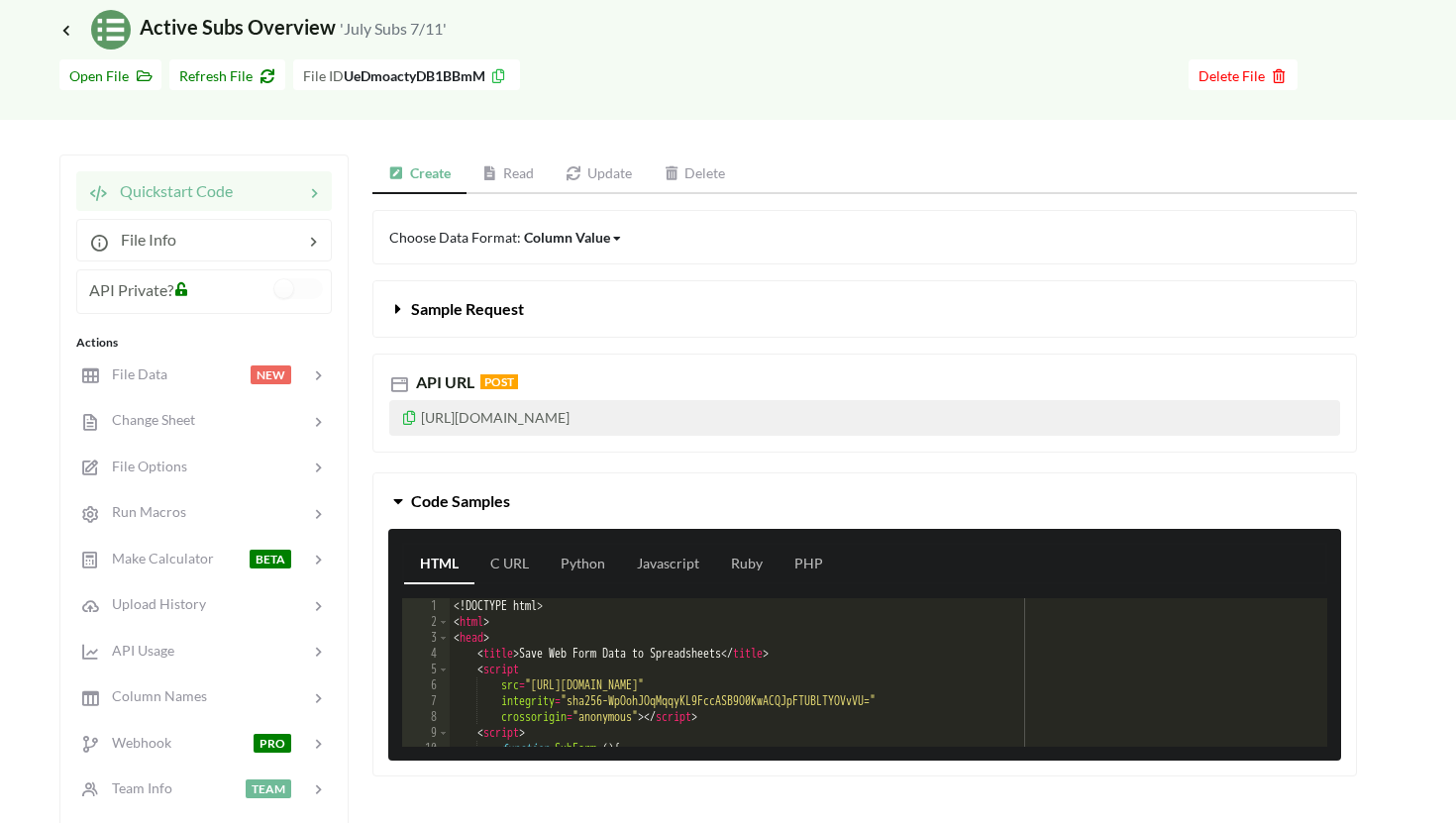 drag, startPoint x: 651, startPoint y: 419, endPoint x: 790, endPoint y: 420, distance: 139.0036 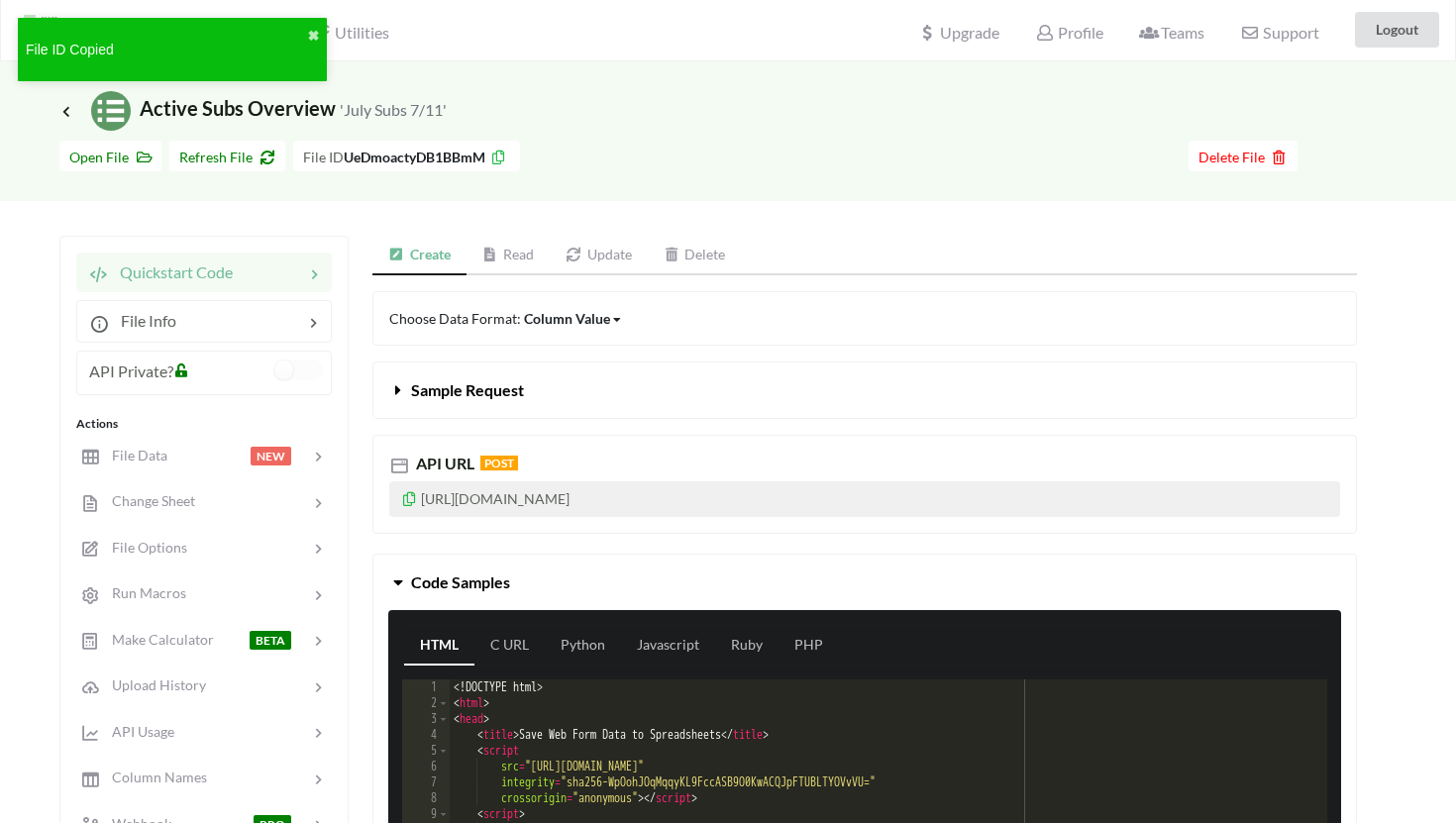 scroll, scrollTop: 0, scrollLeft: 0, axis: both 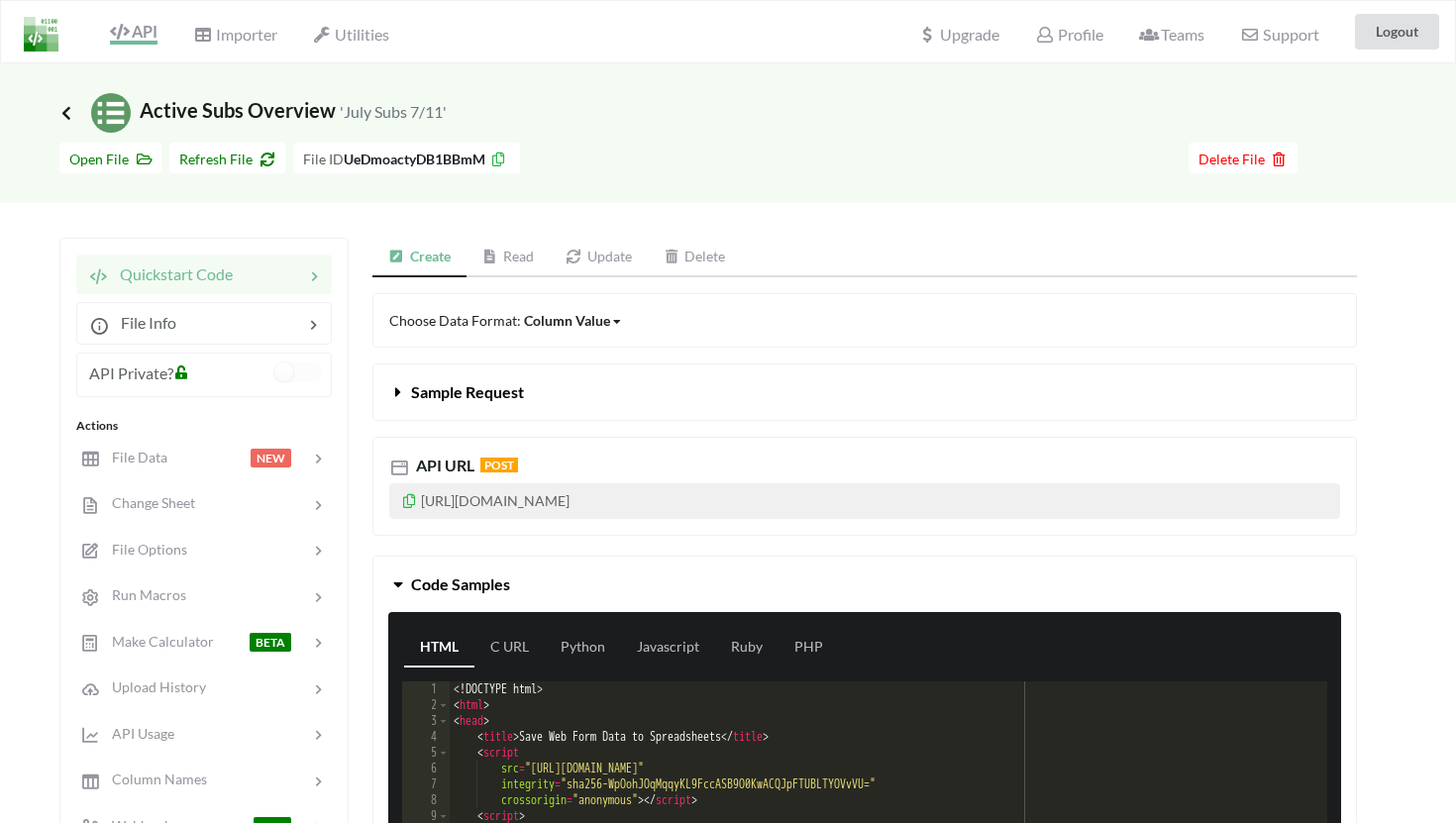 click at bounding box center [66, 113] 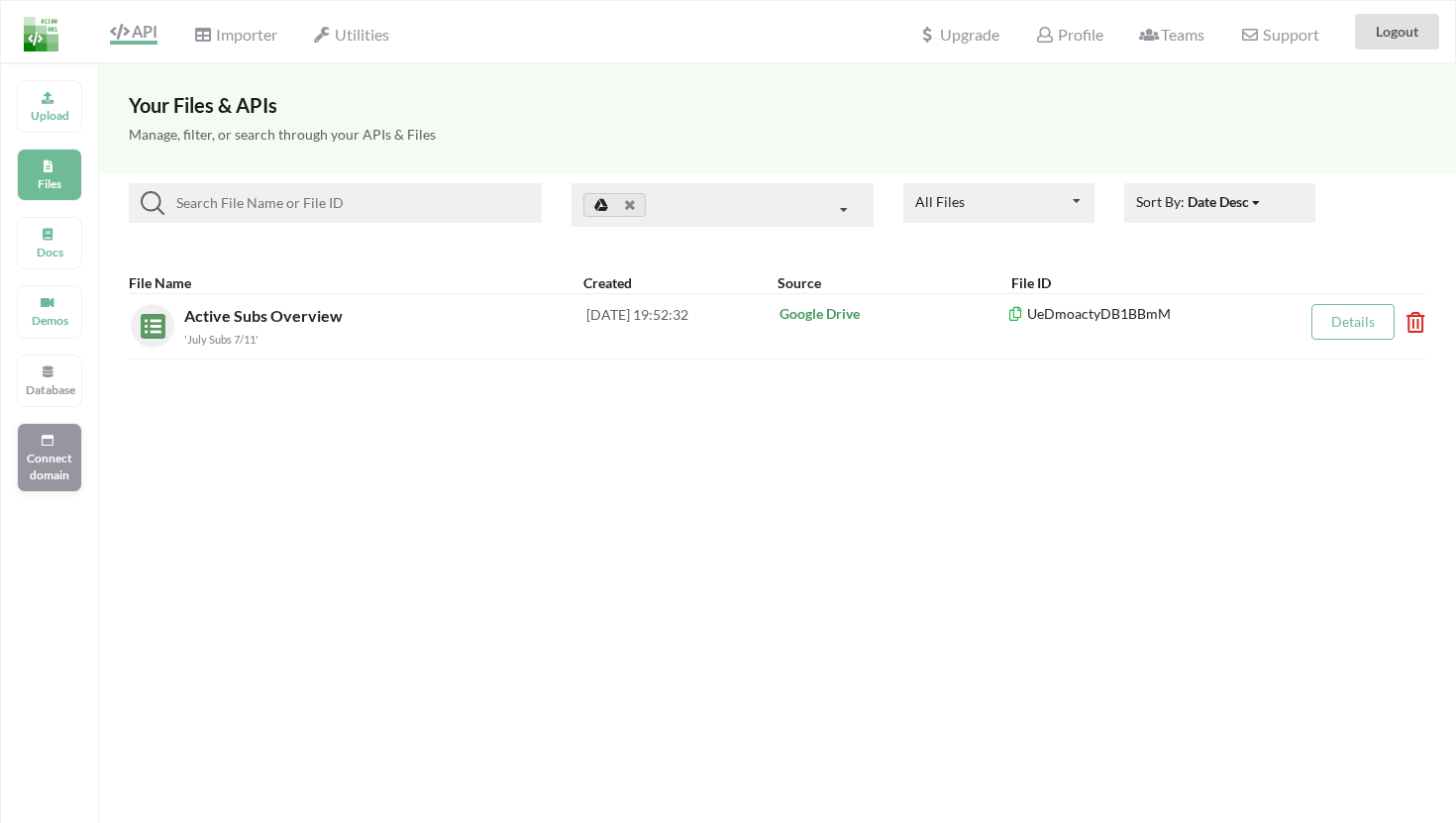 click on "Connect domain" at bounding box center [50, 466] 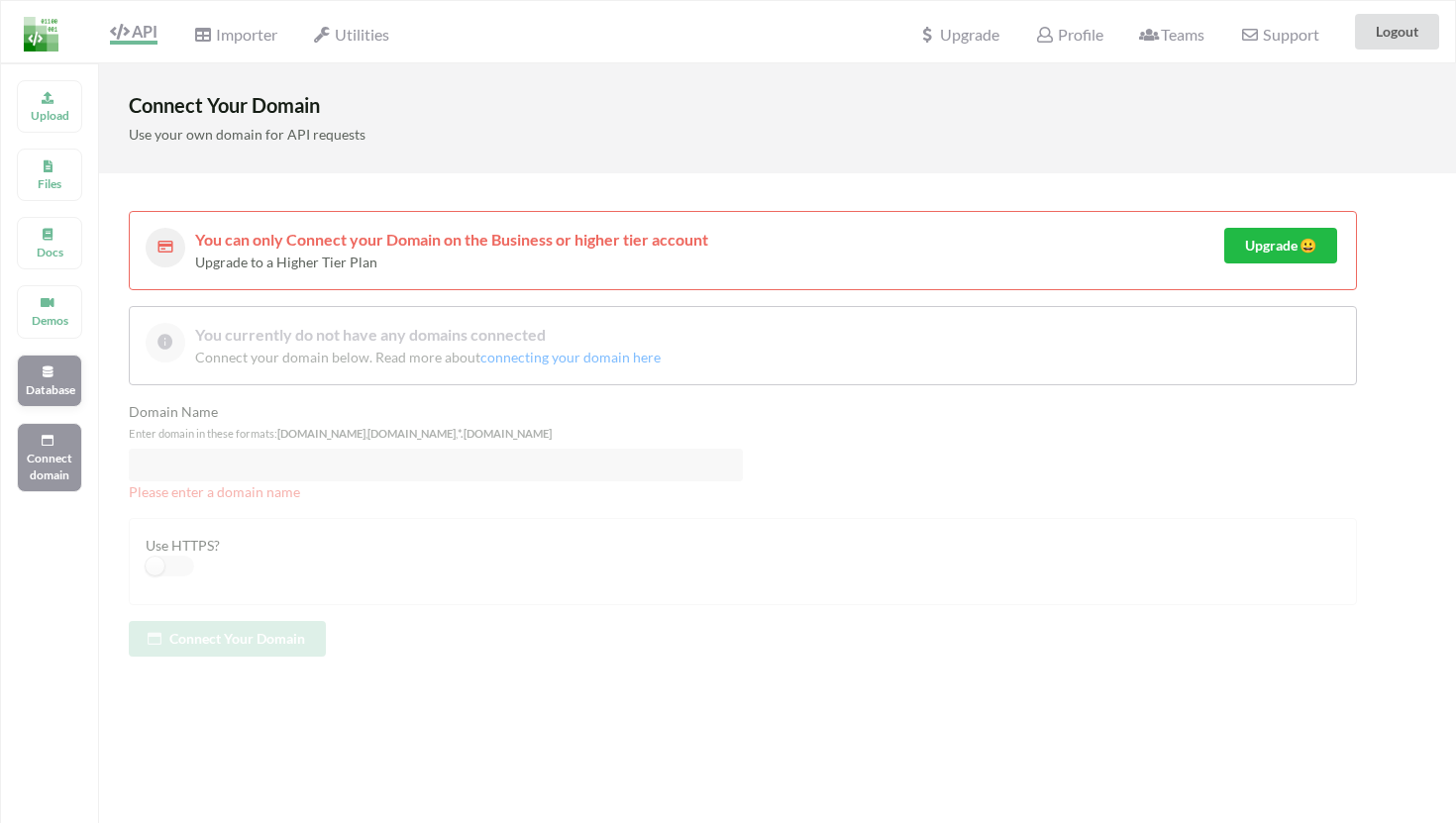click on "Database" at bounding box center [50, 389] 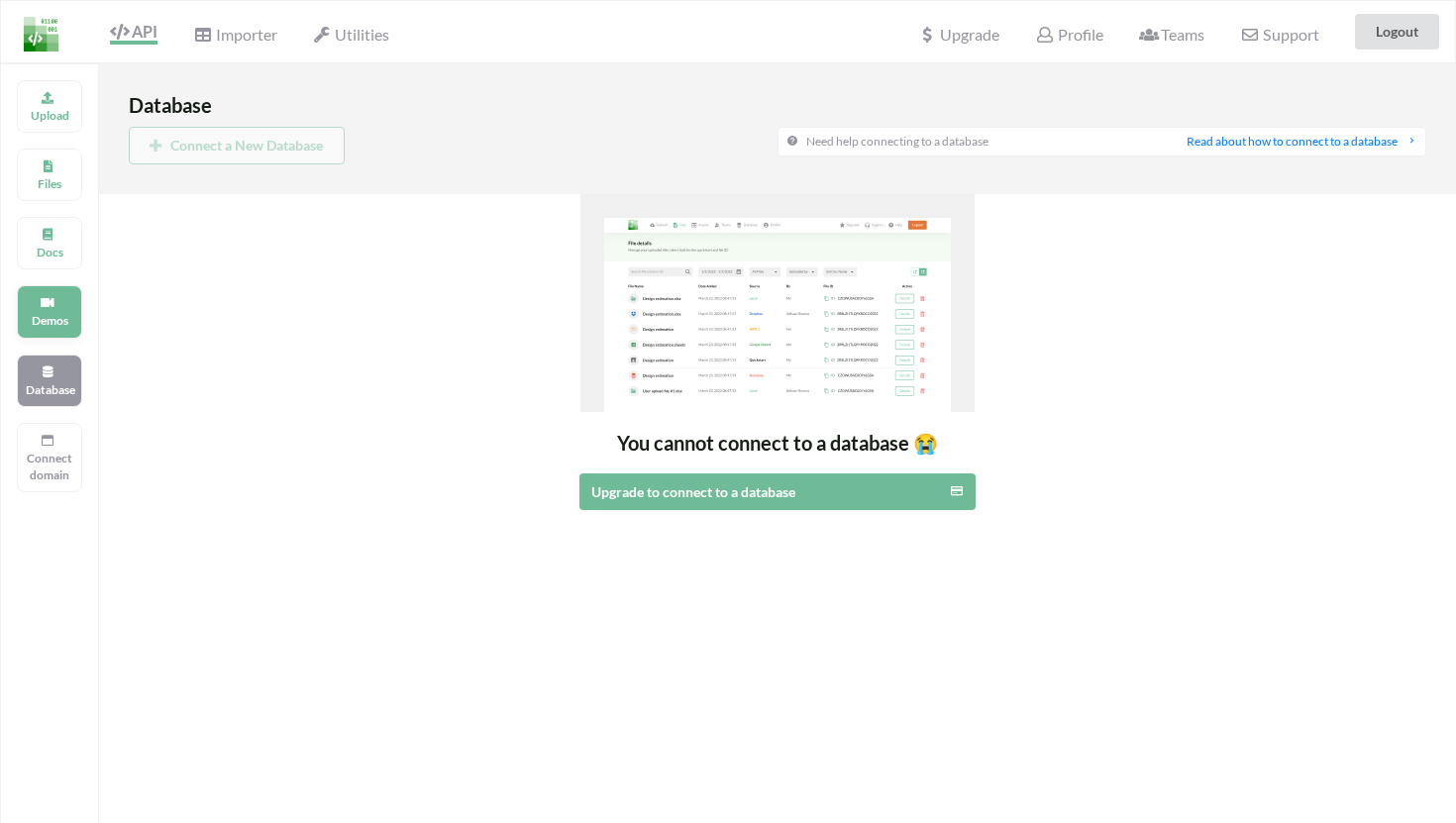 click on "Demos" at bounding box center [50, 320] 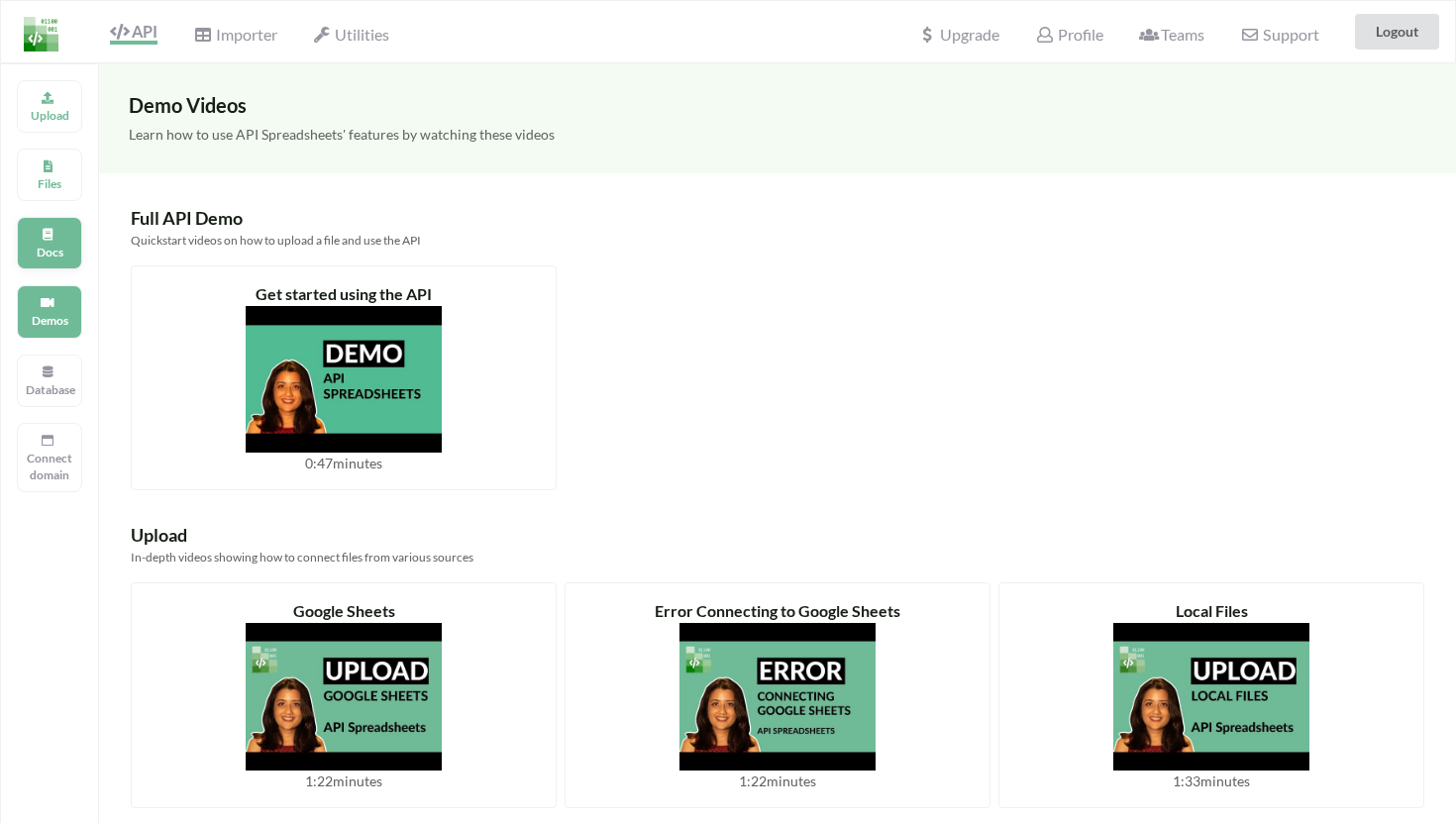 click on "Docs" at bounding box center [50, 252] 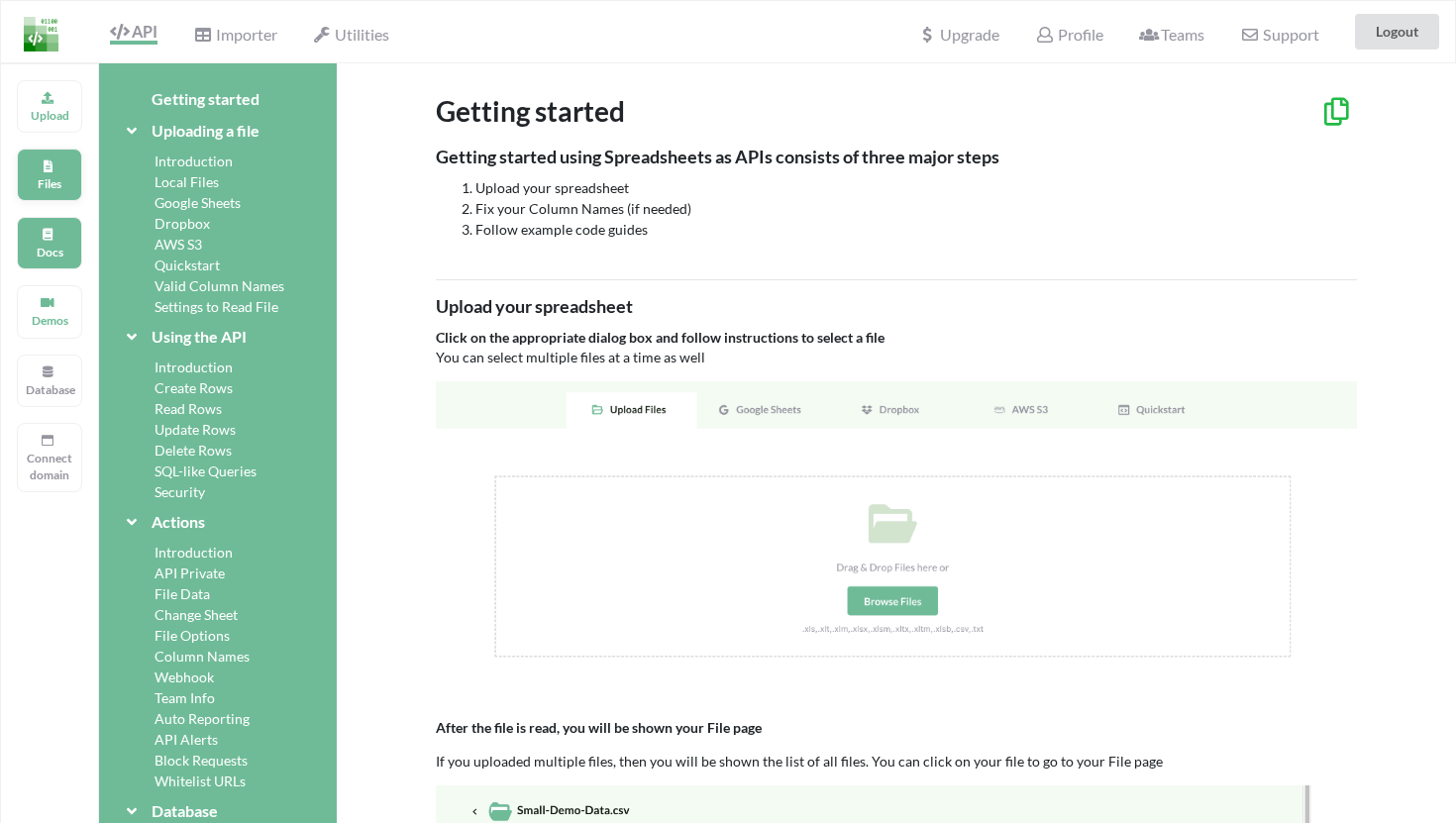 click on "Files" at bounding box center [50, 174] 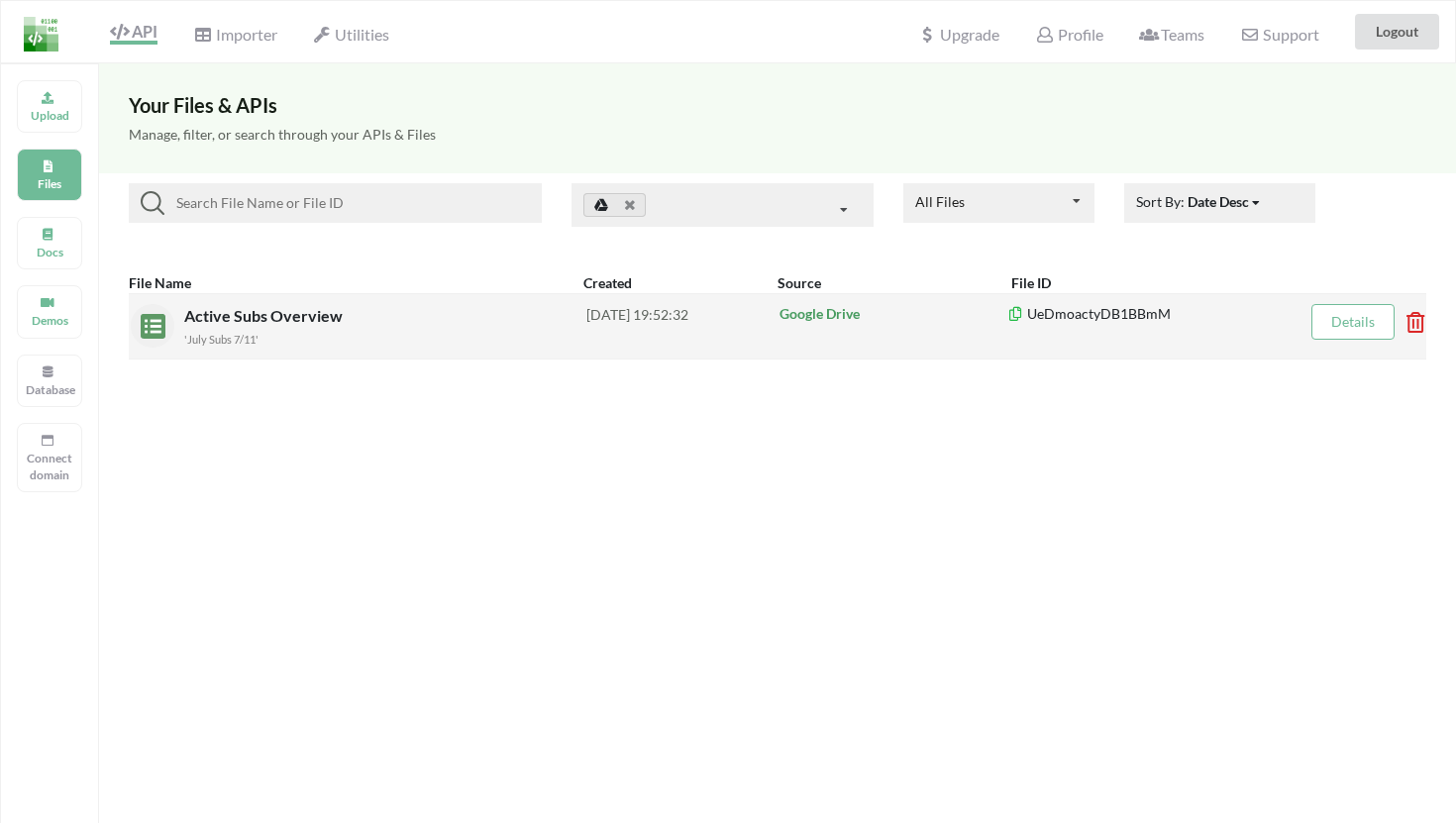 click on "Active Subs Overview" at bounding box center (265, 315) 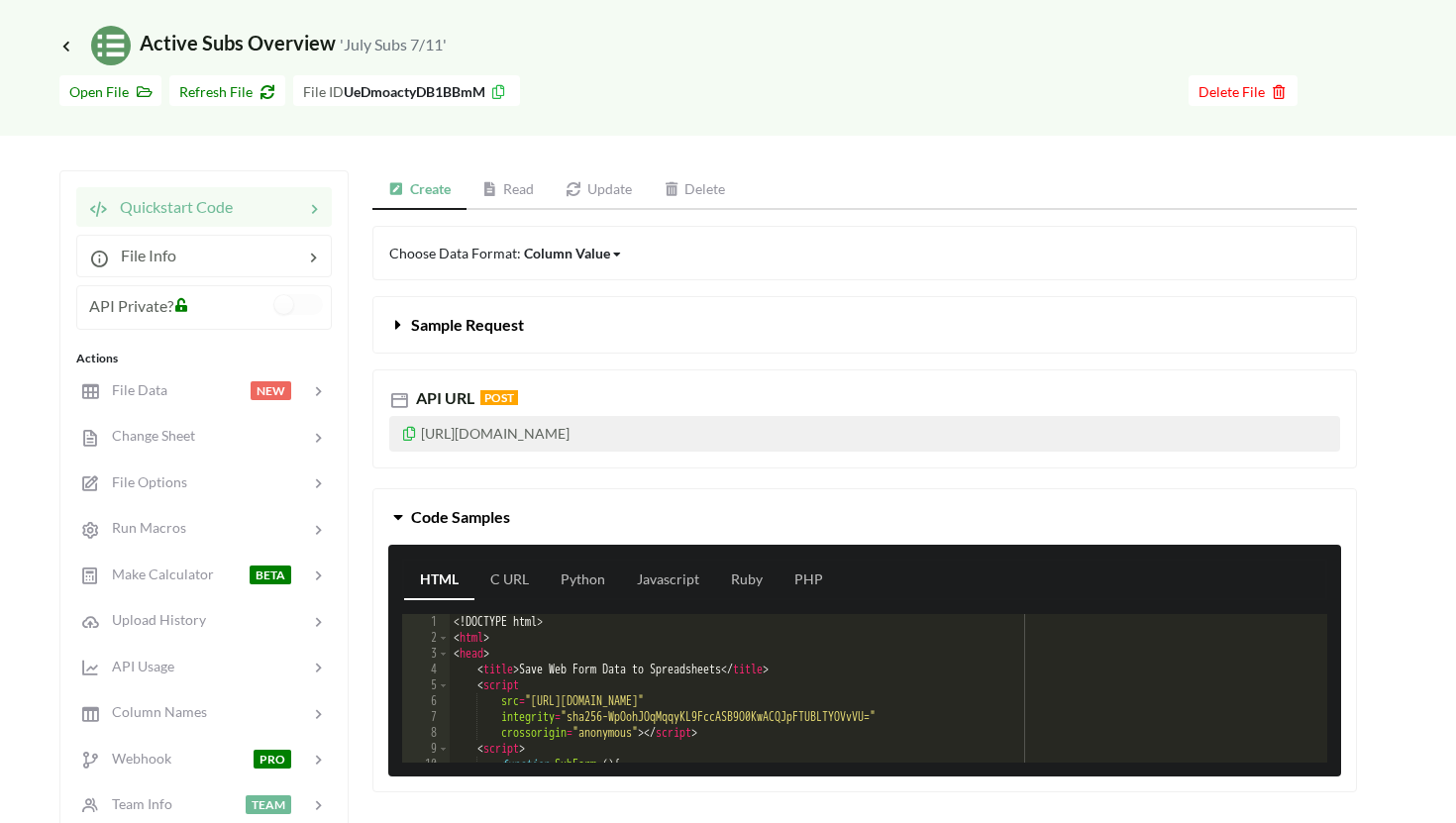 scroll, scrollTop: 105, scrollLeft: 0, axis: vertical 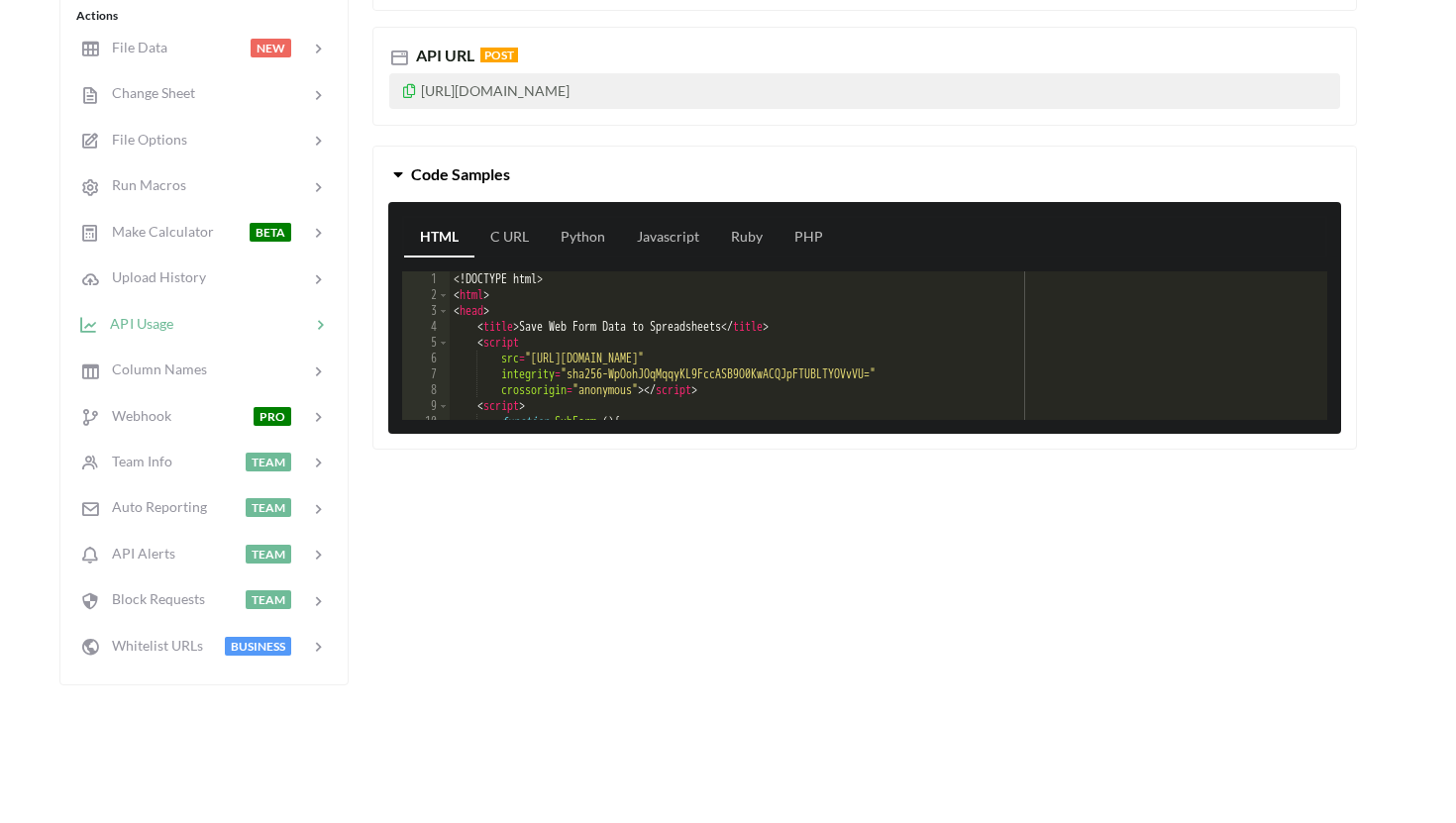 click on "API Usage" at bounding box center [203, 323] 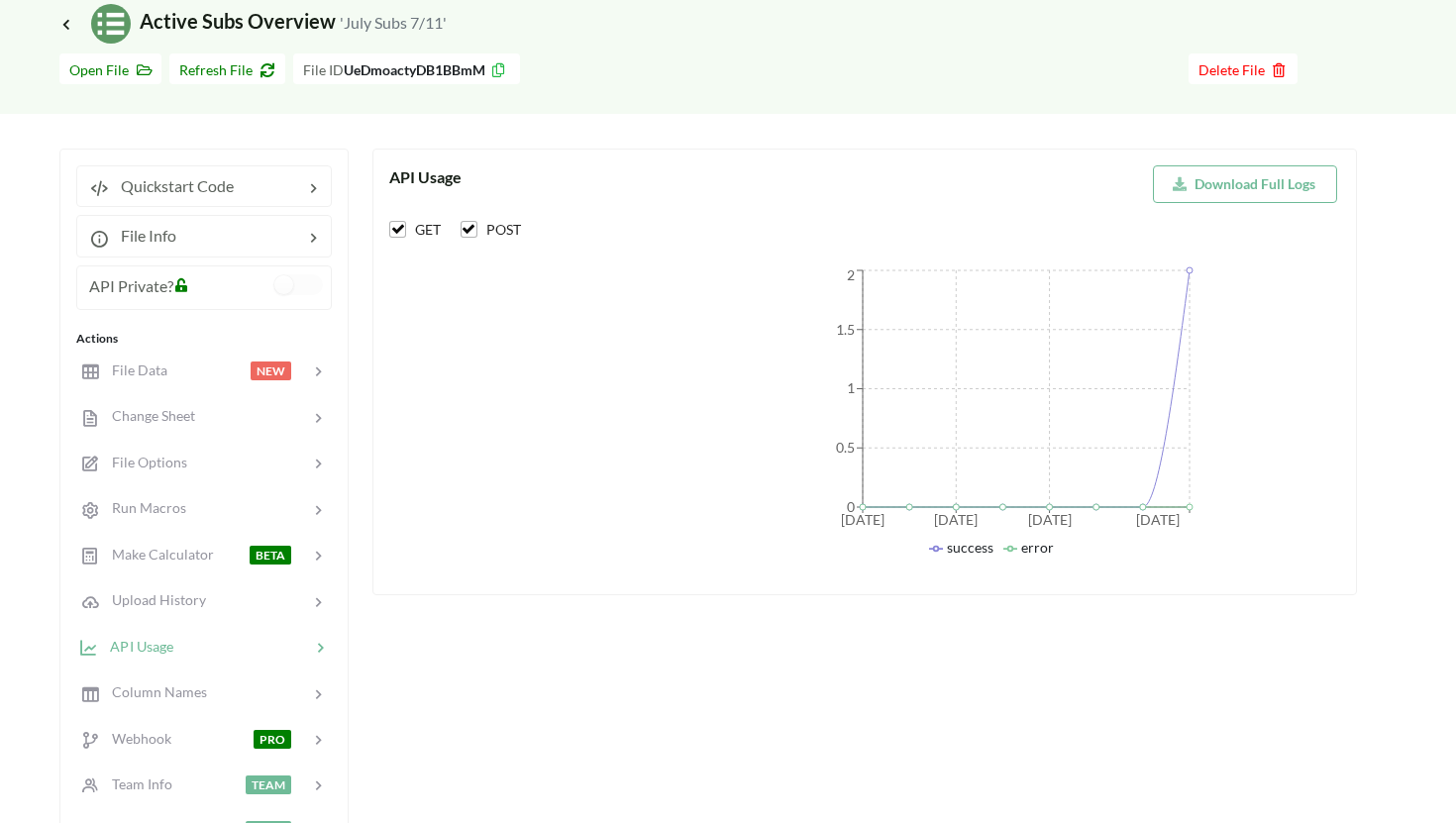 scroll, scrollTop: 0, scrollLeft: 0, axis: both 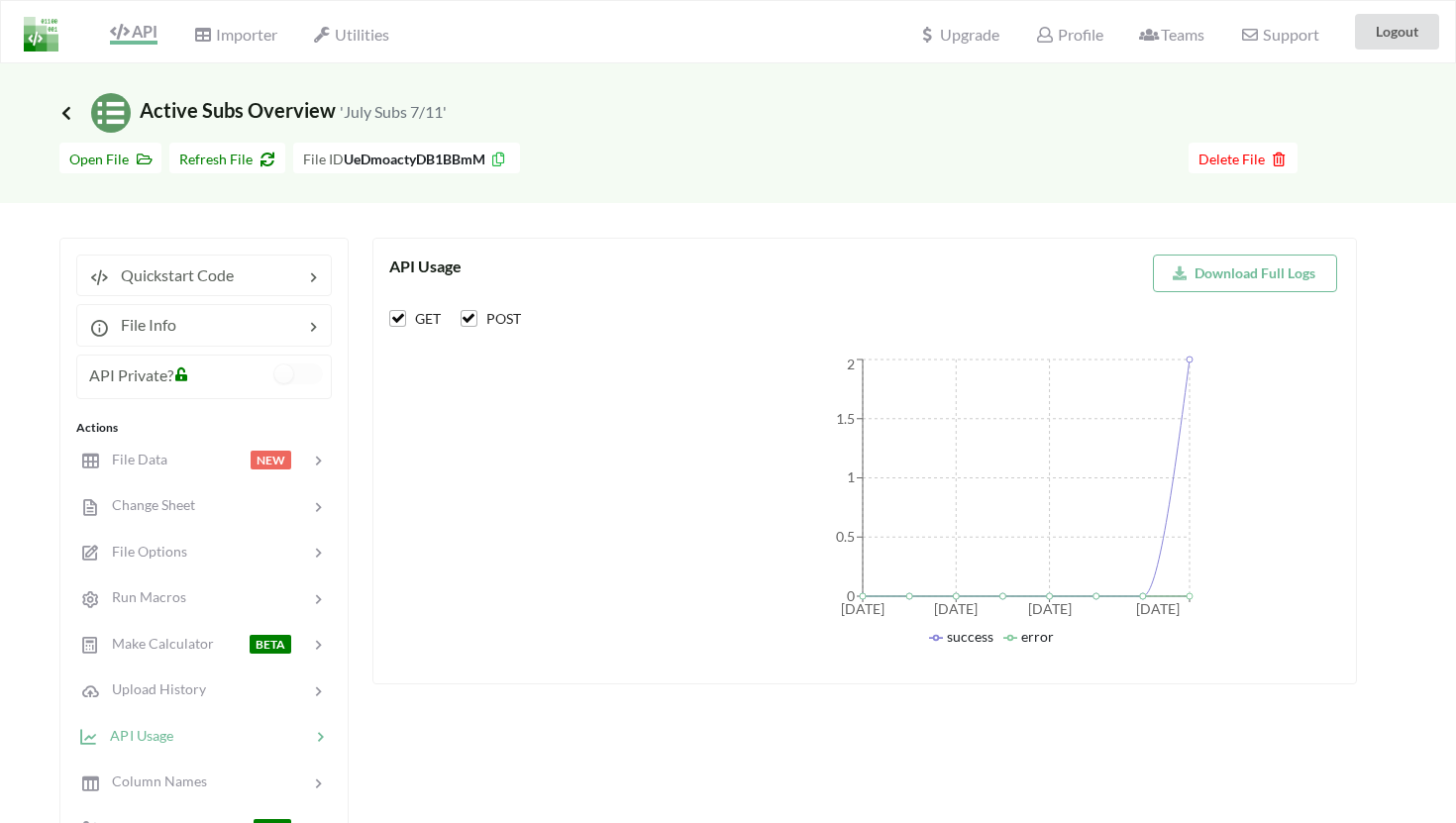 click at bounding box center (66, 113) 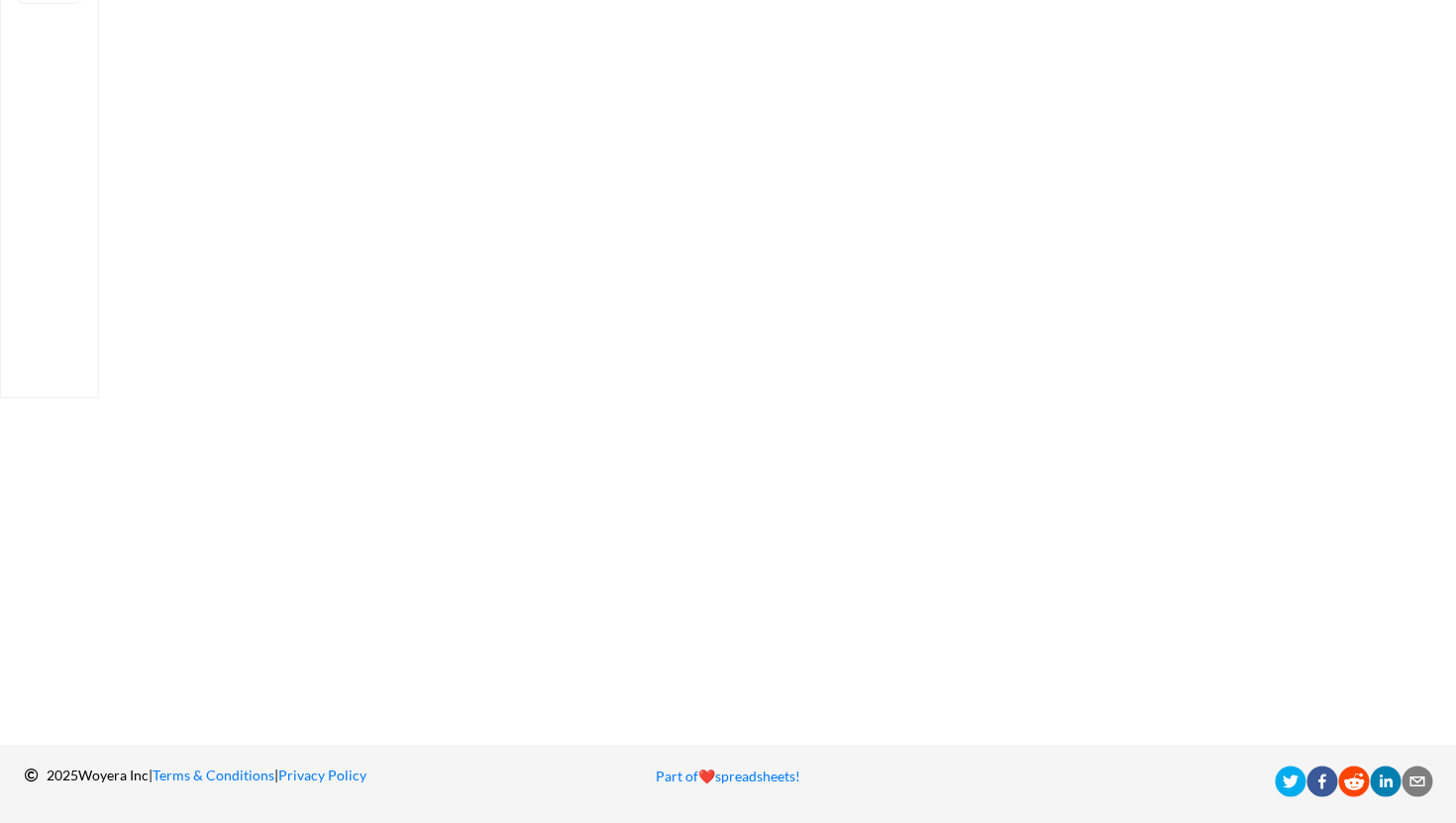 scroll, scrollTop: 0, scrollLeft: 0, axis: both 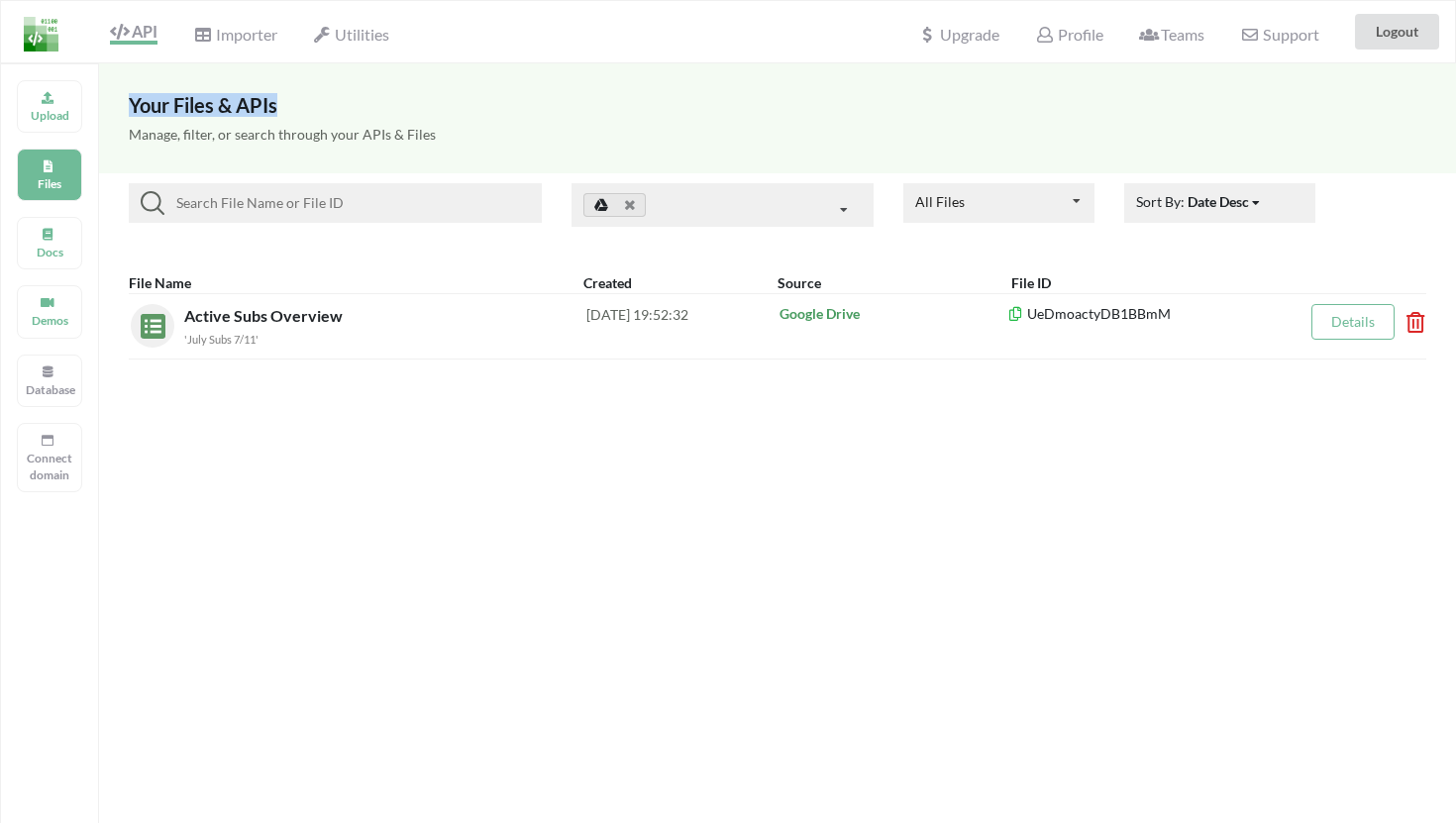 drag, startPoint x: 288, startPoint y: 105, endPoint x: 116, endPoint y: 100, distance: 172.07266 